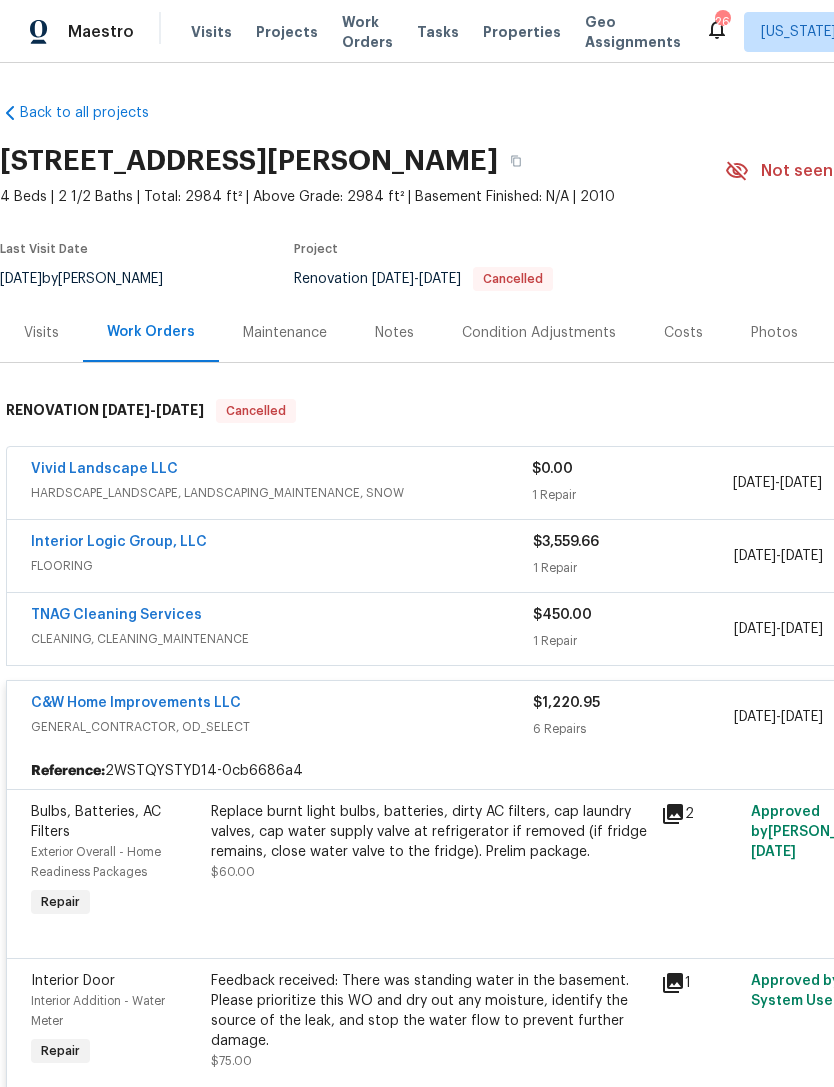 scroll, scrollTop: 0, scrollLeft: 0, axis: both 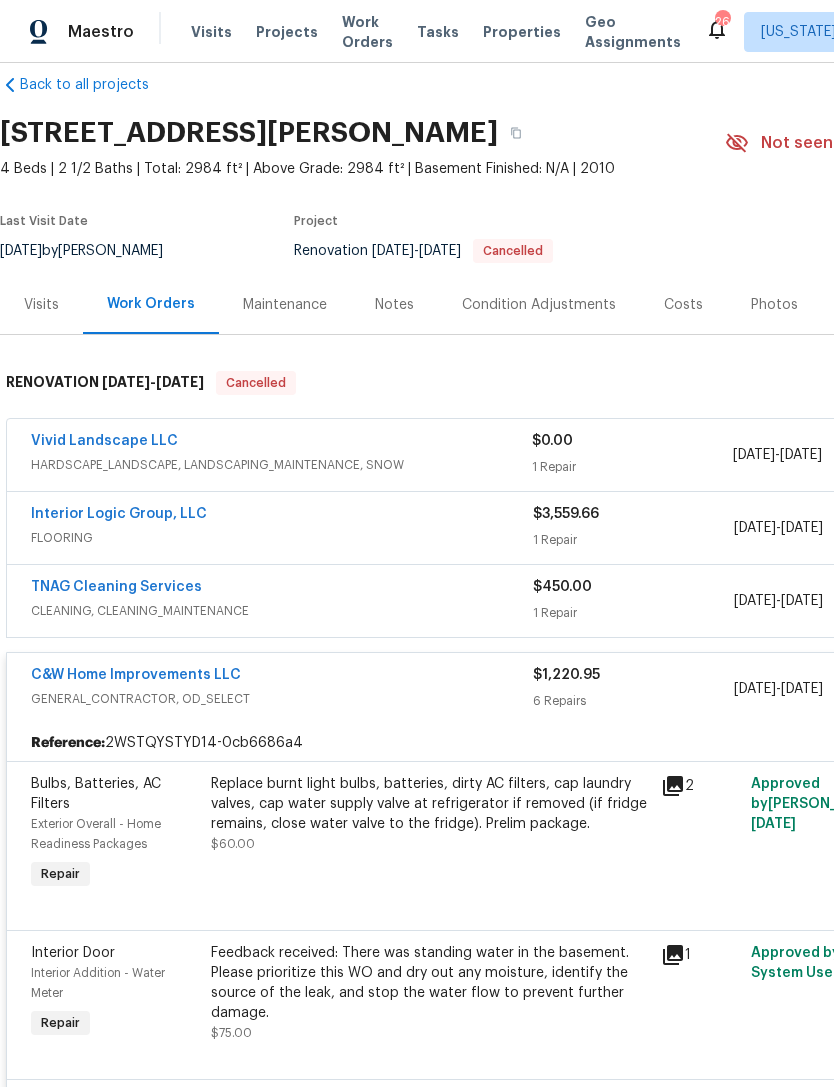 click on "Projects" at bounding box center (287, 32) 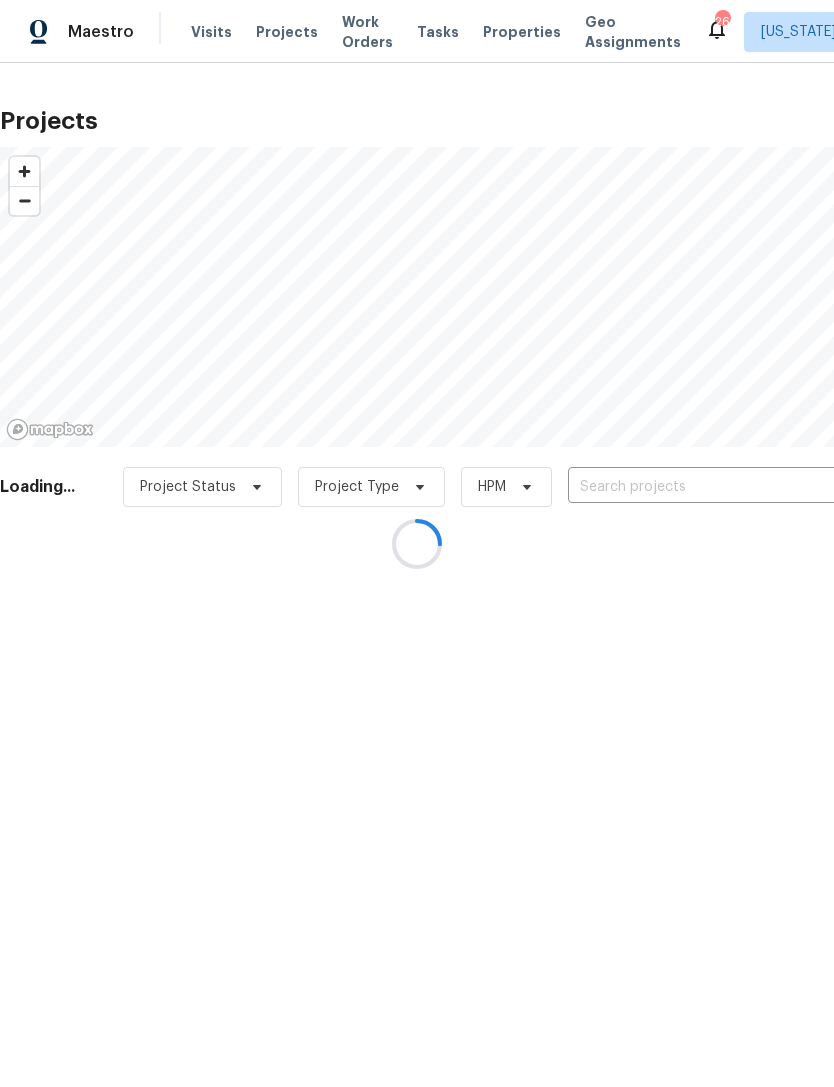 scroll, scrollTop: 0, scrollLeft: 0, axis: both 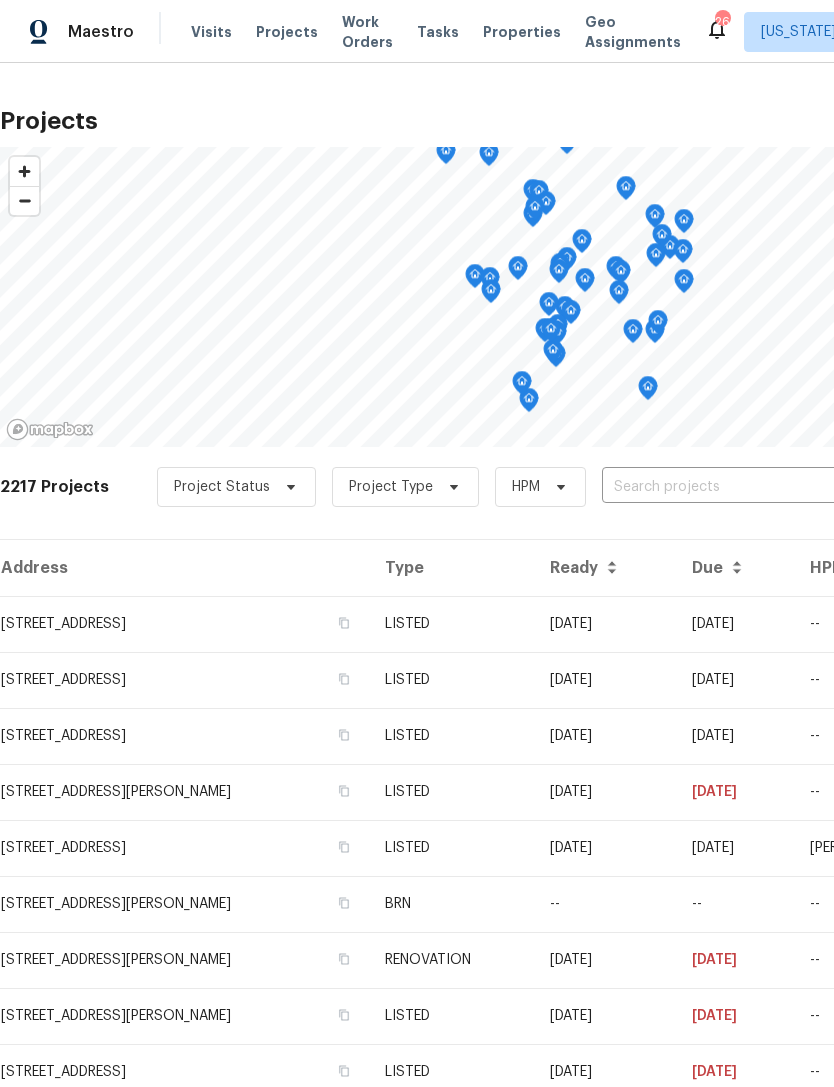 click on "[STREET_ADDRESS]" at bounding box center (184, 848) 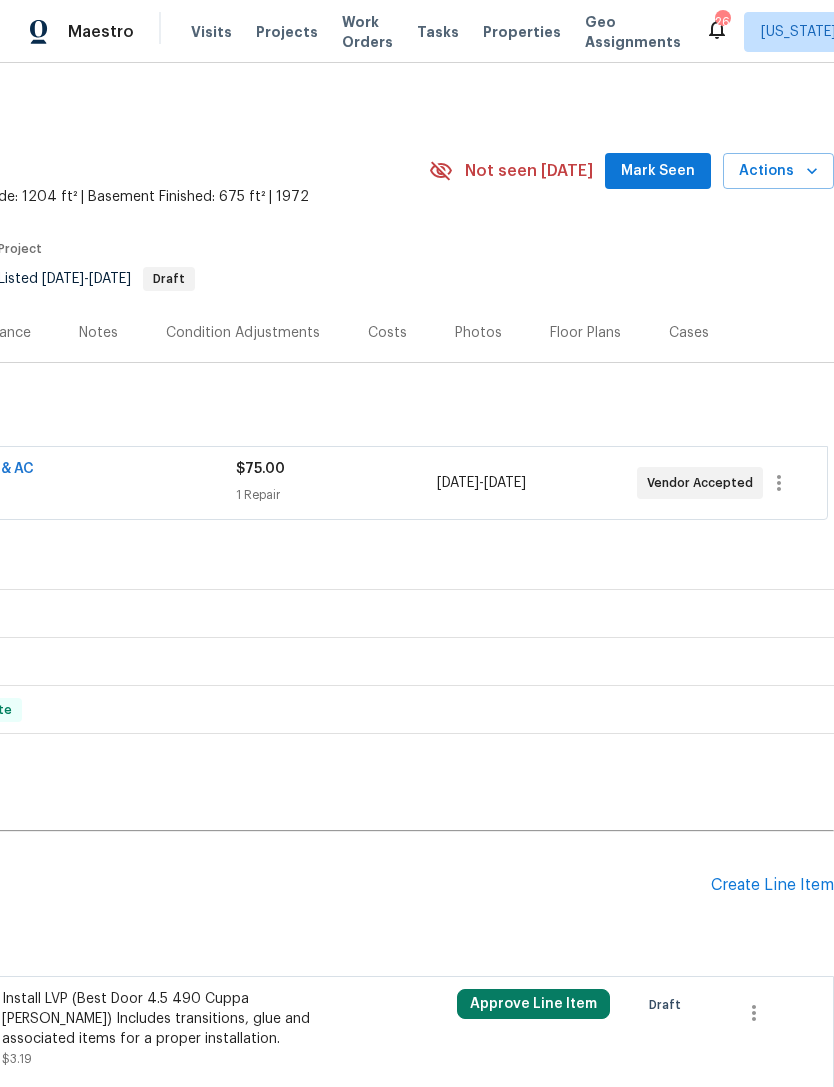 scroll, scrollTop: 0, scrollLeft: 296, axis: horizontal 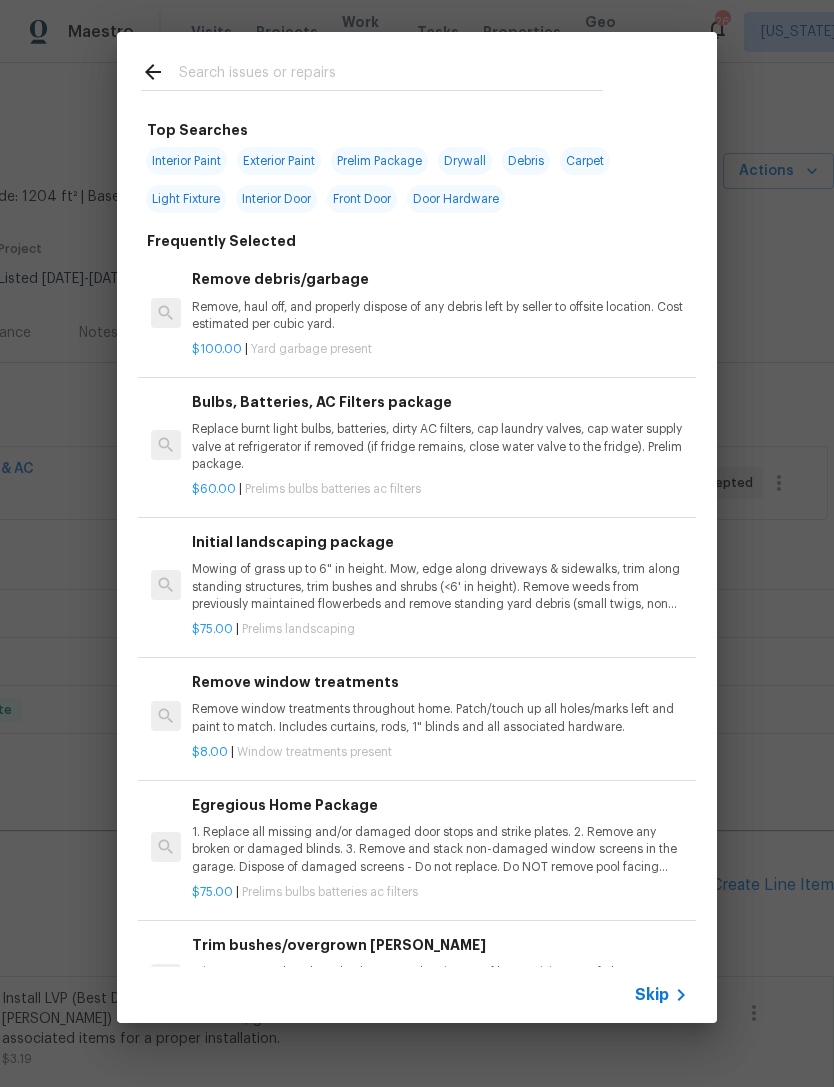 click at bounding box center [391, 75] 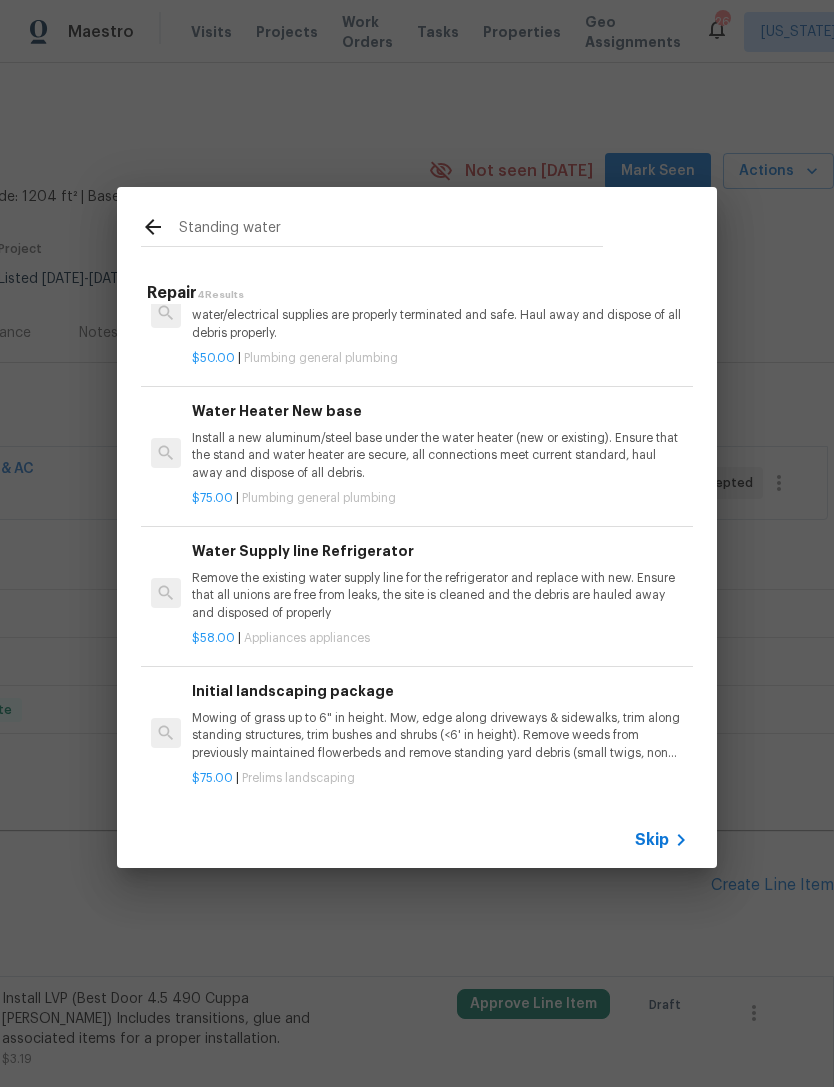 scroll, scrollTop: 59, scrollLeft: 0, axis: vertical 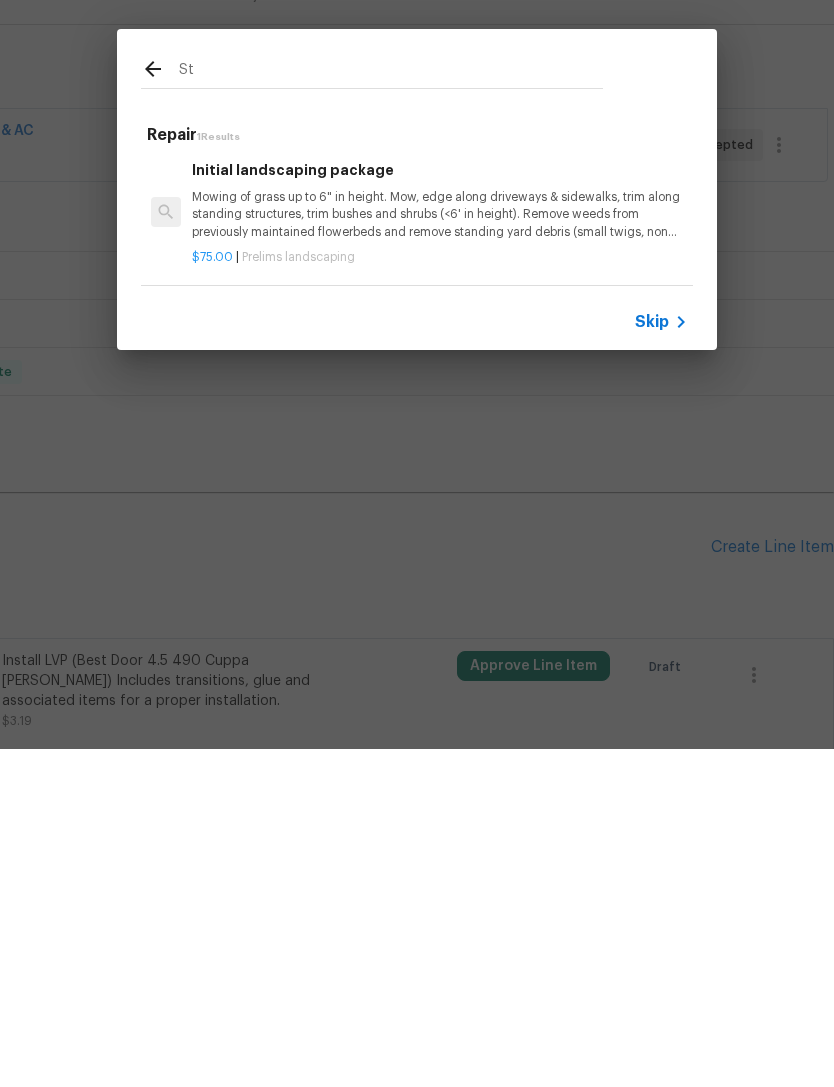 type on "S" 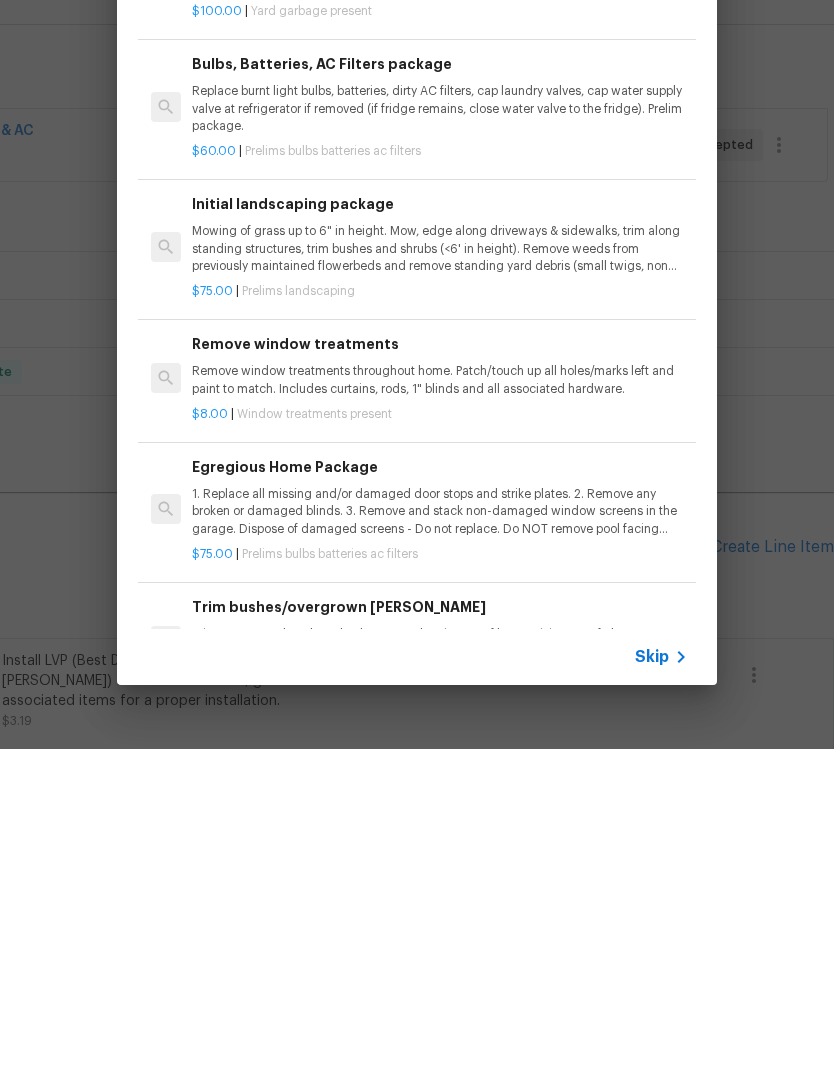 type on "Acq" 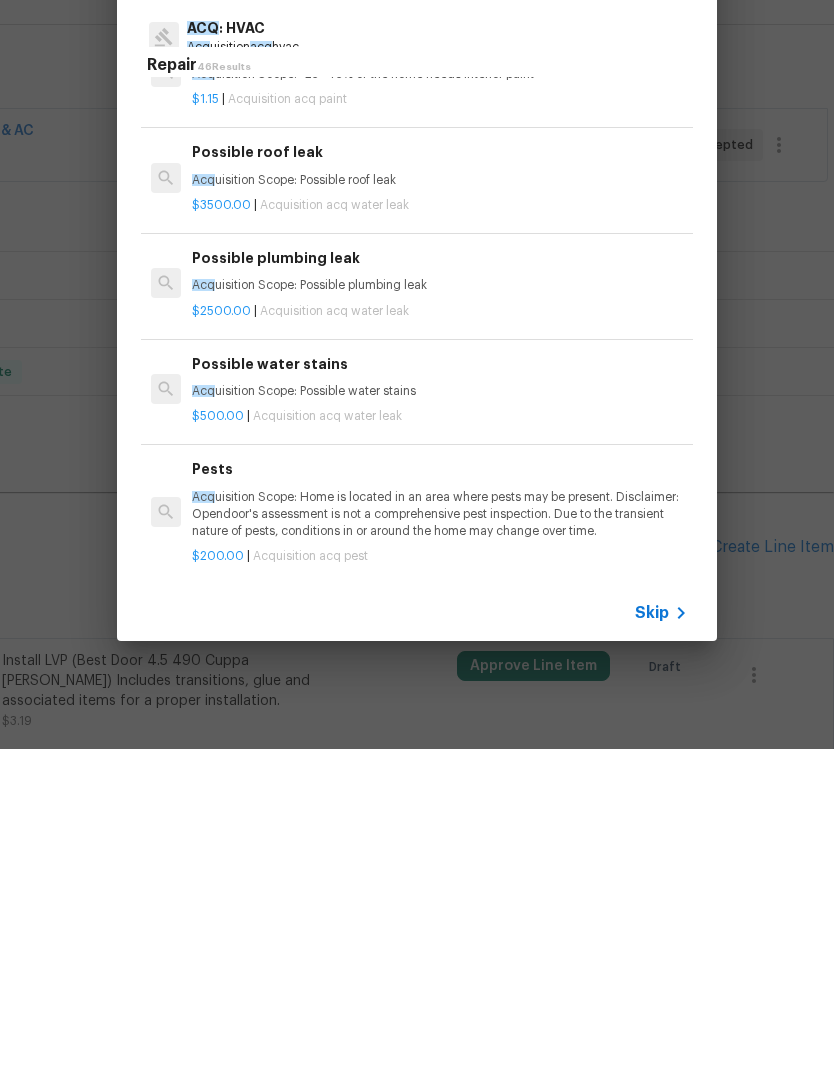 scroll, scrollTop: 1431, scrollLeft: 0, axis: vertical 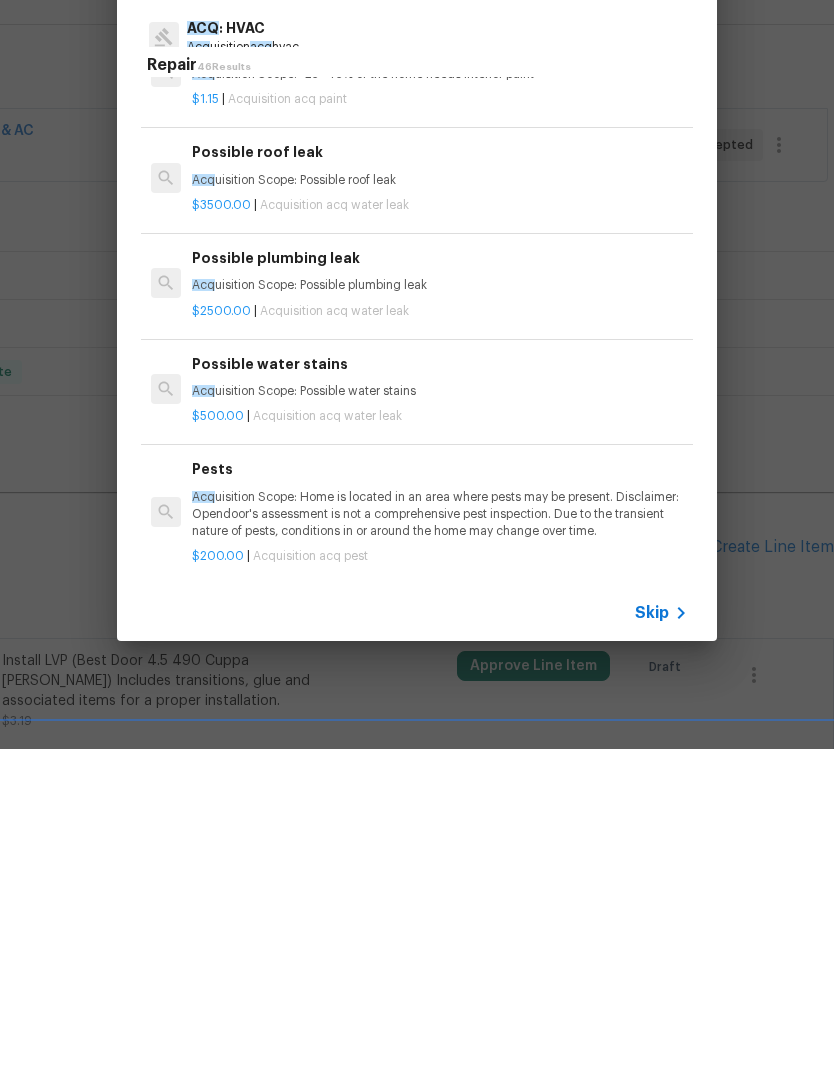 click on "Acq uisition Scope: Possible water stains" at bounding box center [440, 729] 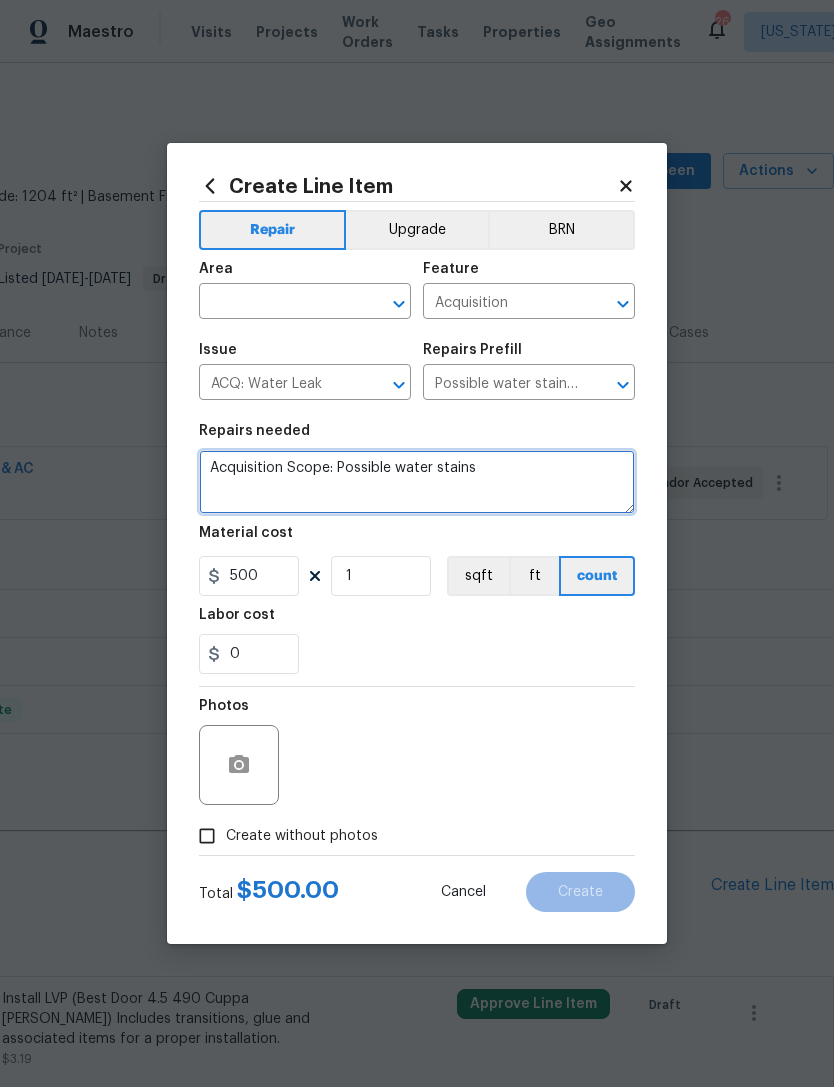 click on "Acquisition Scope: Possible water stains" at bounding box center (417, 482) 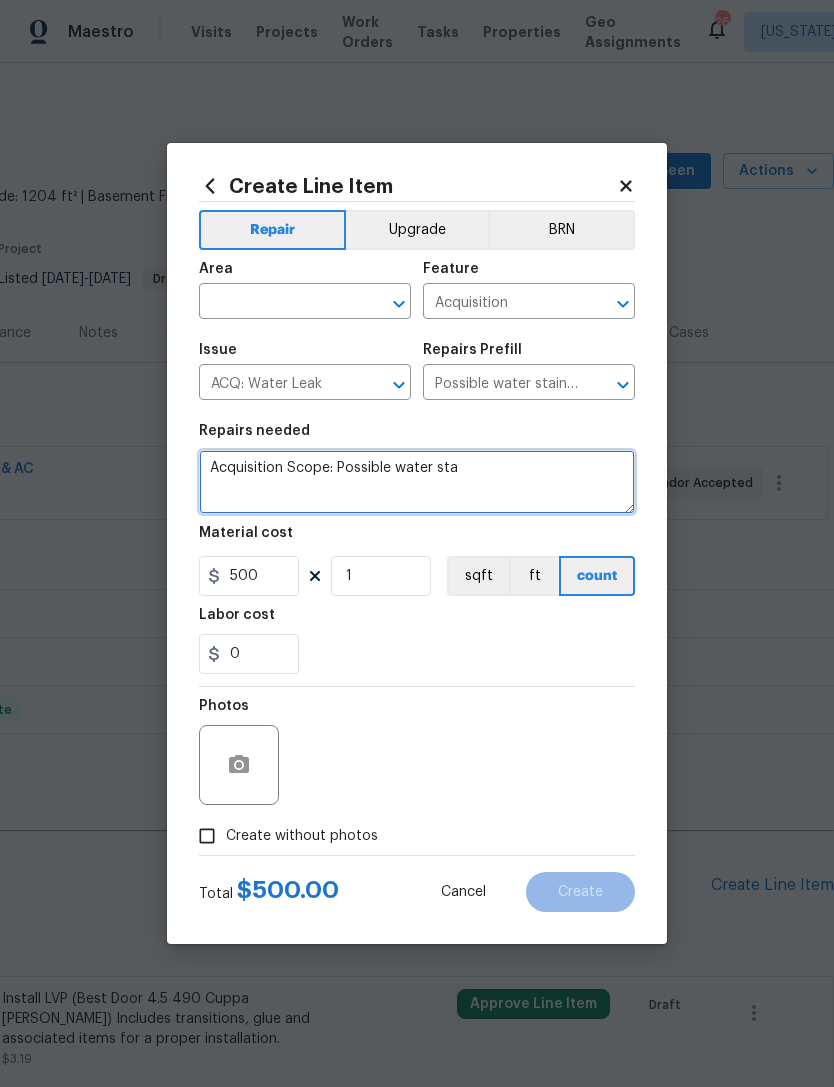 click at bounding box center [399, 304] 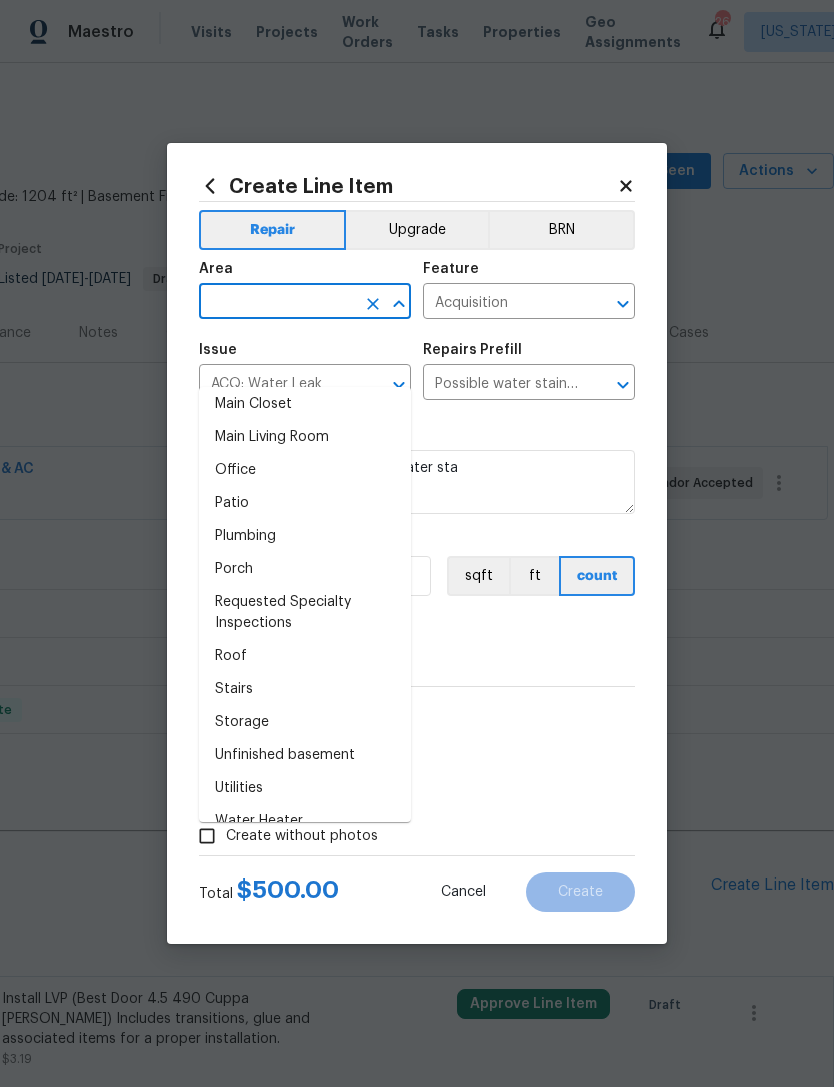 scroll, scrollTop: 1161, scrollLeft: 0, axis: vertical 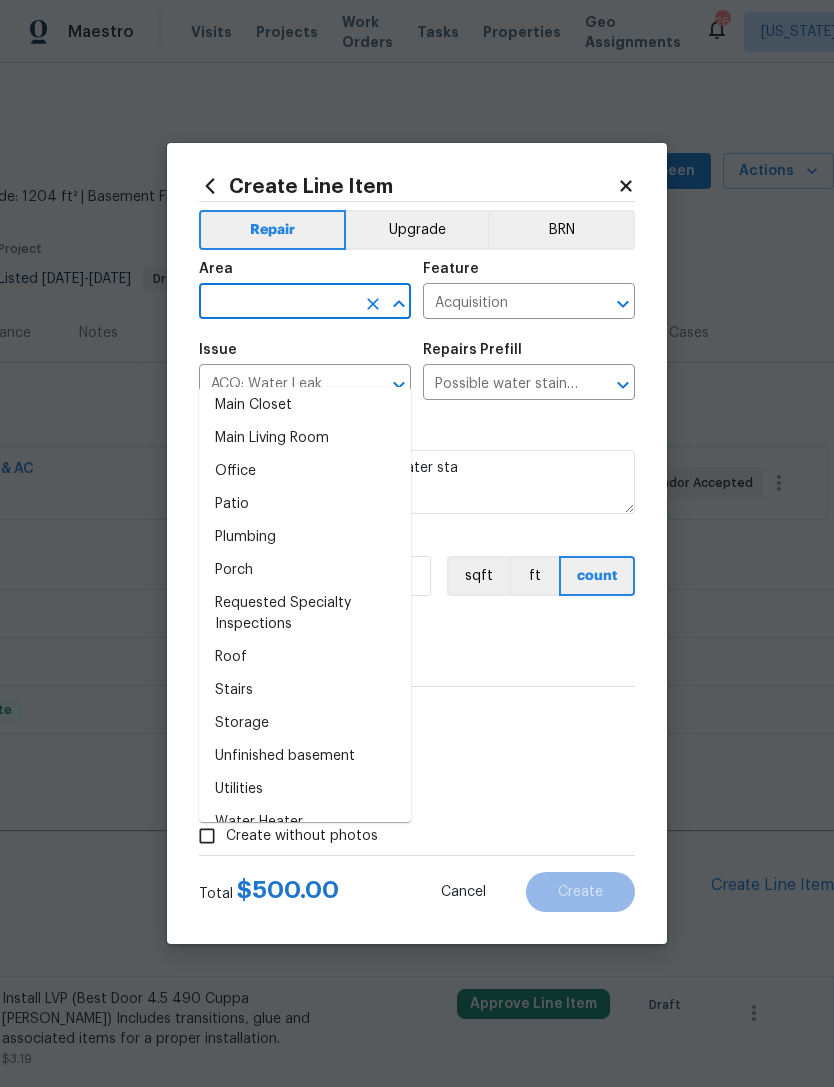 click on "Unfinished basement" at bounding box center (305, 756) 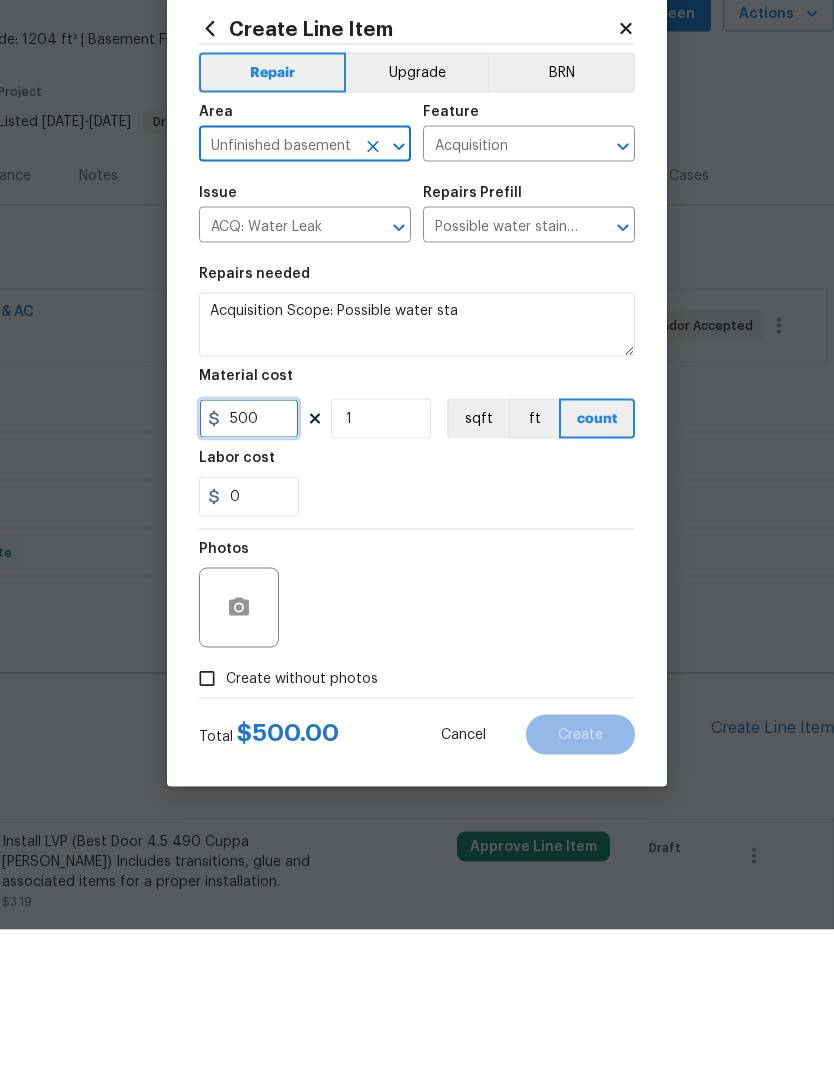 click on "500" at bounding box center [249, 576] 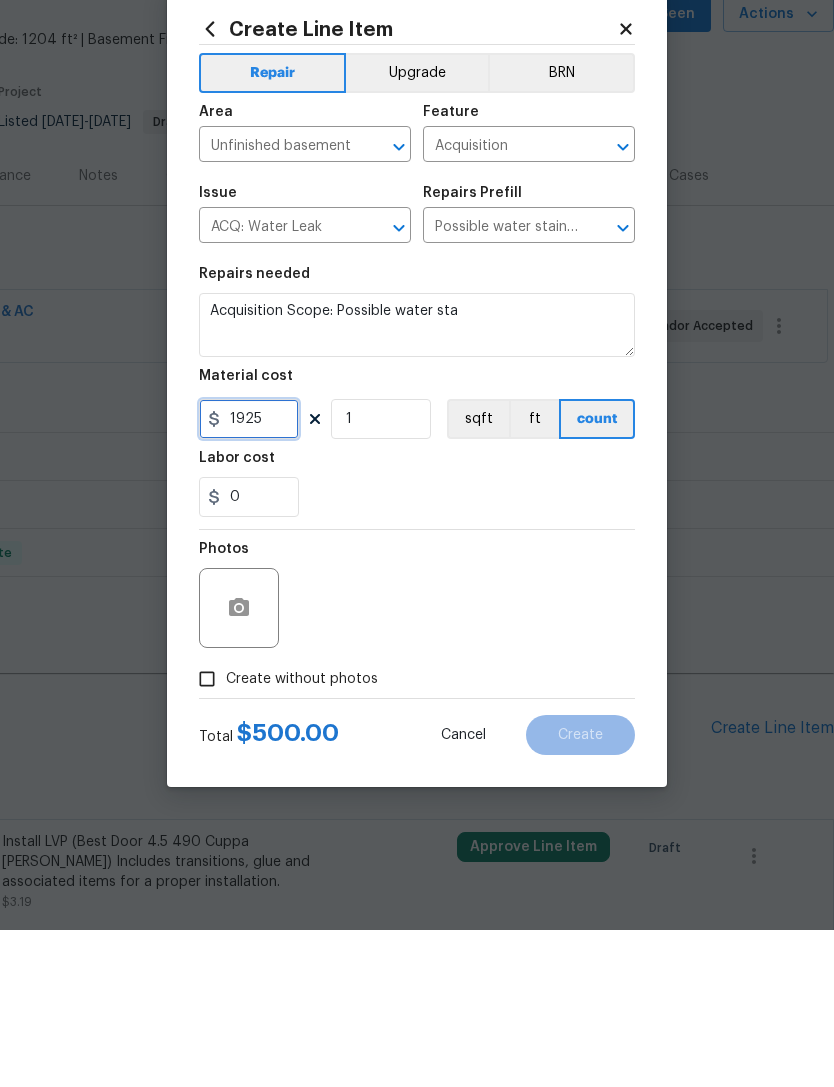 type on "1925" 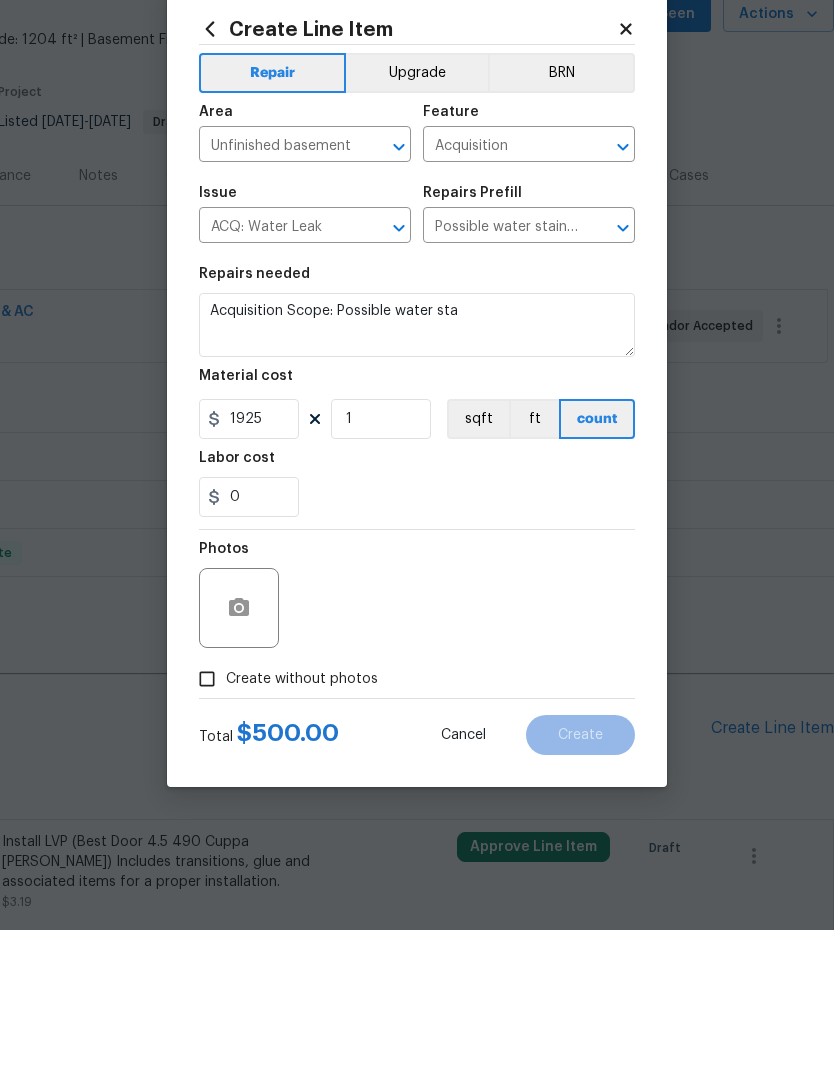 click on "Photos" at bounding box center (417, 752) 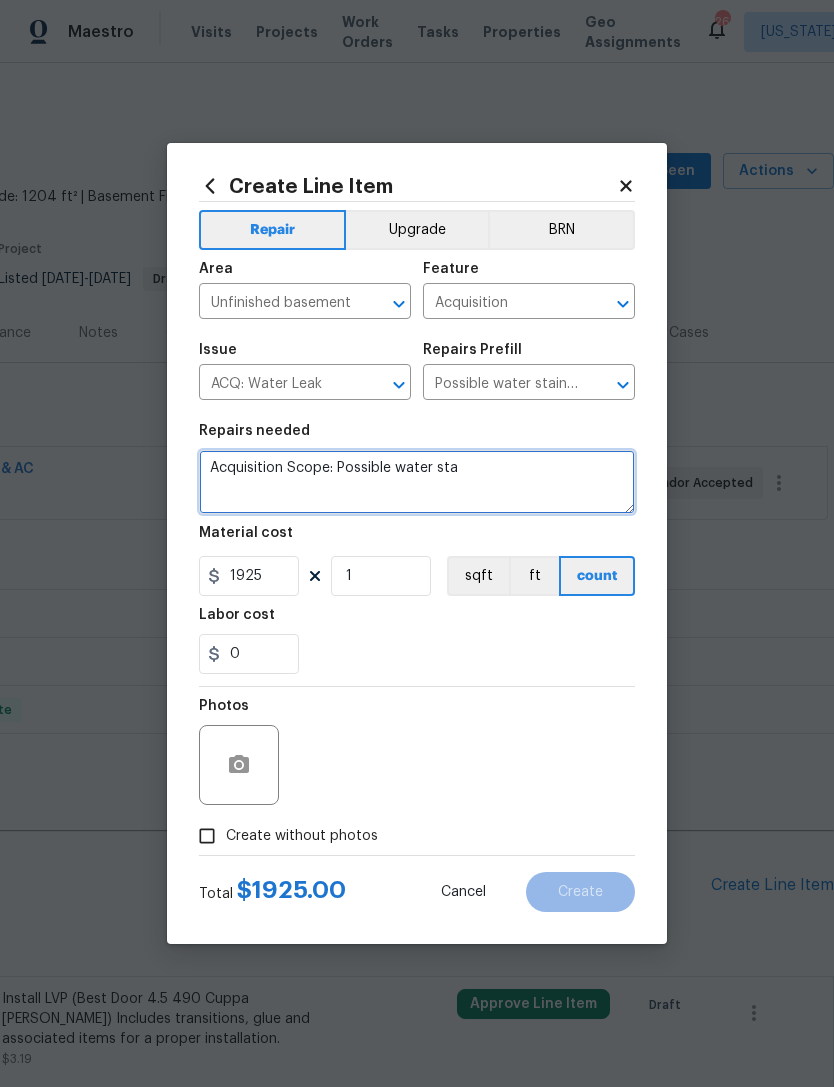 click on "Acquisition Scope: Possible water sta" at bounding box center [417, 482] 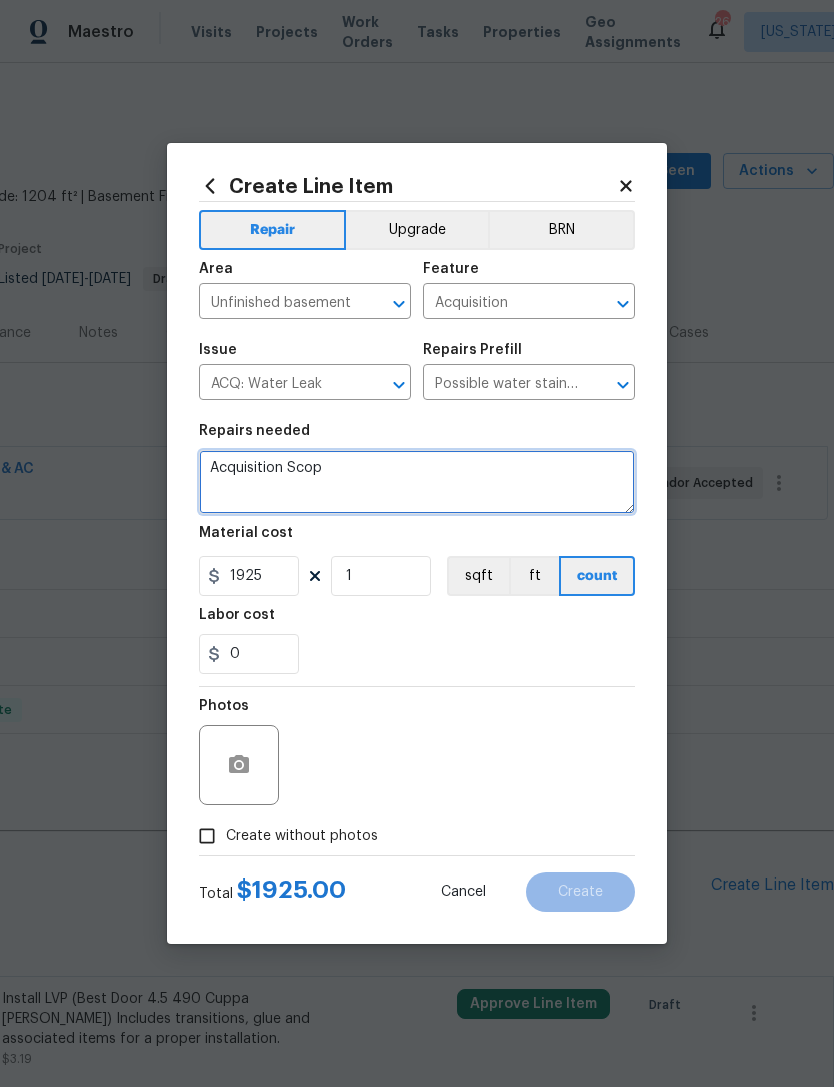 type on "Acquisition" 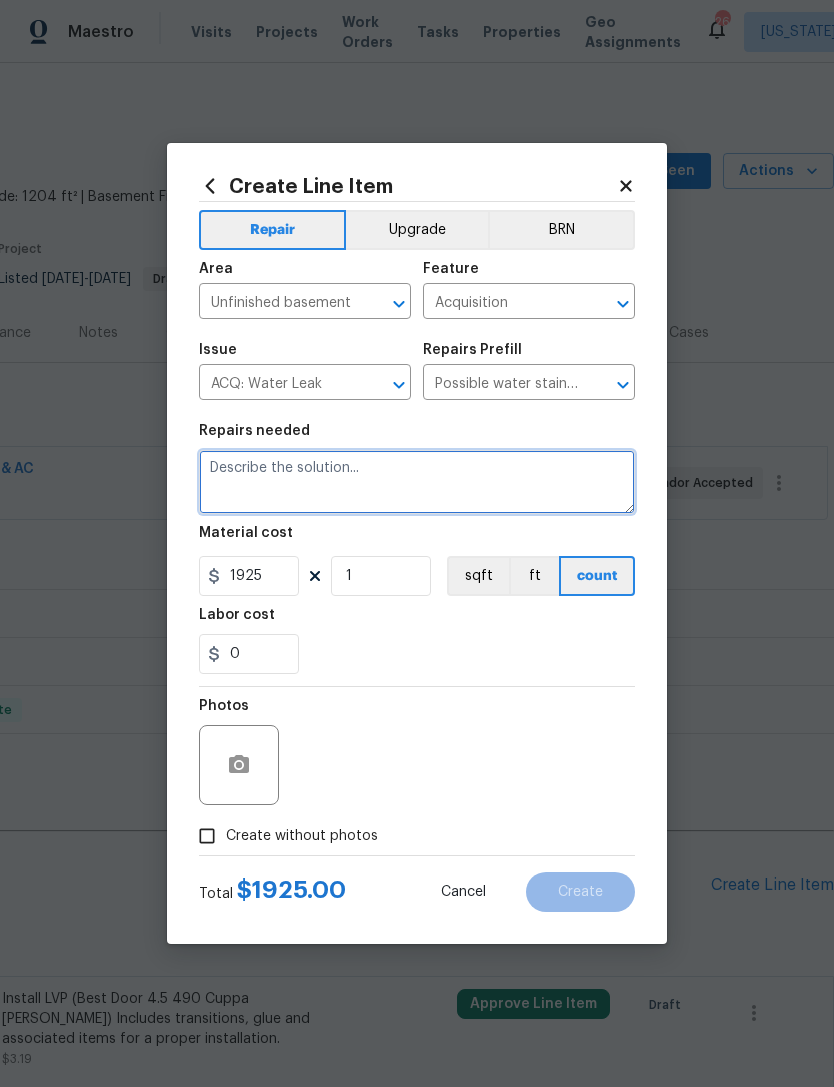 click at bounding box center (417, 482) 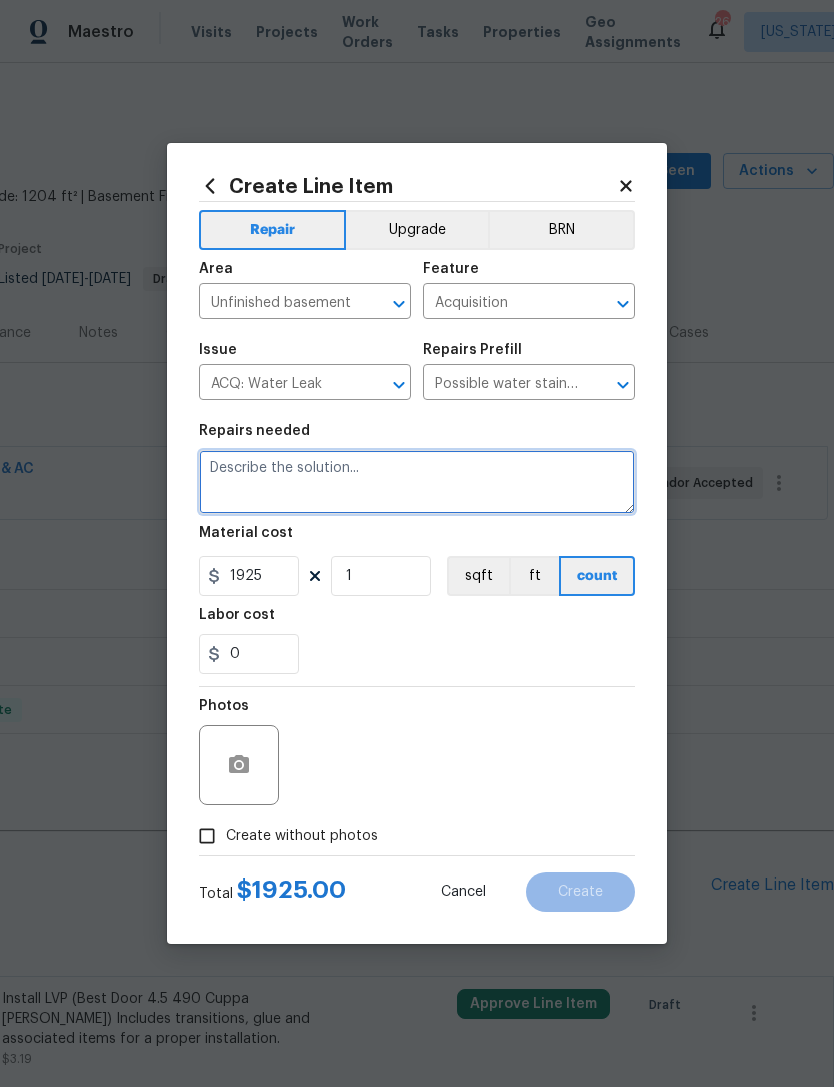 paste on "Acquisition Scope: Water remediation for basement leak. Removal of visually impacted building materials following water intrusion to avoid any suspect microbial growth. Set up air scrubber & movers and leave running for a few days ." 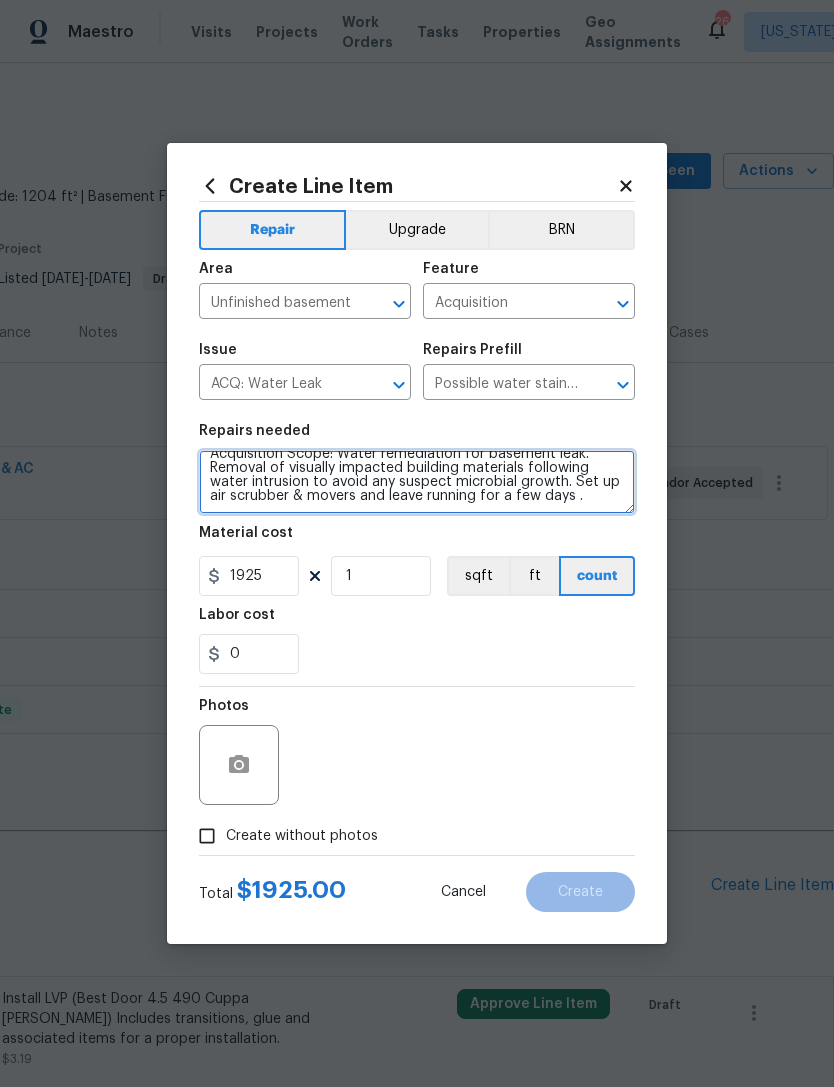 scroll, scrollTop: 14, scrollLeft: 0, axis: vertical 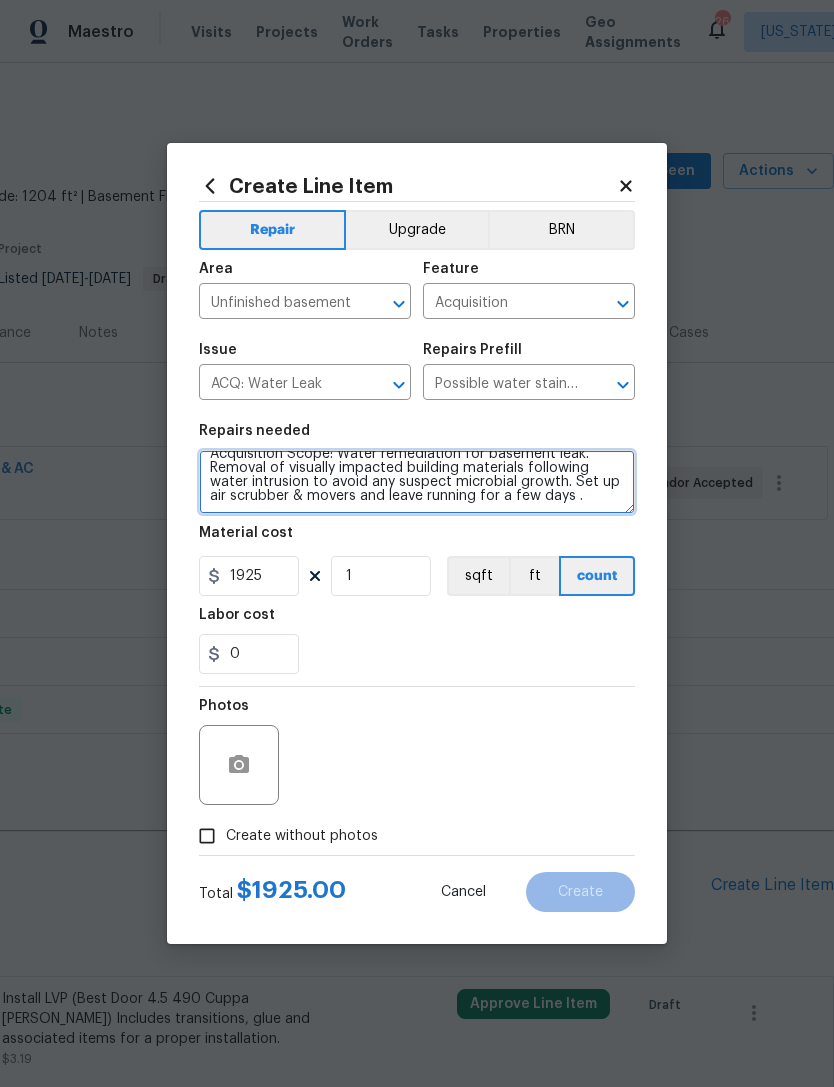 click on "Acquisition Scope: Water remediation for basement leak. Removal of visually impacted building materials following water intrusion to avoid any suspect microbial growth. Set up air scrubber & movers and leave running for a few days ." at bounding box center [417, 482] 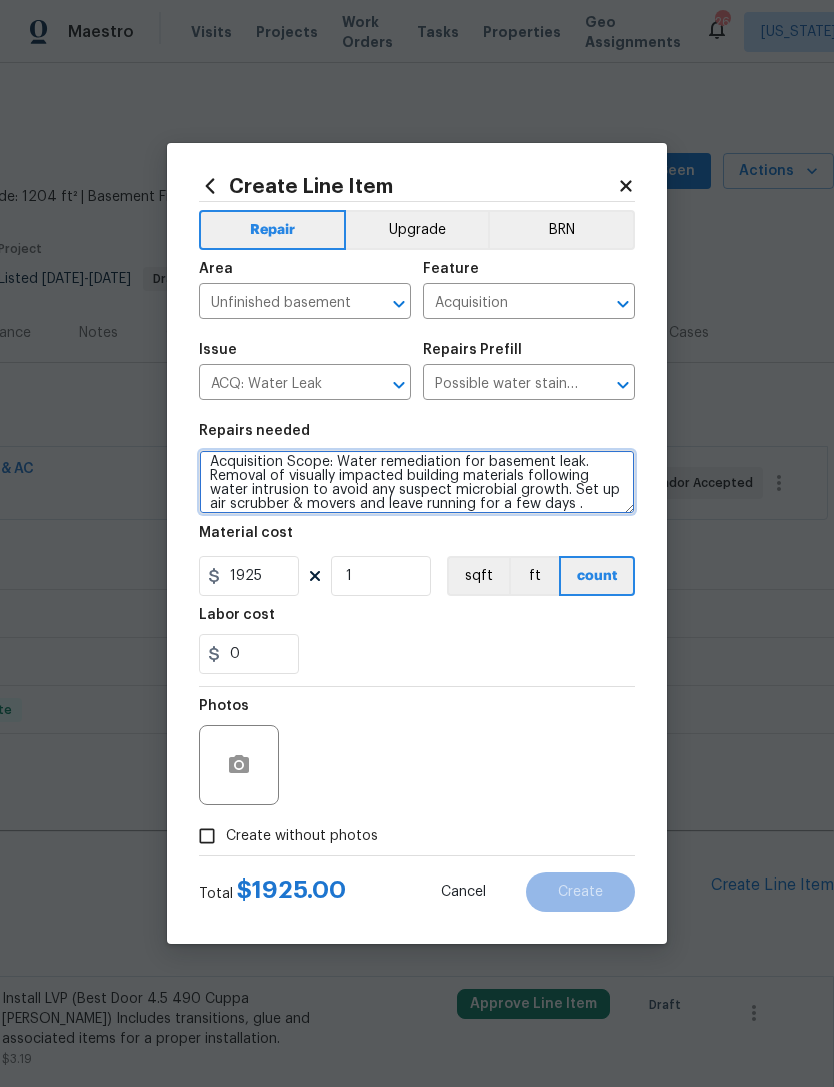 scroll, scrollTop: 5, scrollLeft: 0, axis: vertical 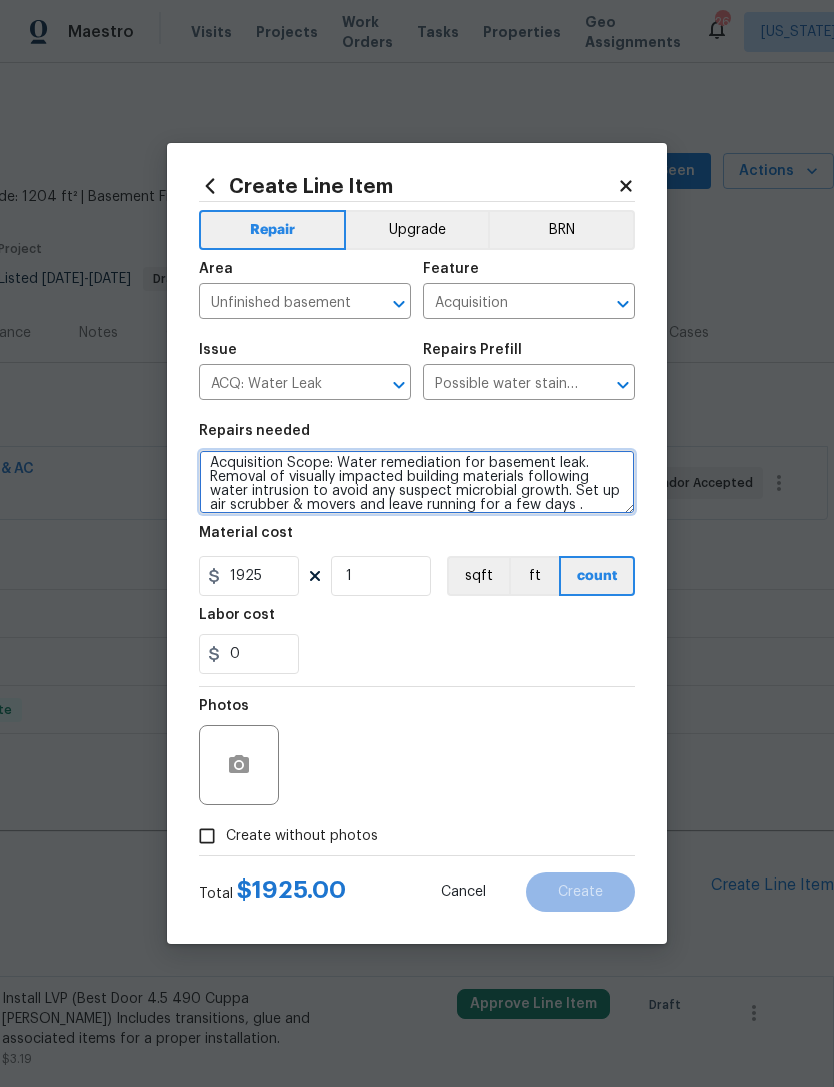 click on "Acquisition Scope: Water remediation for basement leak. Removal of visually impacted building materials following water intrusion to avoid any suspect microbial growth. Set up air scrubber & movers and leave running for a few days ." at bounding box center (417, 482) 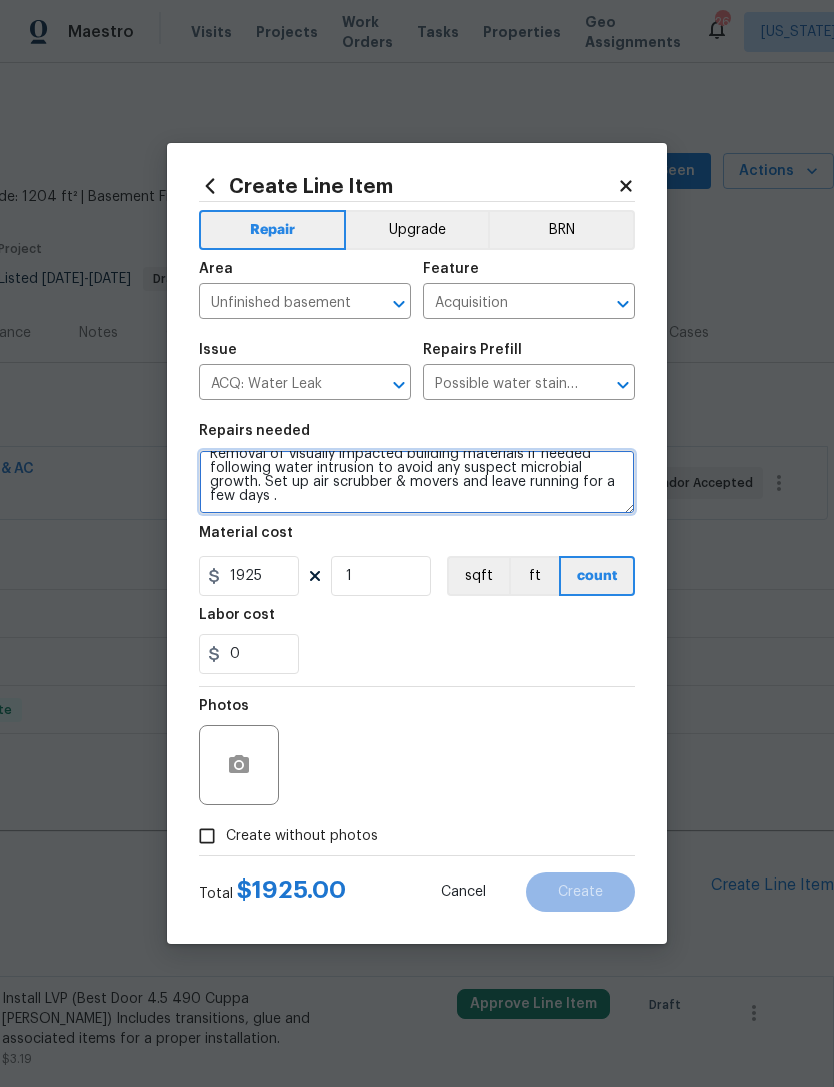 scroll, scrollTop: 28, scrollLeft: 0, axis: vertical 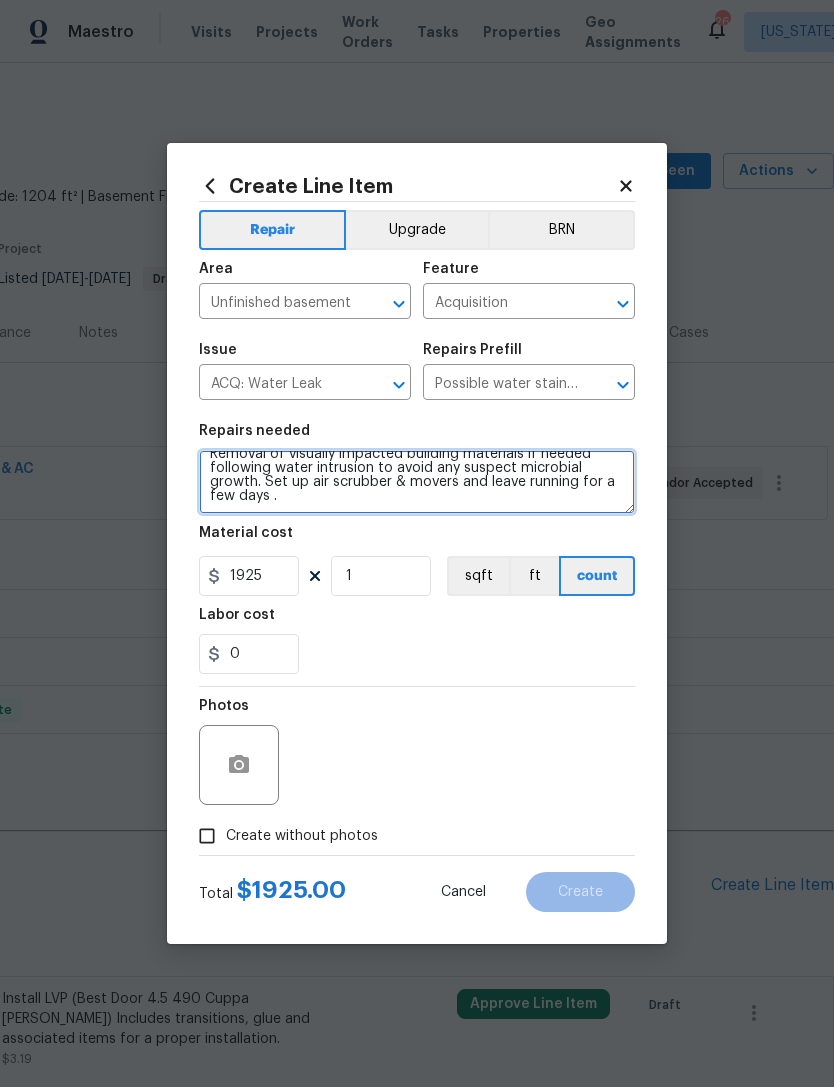 click on "Acquisition Scope: Water remediation for basement leak. Removal of visually impacted building materials if needed following water intrusion to avoid any suspect microbial growth. Set up air scrubber & movers and leave running for a few days ." at bounding box center (417, 482) 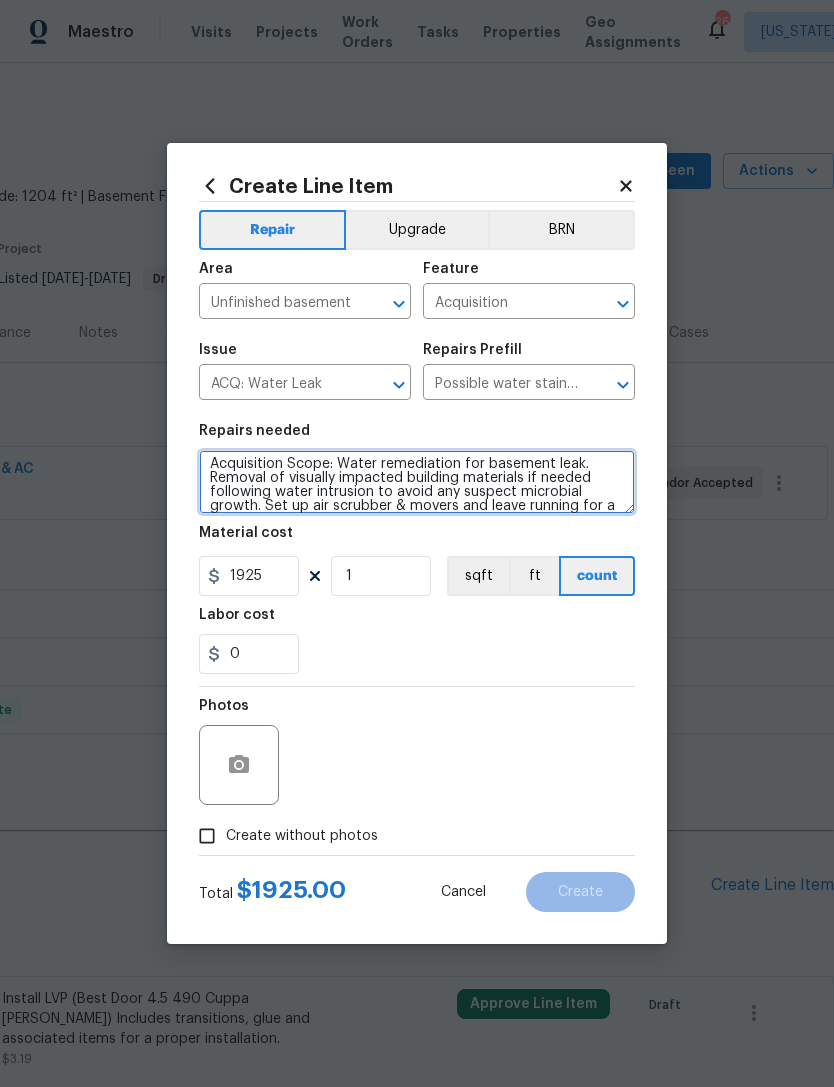 scroll, scrollTop: 12, scrollLeft: 0, axis: vertical 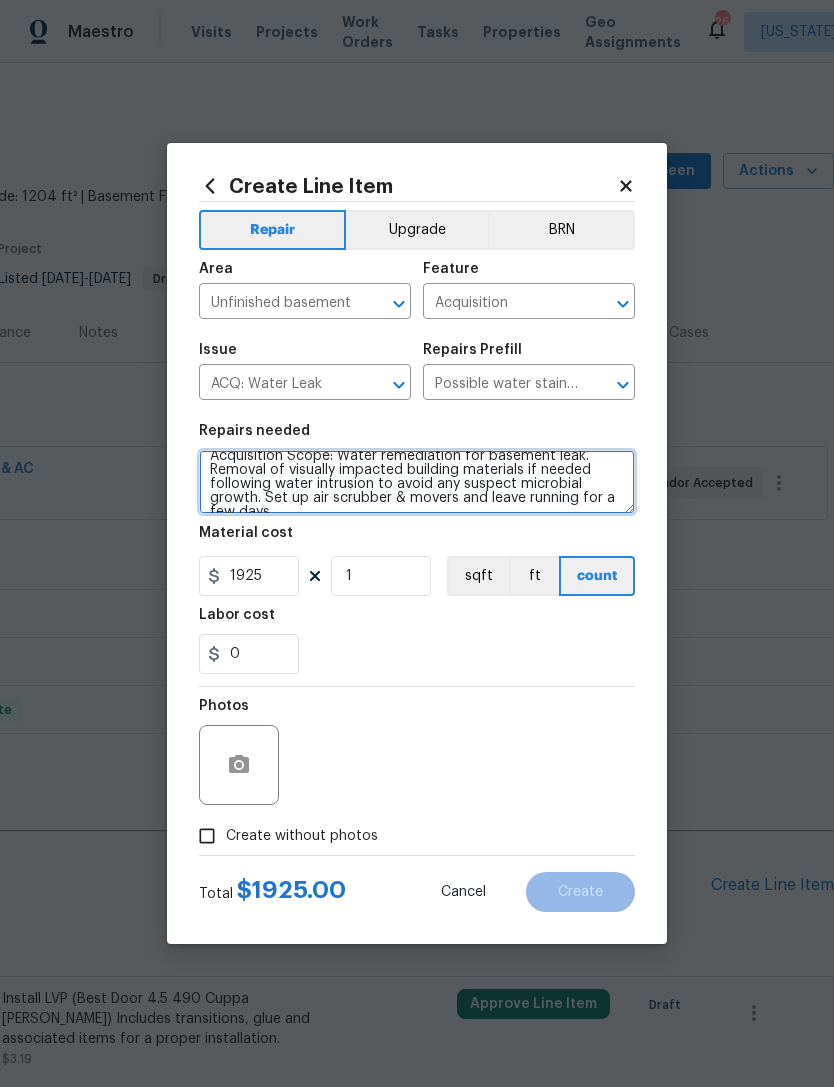 click on "Acquisition Scope: Water remediation for basement leak. Removal of visually impacted building materials if needed following water intrusion to avoid any suspect microbial growth. Set up air scrubber & movers and leave running for a few days ." at bounding box center (417, 482) 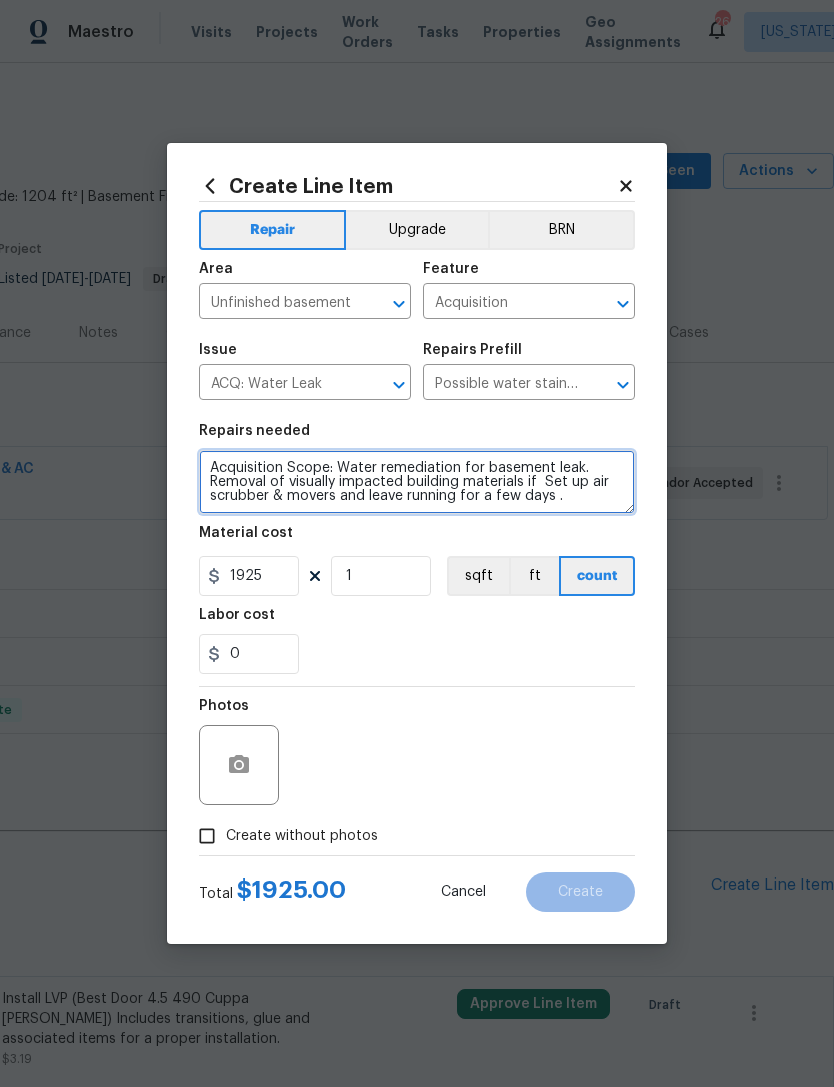 scroll, scrollTop: 0, scrollLeft: 0, axis: both 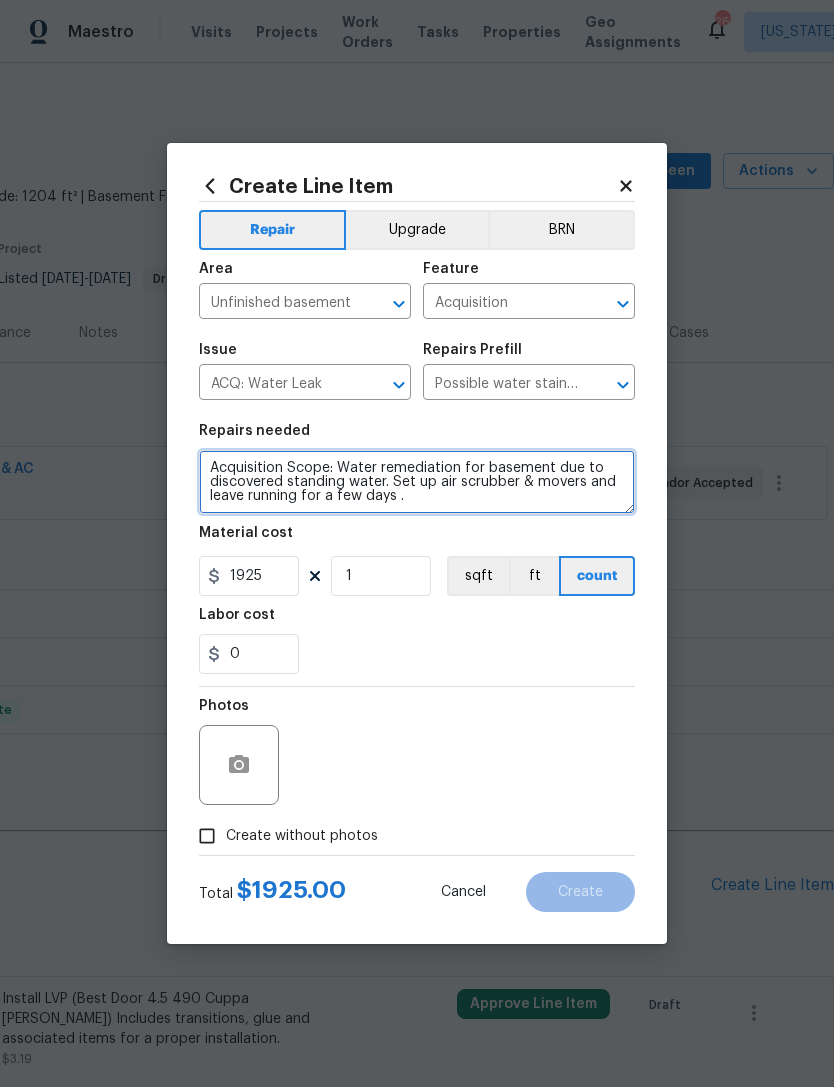 click on "Acquisition Scope: Water remediation for basement due to discovered standing water. Set up air scrubber & movers and leave running for a few days ." at bounding box center (417, 482) 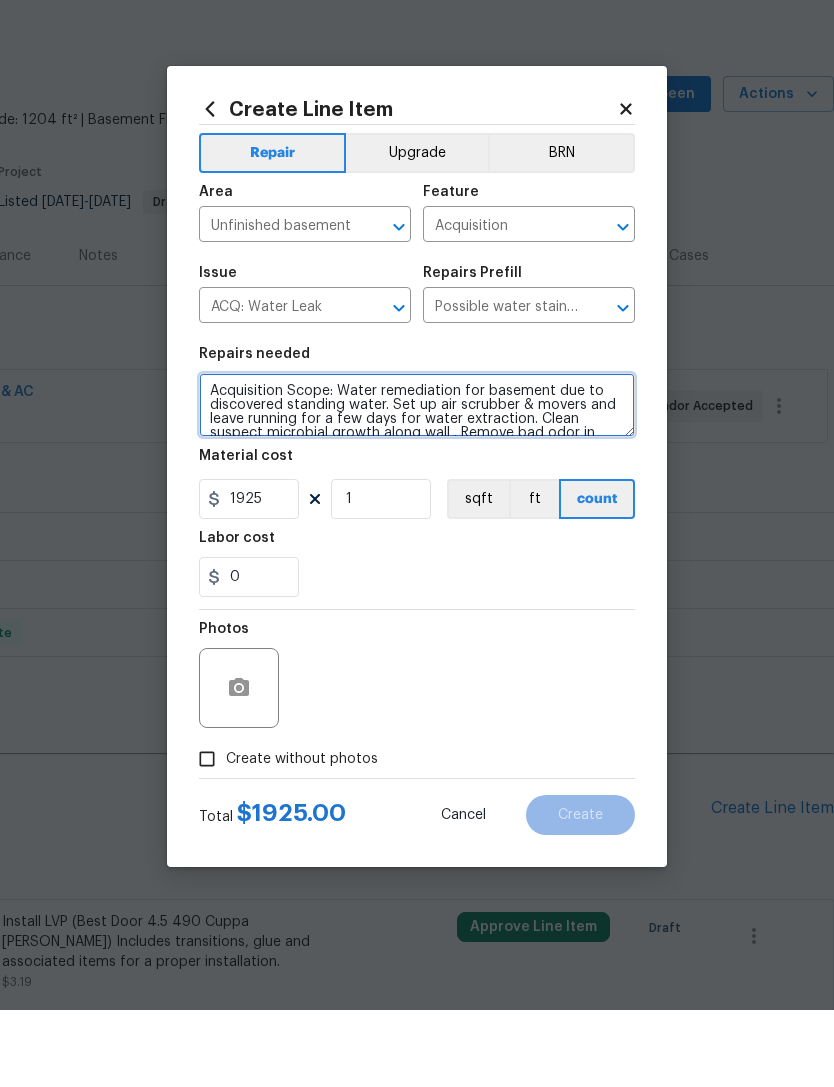 scroll, scrollTop: 0, scrollLeft: 0, axis: both 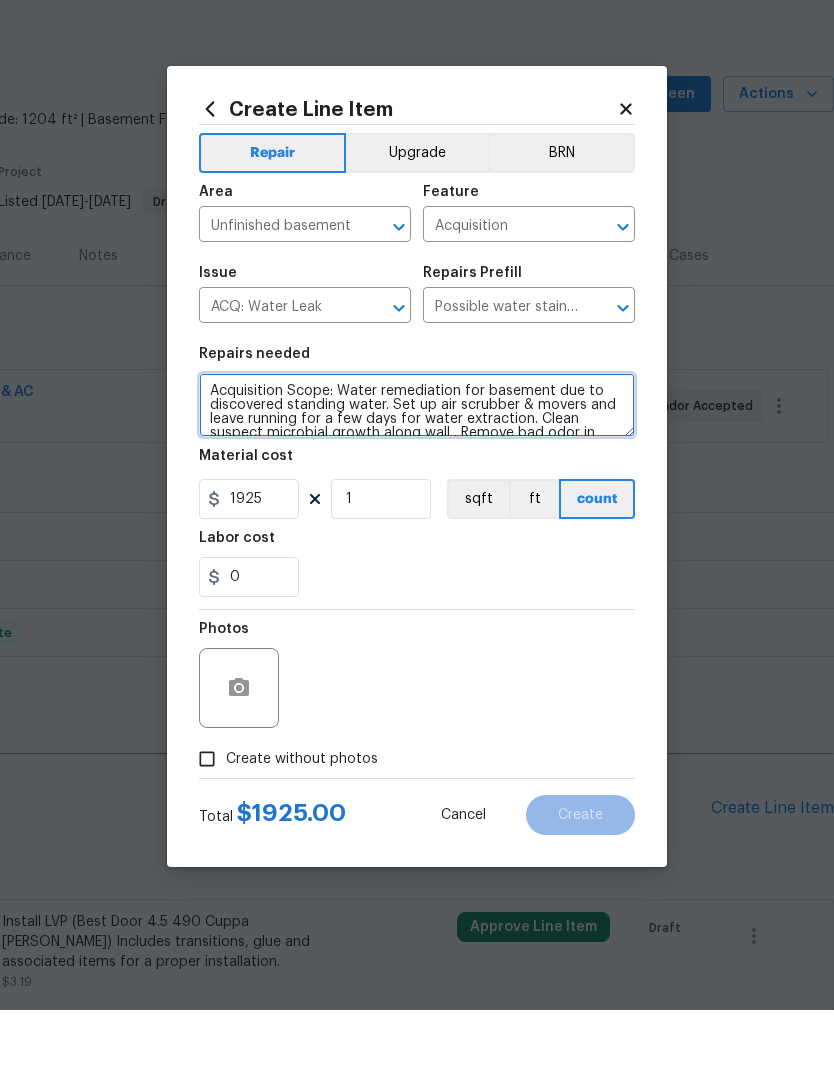 type on "Acquisition Scope: Water remediation for basement due to discovered standing water. Set up air scrubber & movers and leave running for a few days for water extraction. Clean suspect microbial growth along wall . Remove bad odor in basement" 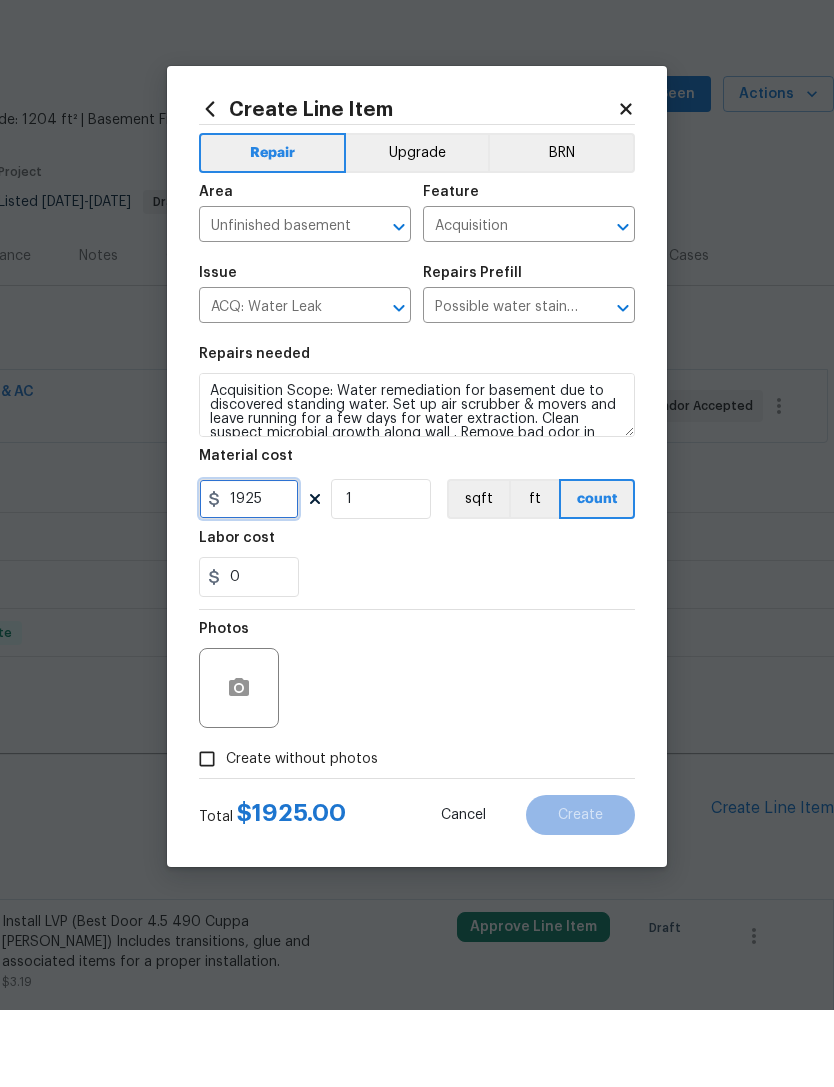 click on "1925" at bounding box center (249, 576) 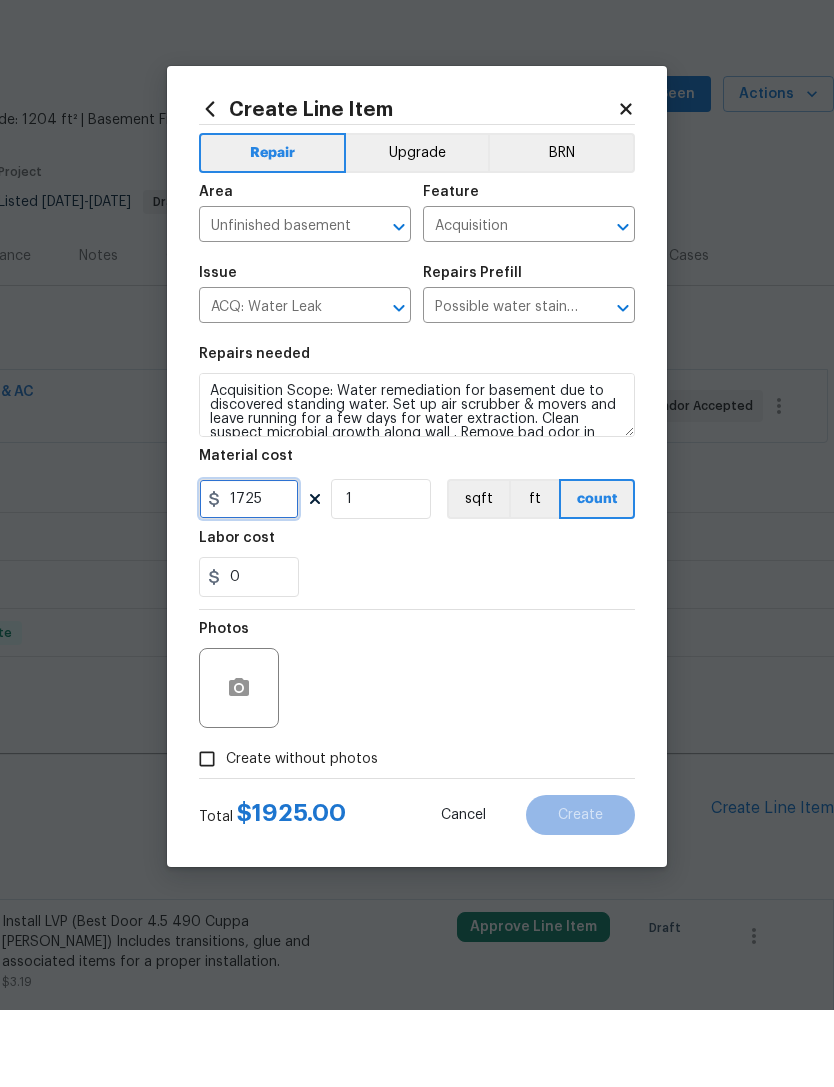 type on "1725" 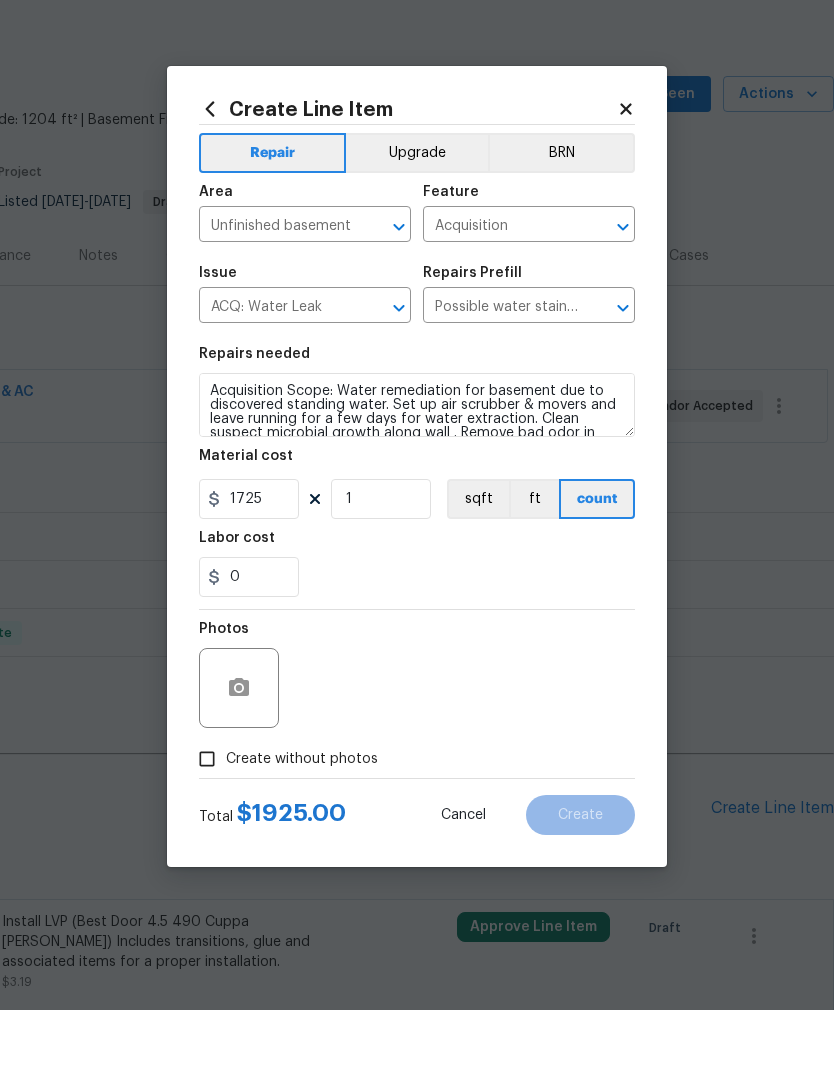 click on "Photos" at bounding box center (417, 752) 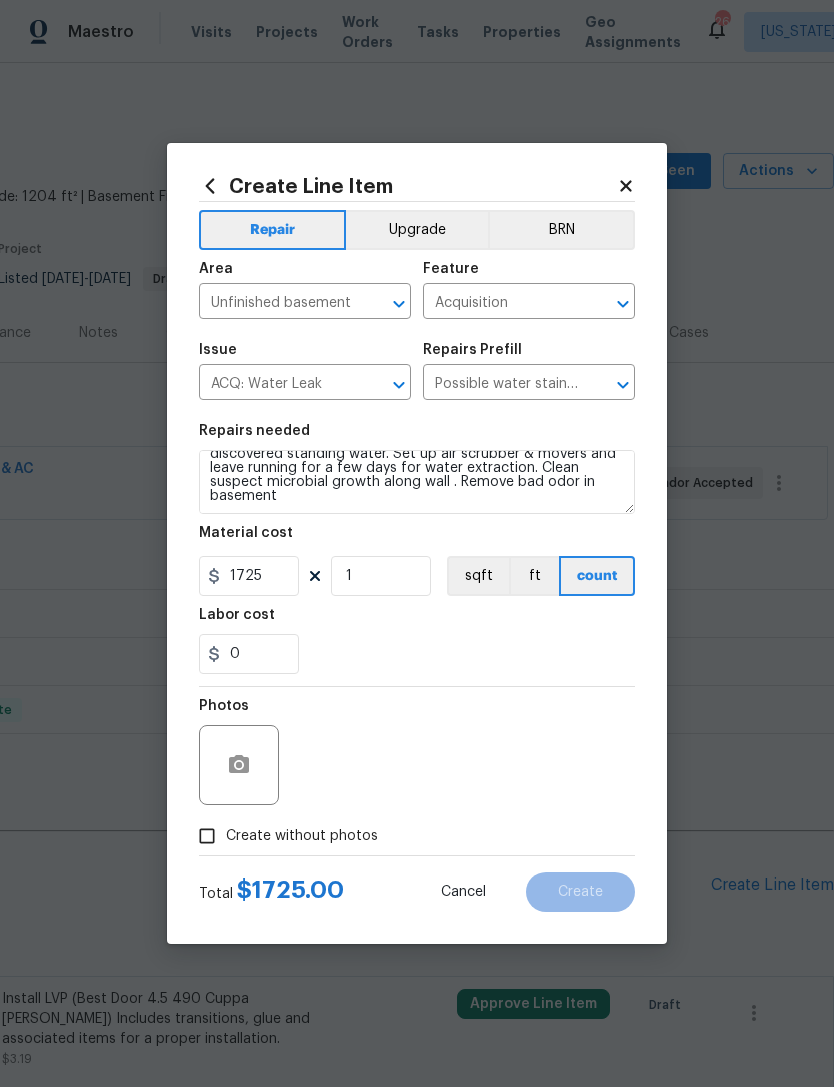 scroll, scrollTop: 28, scrollLeft: 0, axis: vertical 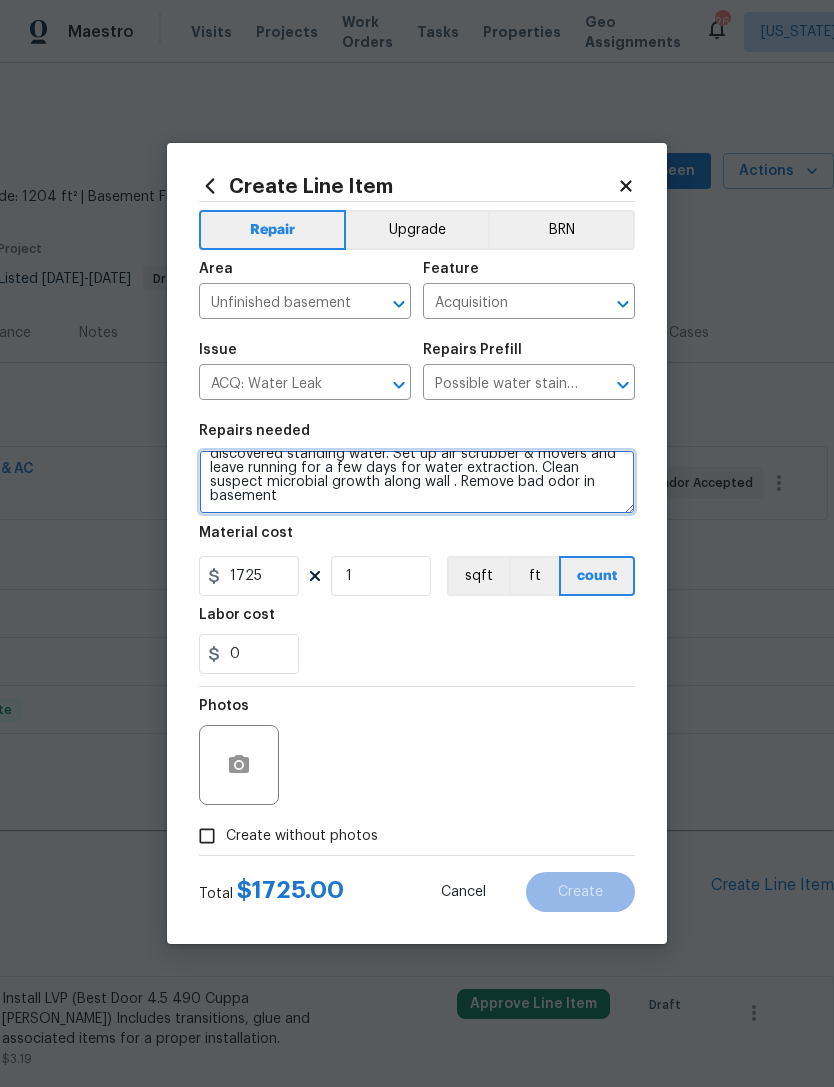 click on "Acquisition Scope: Water remediation for basement due to discovered standing water. Set up air scrubber & movers and leave running for a few days for water extraction. Clean suspect microbial growth along wall . Remove bad odor in basement" at bounding box center [417, 482] 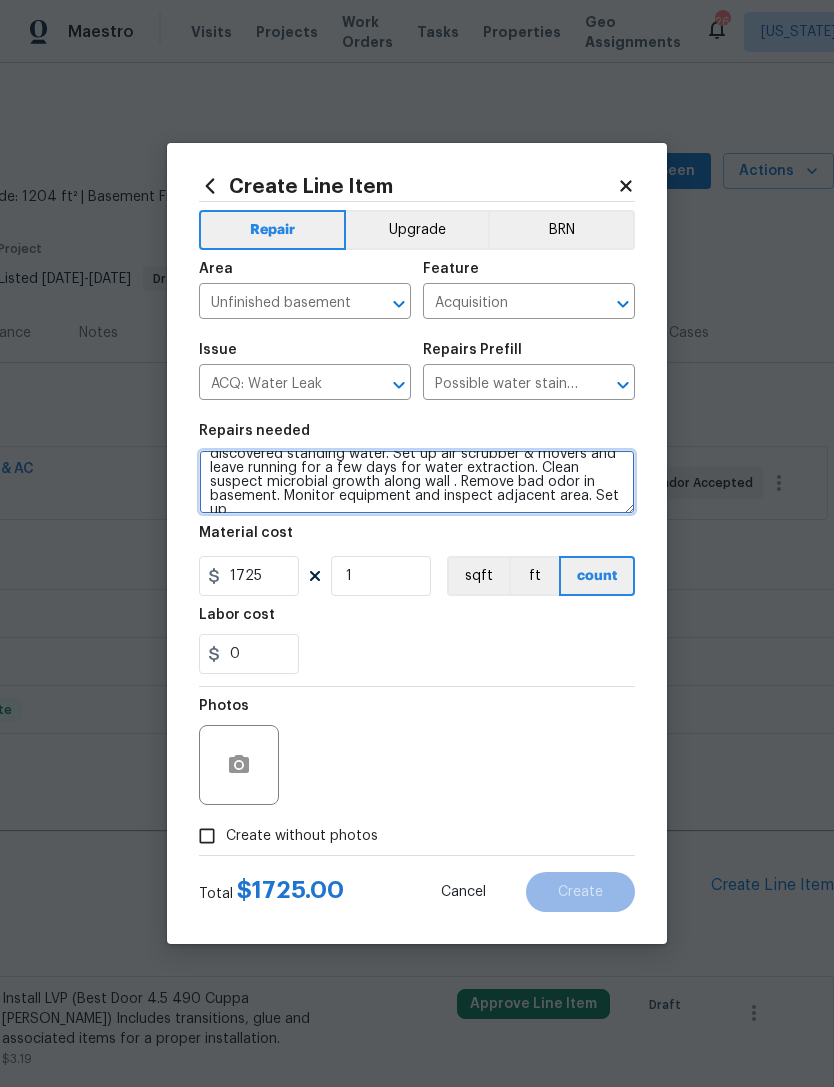 scroll, scrollTop: 32, scrollLeft: 0, axis: vertical 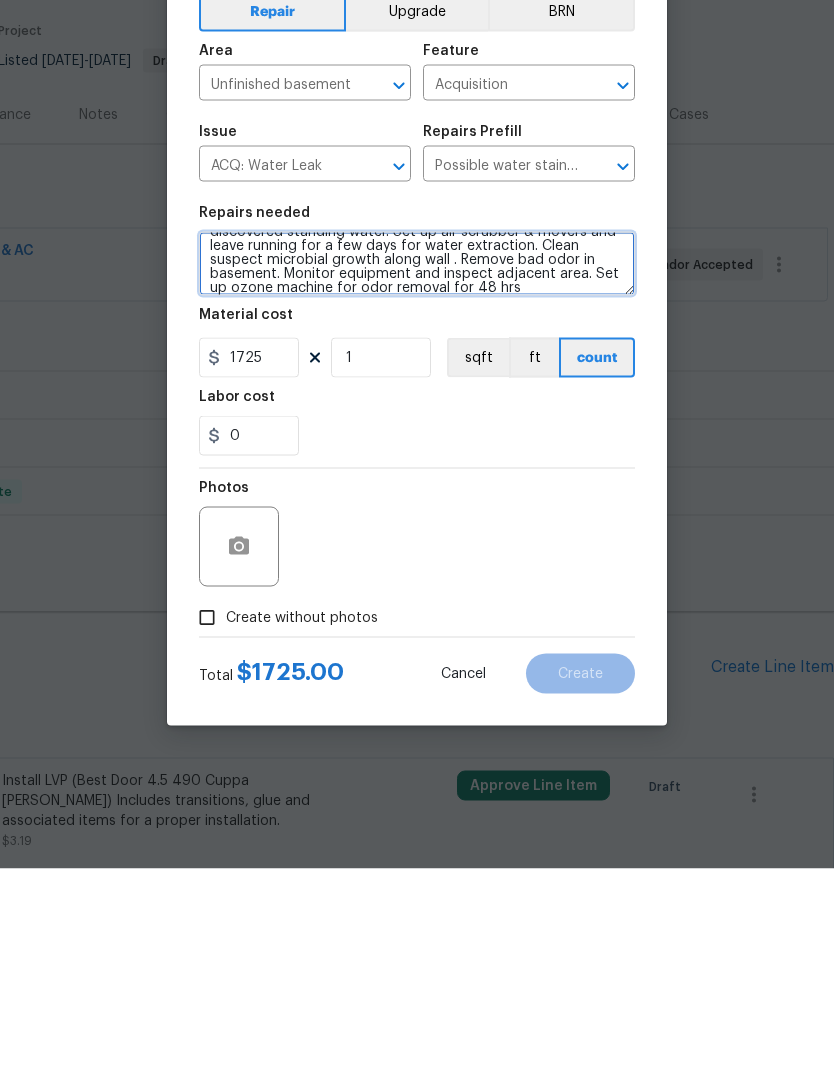 type on "Acquisition Scope: Water remediation for basement due to discovered standing water. Set up air scrubber & movers and leave running for a few days for water extraction. Clean suspect microbial growth along wall . Remove bad odor in basement. Monitor equipment and inspect adjacent area. Set up ozone machine for odor removal for 48 hrs" 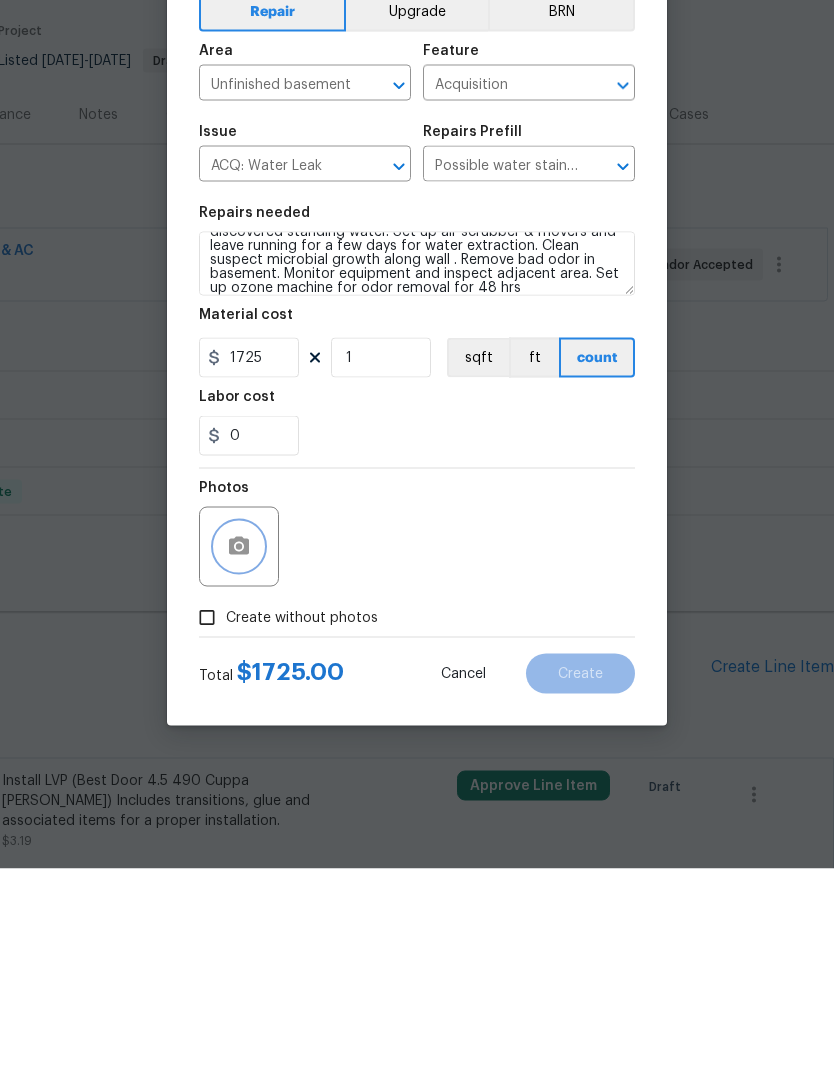 click at bounding box center (239, 765) 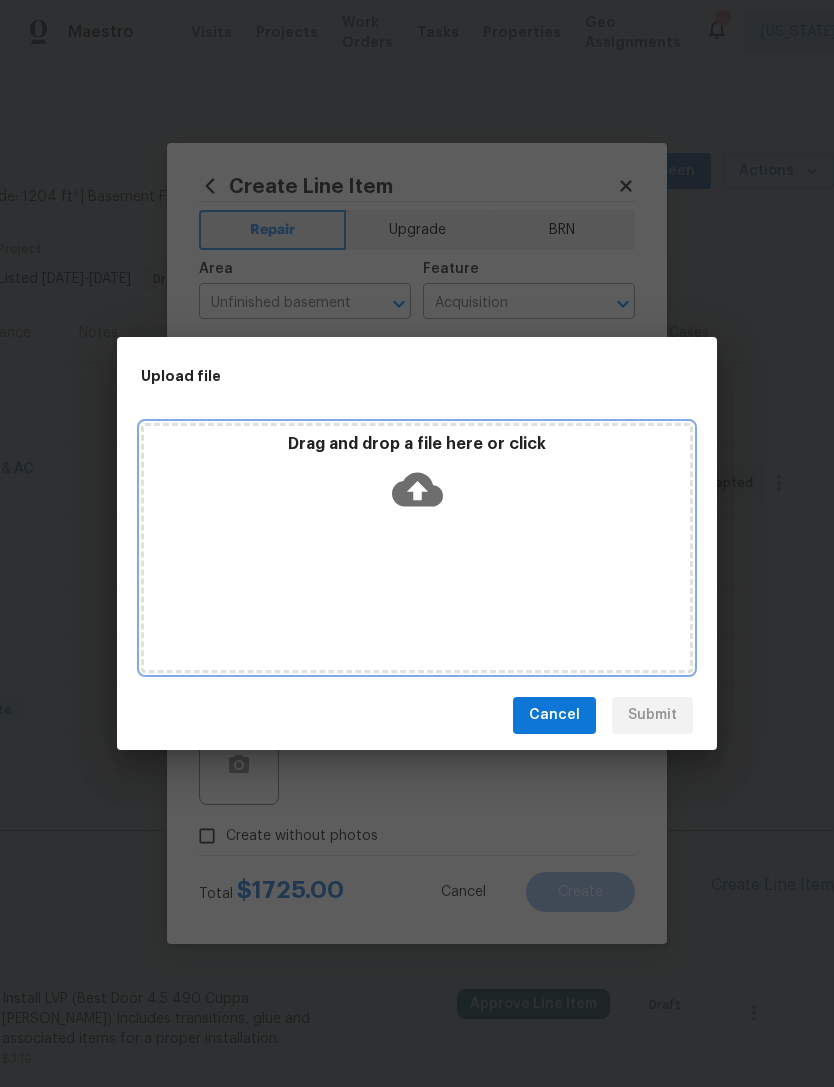 click 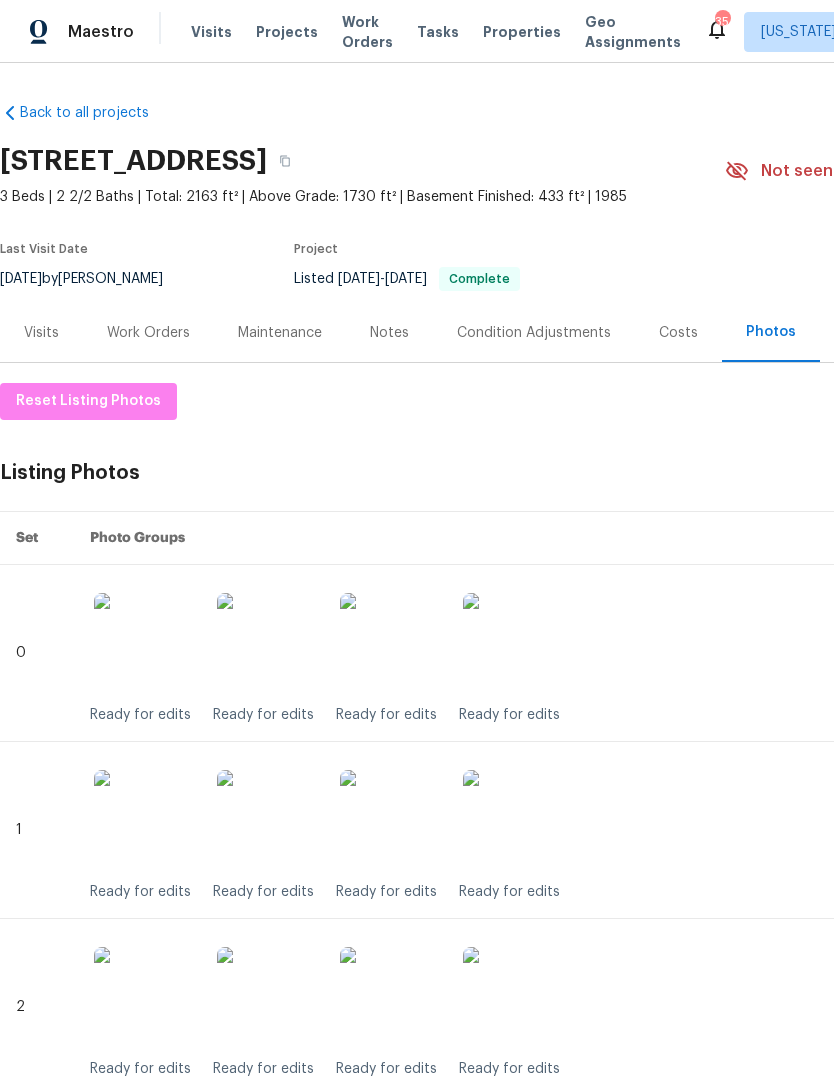 scroll, scrollTop: 0, scrollLeft: 0, axis: both 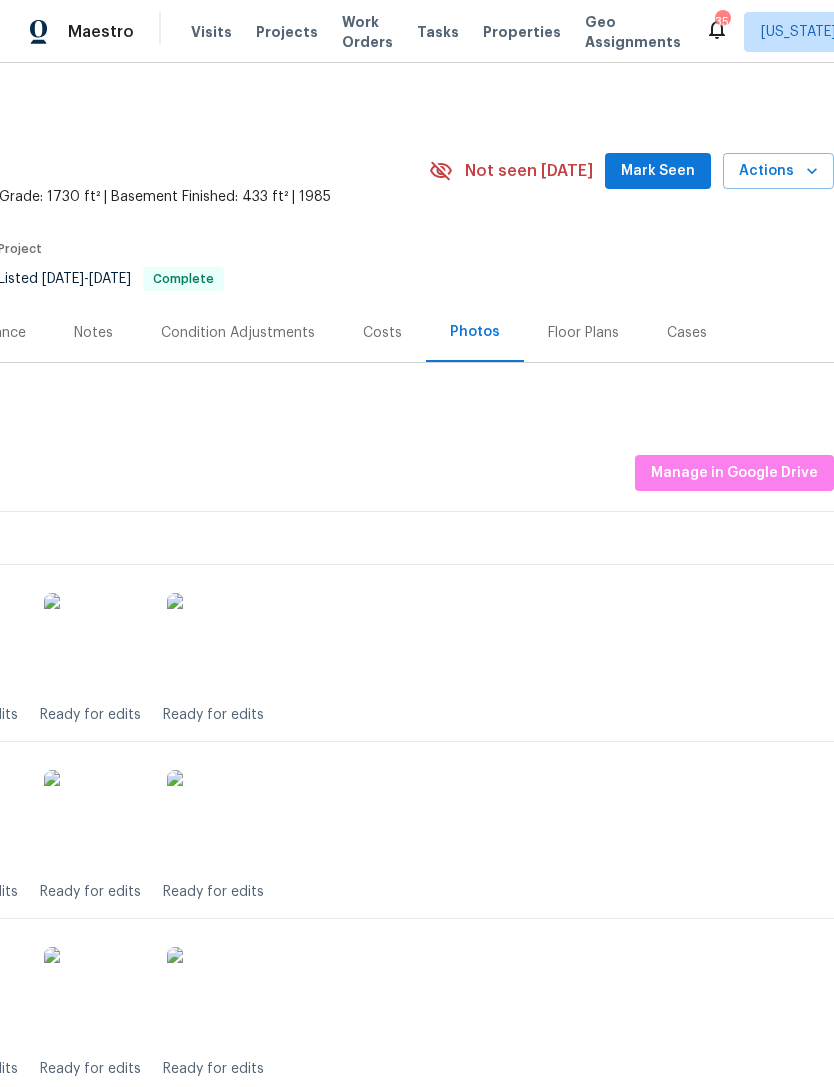click on "Costs" at bounding box center [382, 333] 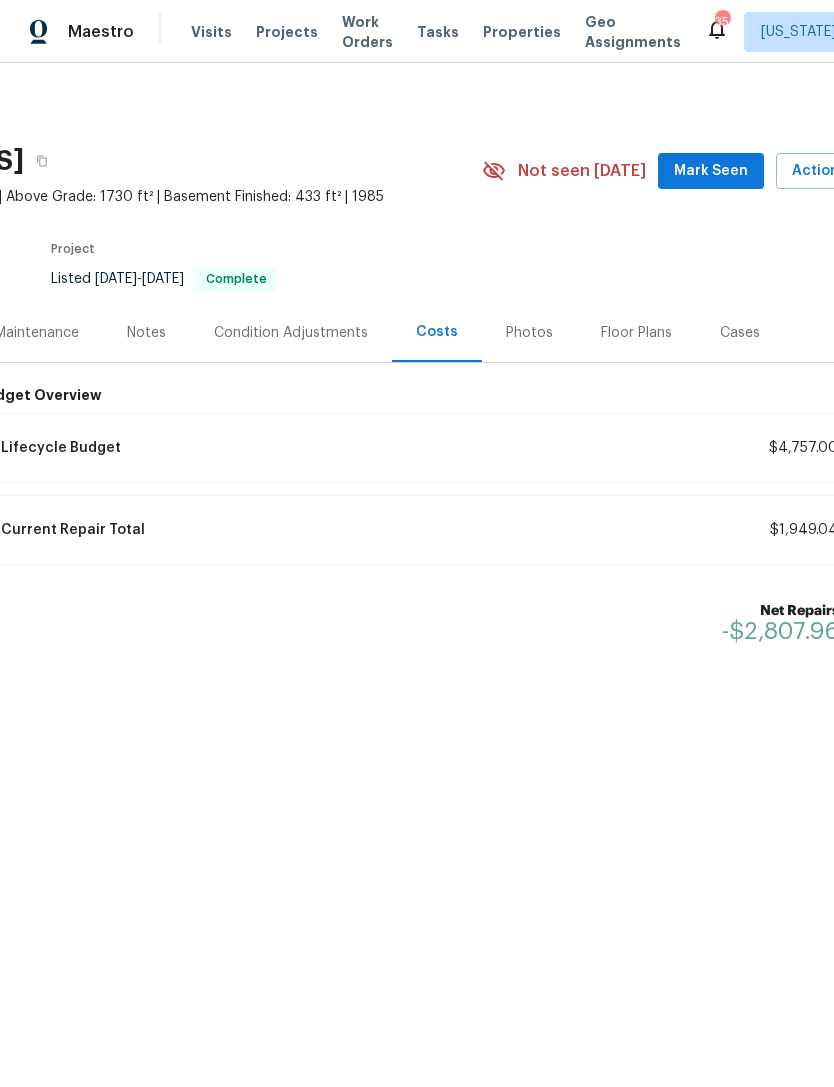 scroll, scrollTop: 0, scrollLeft: 241, axis: horizontal 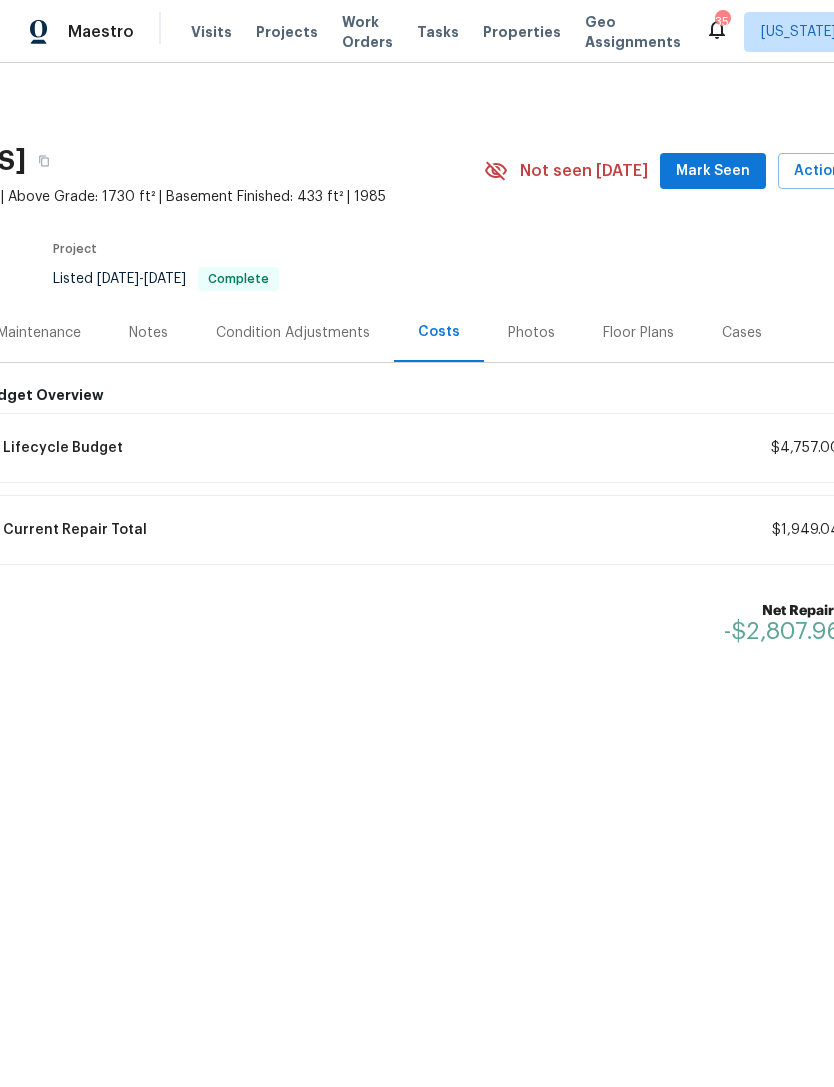 click on "Notes" at bounding box center (148, 333) 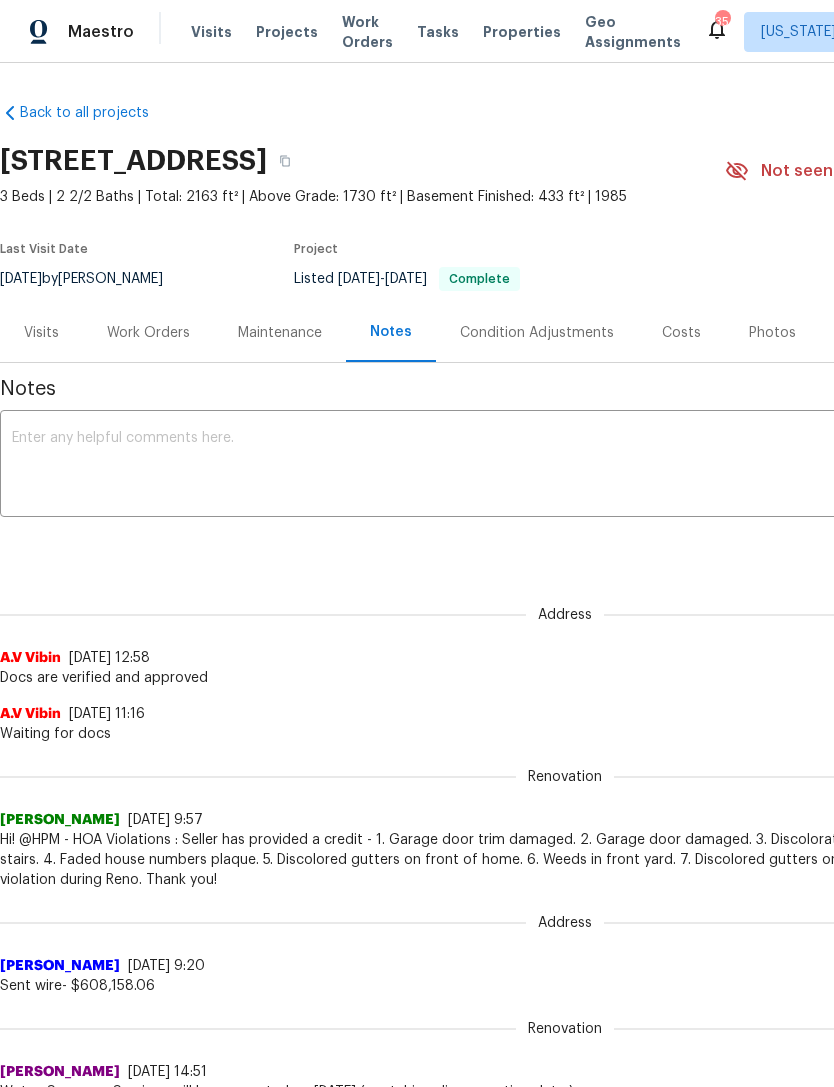 scroll, scrollTop: 0, scrollLeft: 0, axis: both 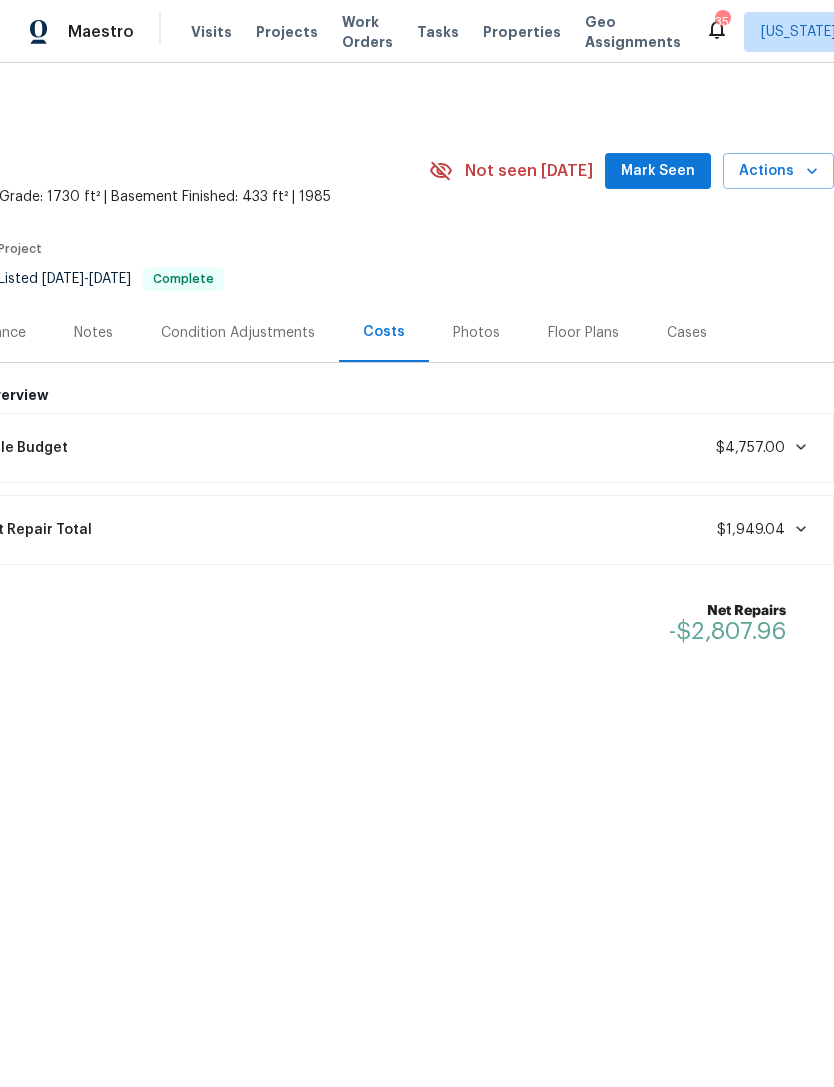 click on "Back to all projects 7227 Gentian Ct, Springfield, VA 22152 3 Beds | 2 2/2 Baths | Total: 2163 ft² | Above Grade: 1730 ft² | Basement Finished: 433 ft² | 1985 Not seen today Mark Seen Actions Last Visit Date 7/15/2025  by  Nelson Flores   Project Listed   7/16/2025  -  7/16/2025 Complete Visits Work Orders Maintenance Notes Condition Adjustments Costs Photos Floor Plans Cases Home Value $732,300.81 Expected Resale Value $602,483.00 Acquisition Cost $732,300.81 After Renovation Value Budget Overview Lifecycle Budget $4,757.00 Current Repair Total $1,949.04 Net Repairs -$2,807.96" at bounding box center (417, 442) 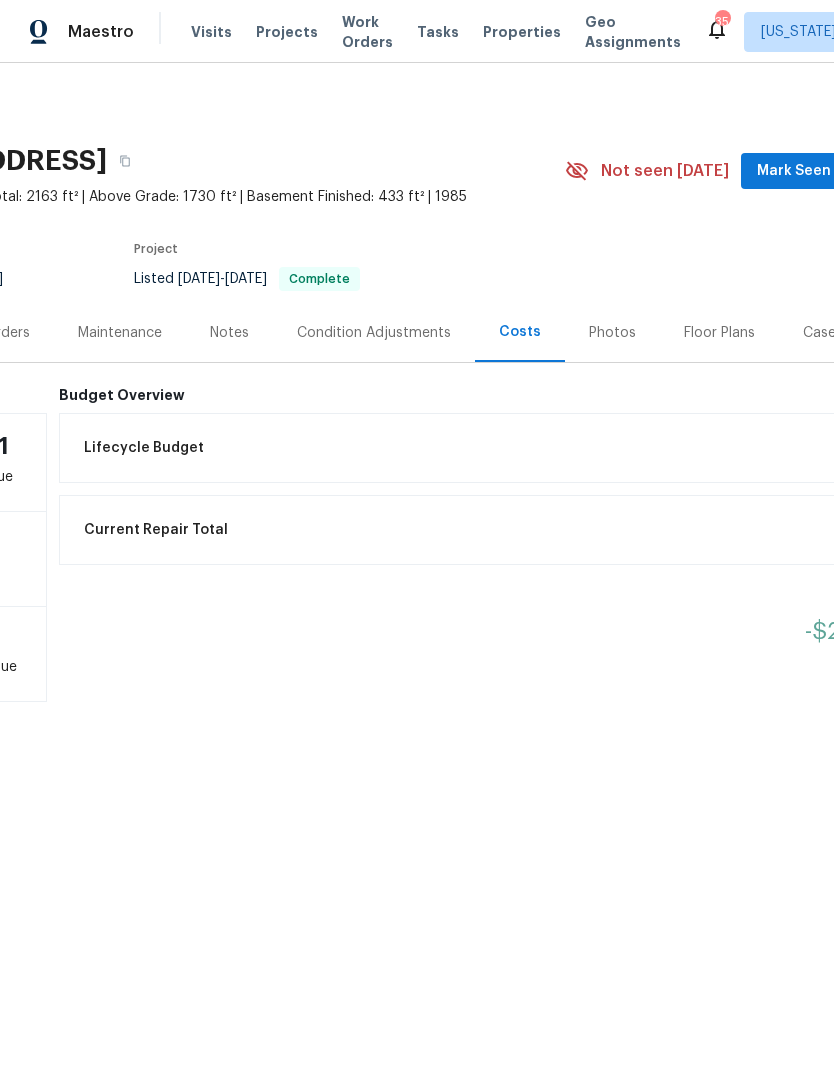scroll, scrollTop: 0, scrollLeft: 176, axis: horizontal 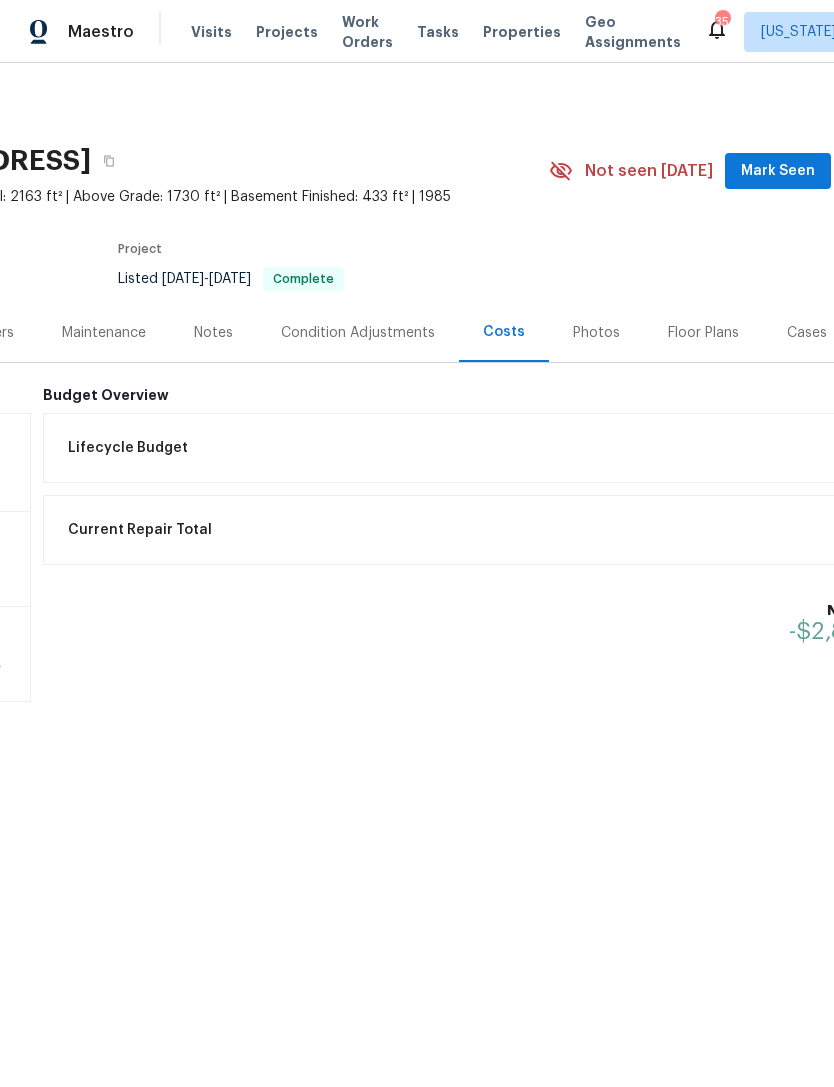 click on "Photos" at bounding box center [596, 333] 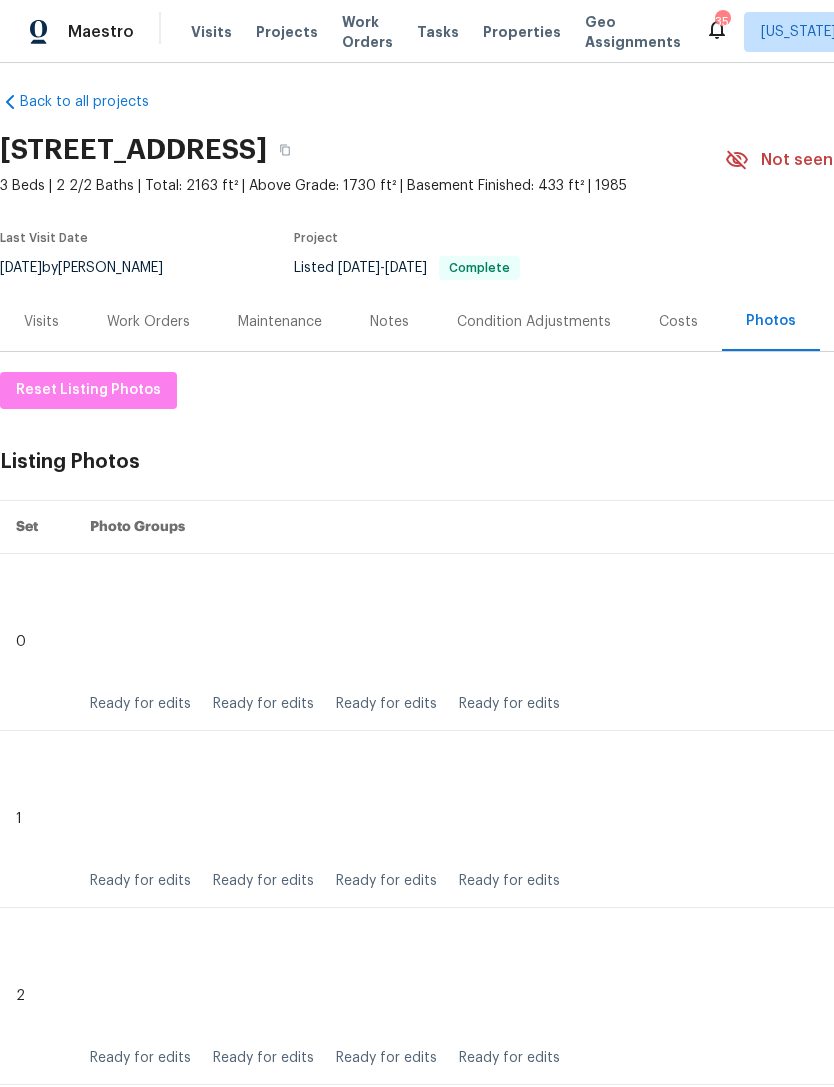scroll, scrollTop: 11, scrollLeft: 0, axis: vertical 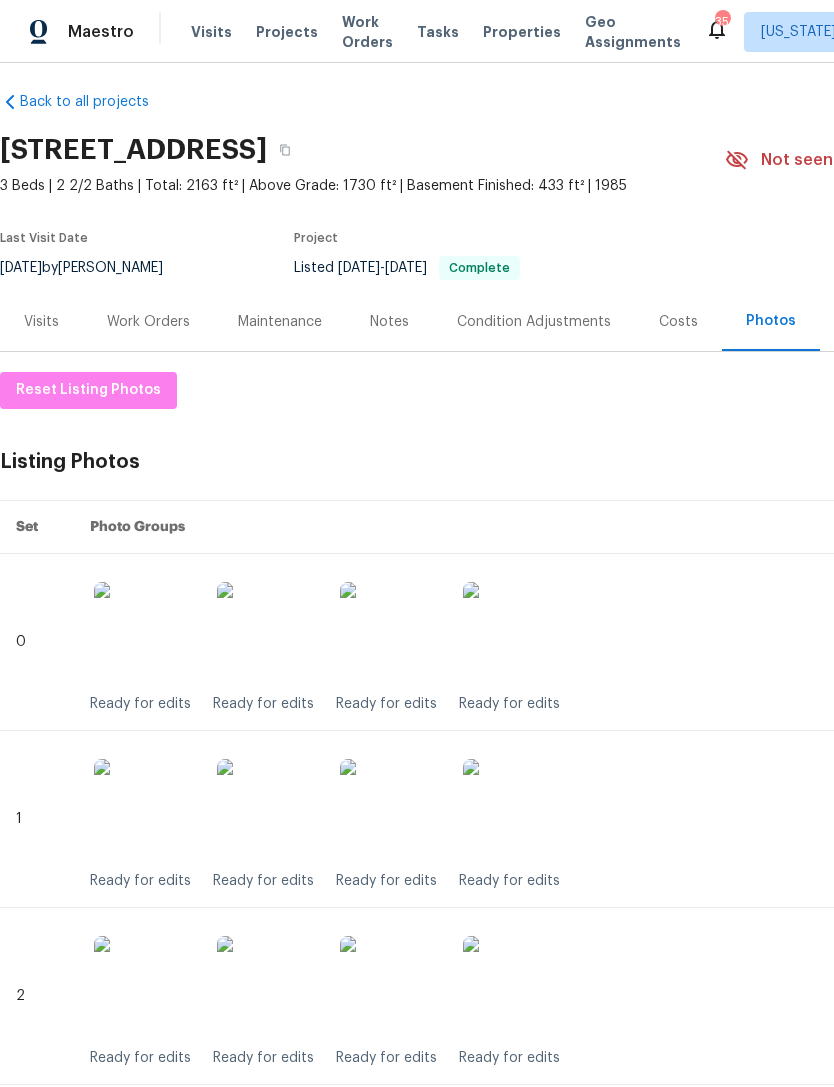 click on "Projects" at bounding box center [287, 32] 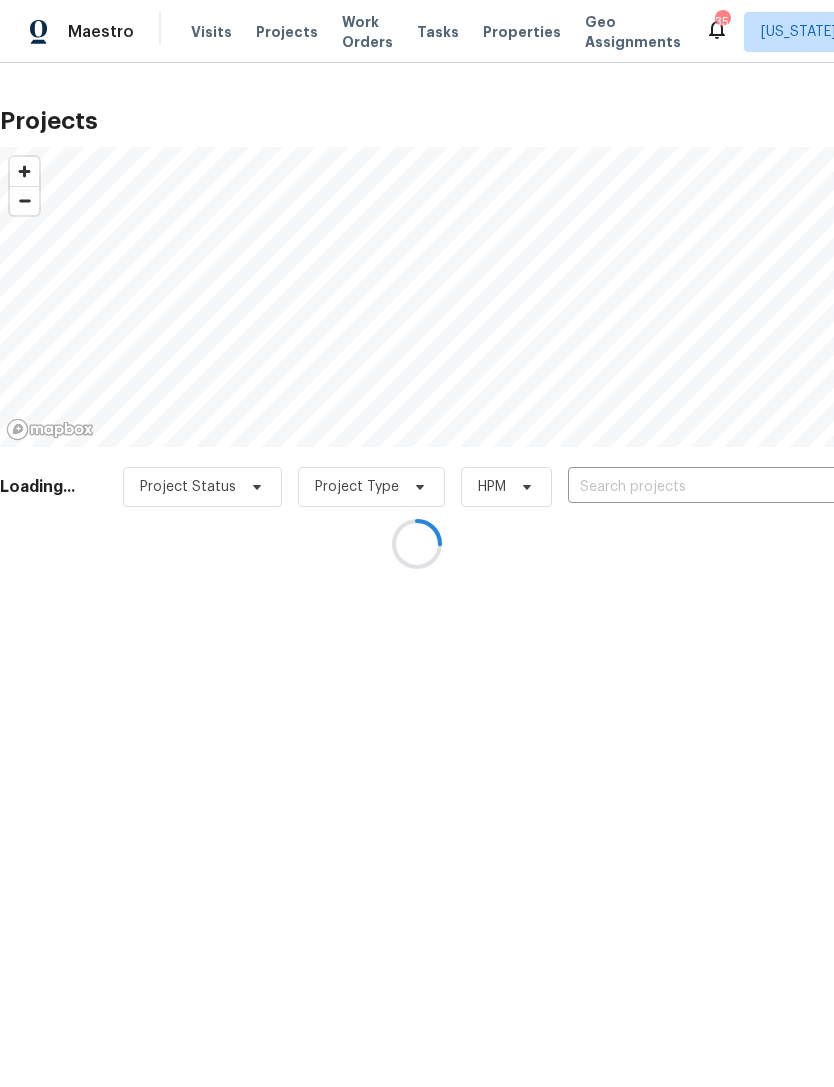click at bounding box center [417, 543] 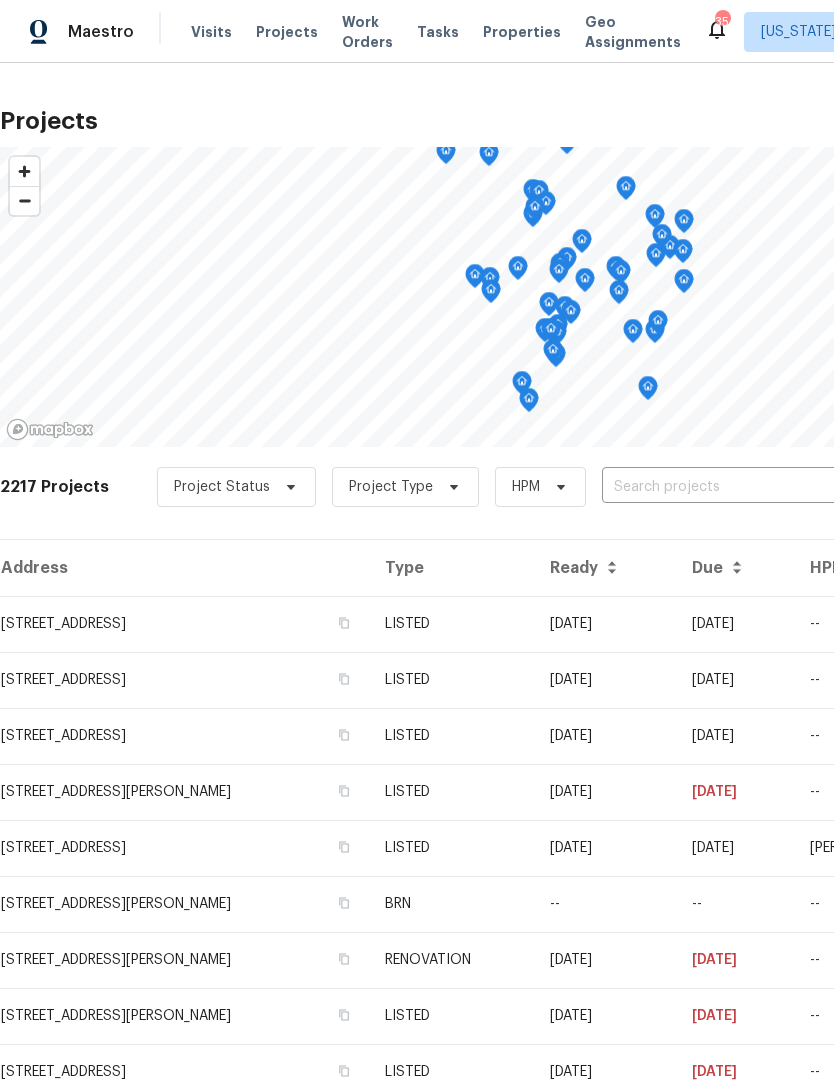 click at bounding box center (716, 487) 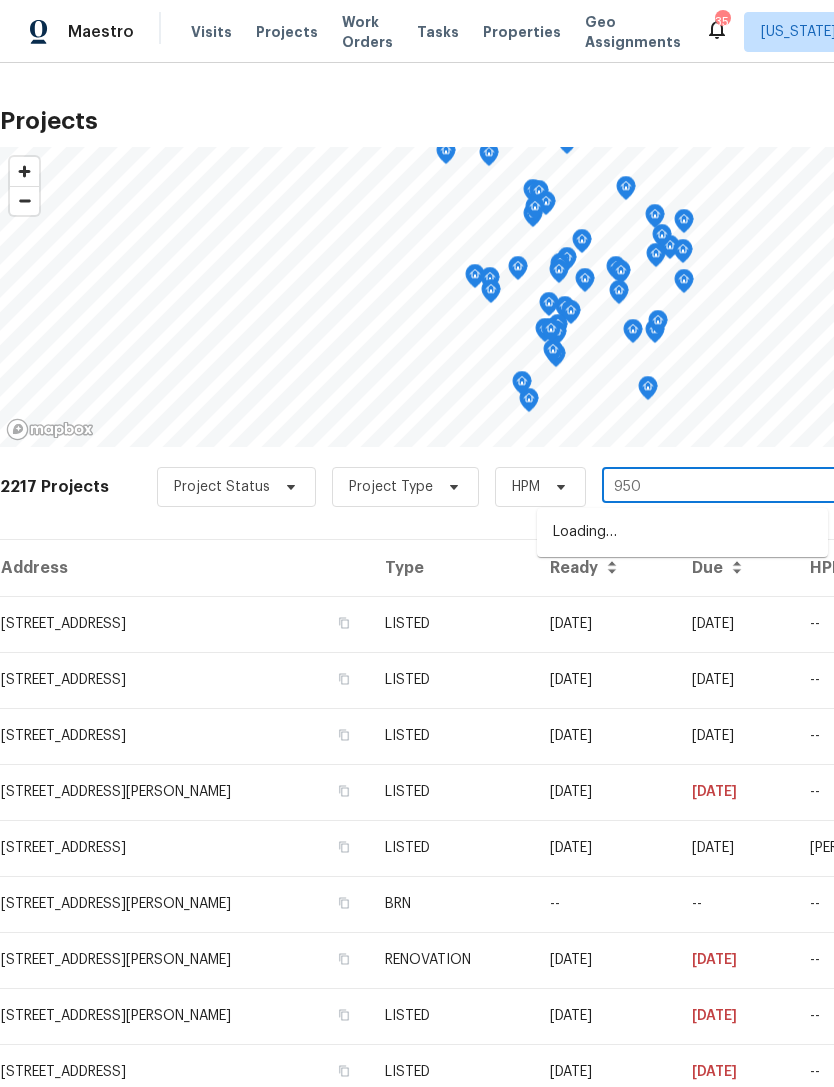 type on "9505" 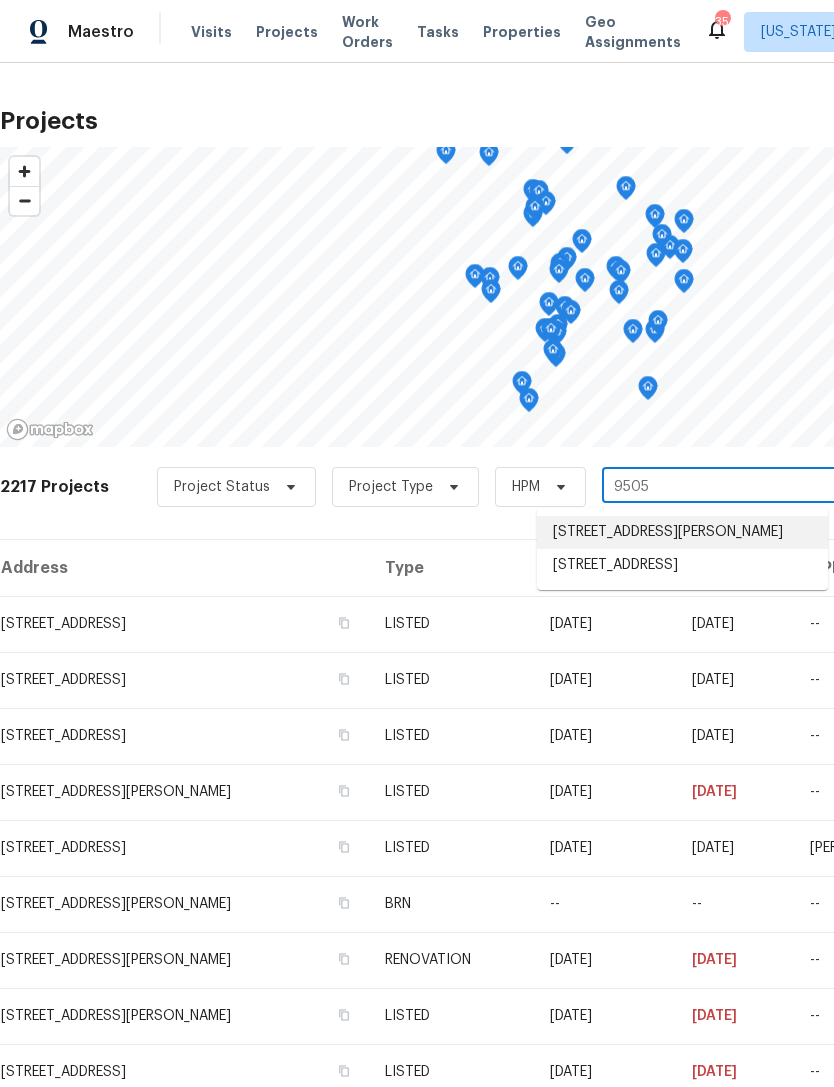 click on "[STREET_ADDRESS][PERSON_NAME]" at bounding box center [682, 532] 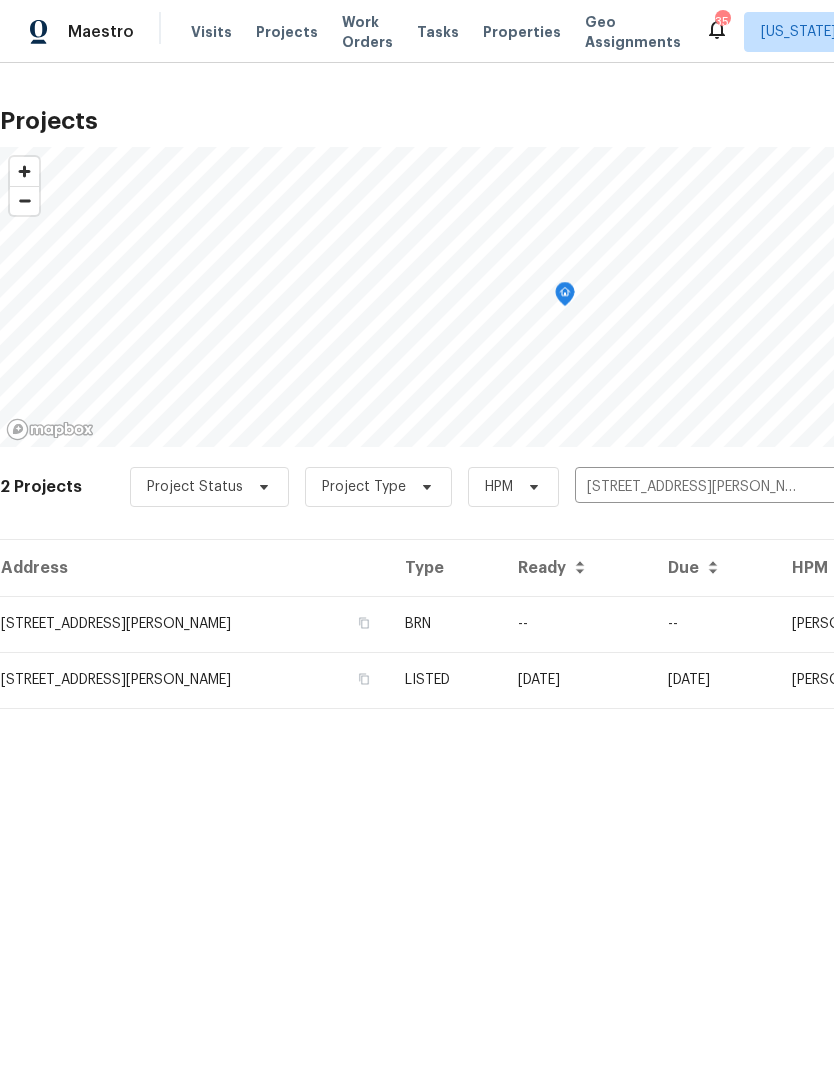 click on "[STREET_ADDRESS][PERSON_NAME]" at bounding box center (194, 624) 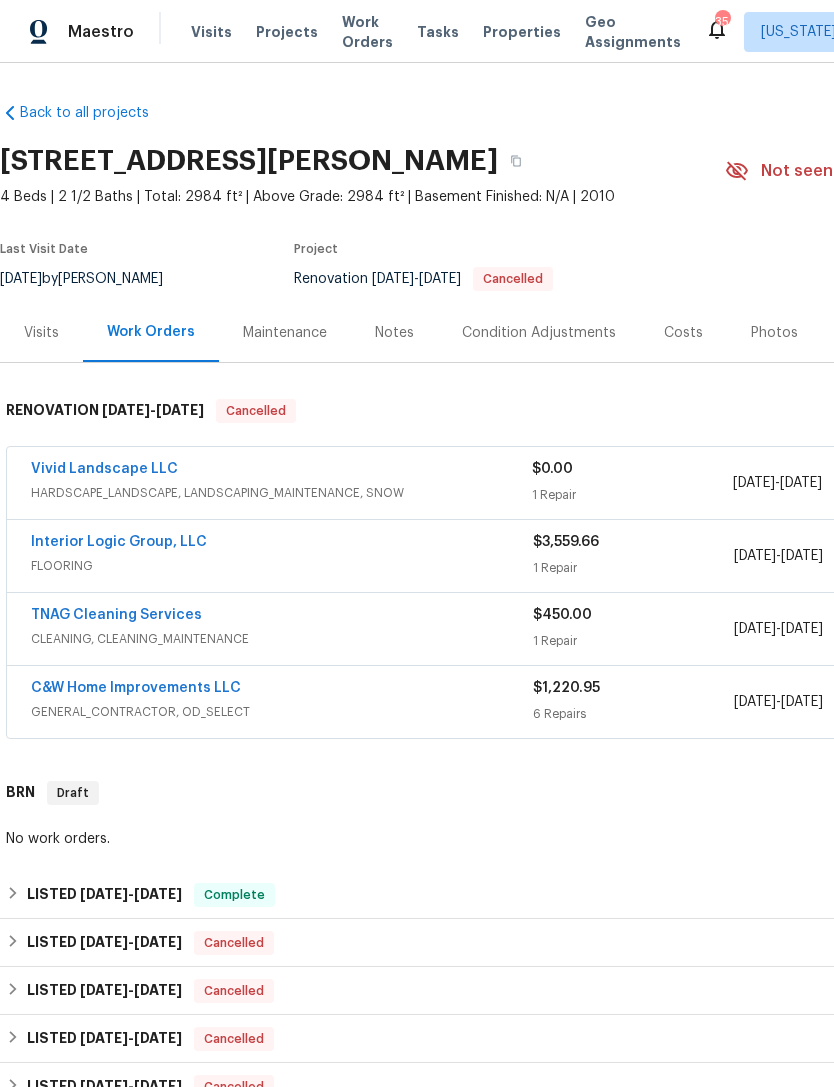 click on "C&W Home Improvements LLC" at bounding box center (282, 690) 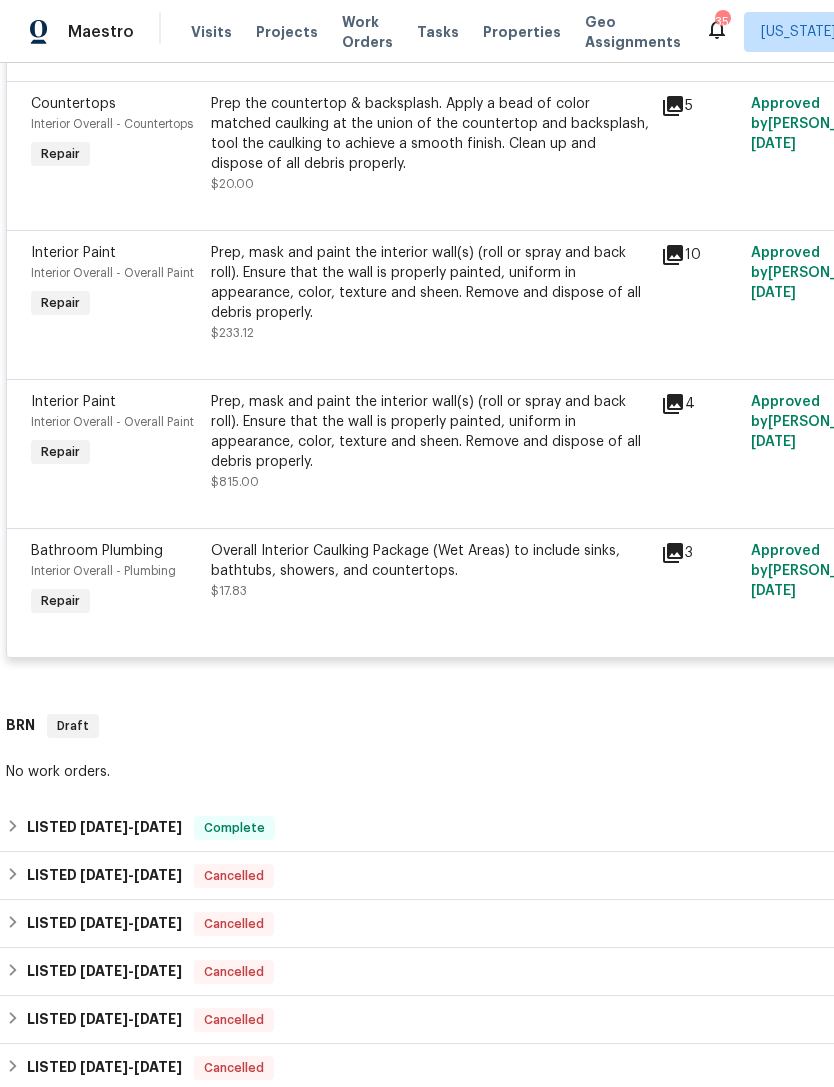 scroll, scrollTop: 1029, scrollLeft: 0, axis: vertical 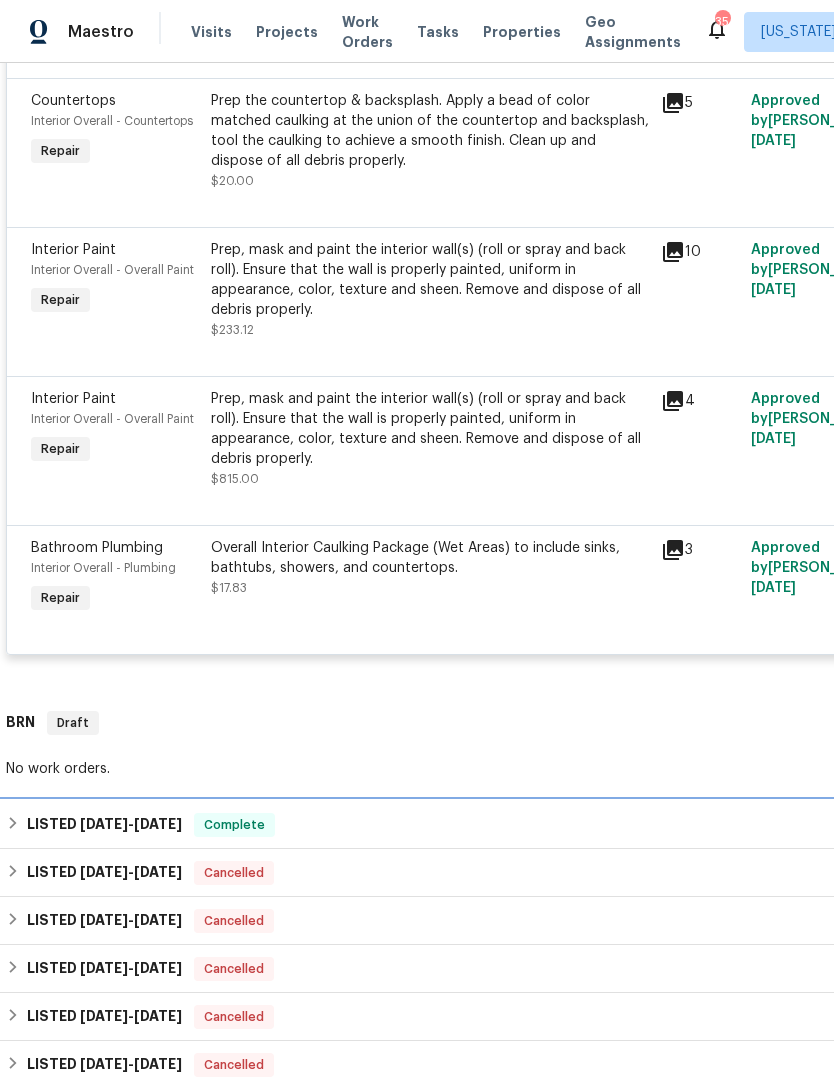 click on "Complete" at bounding box center (234, 825) 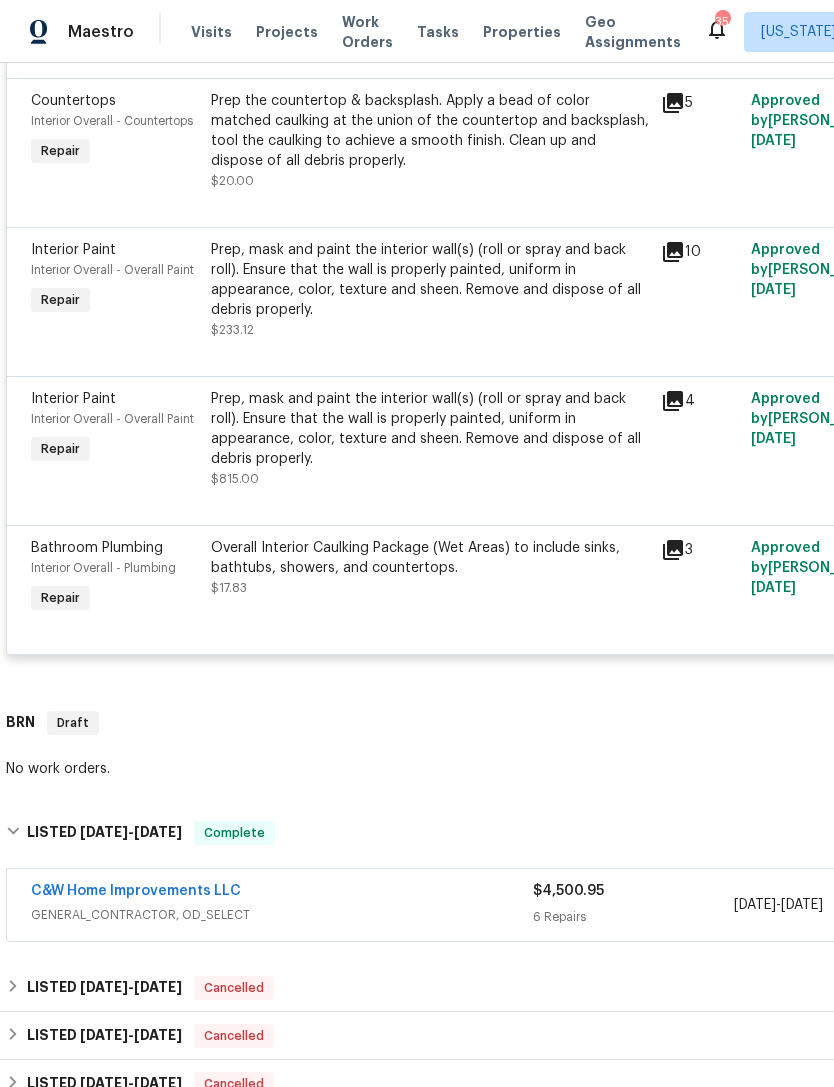 click on "GENERAL_CONTRACTOR, OD_SELECT" at bounding box center [282, 915] 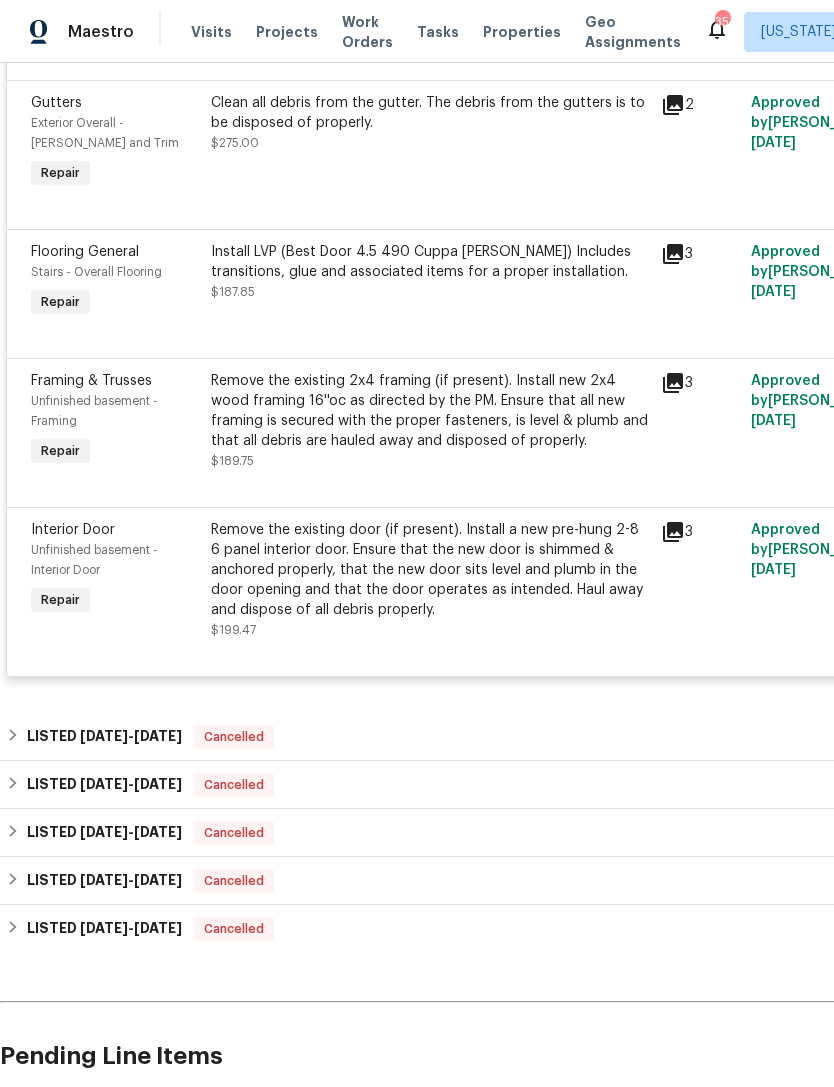 scroll, scrollTop: 2261, scrollLeft: 0, axis: vertical 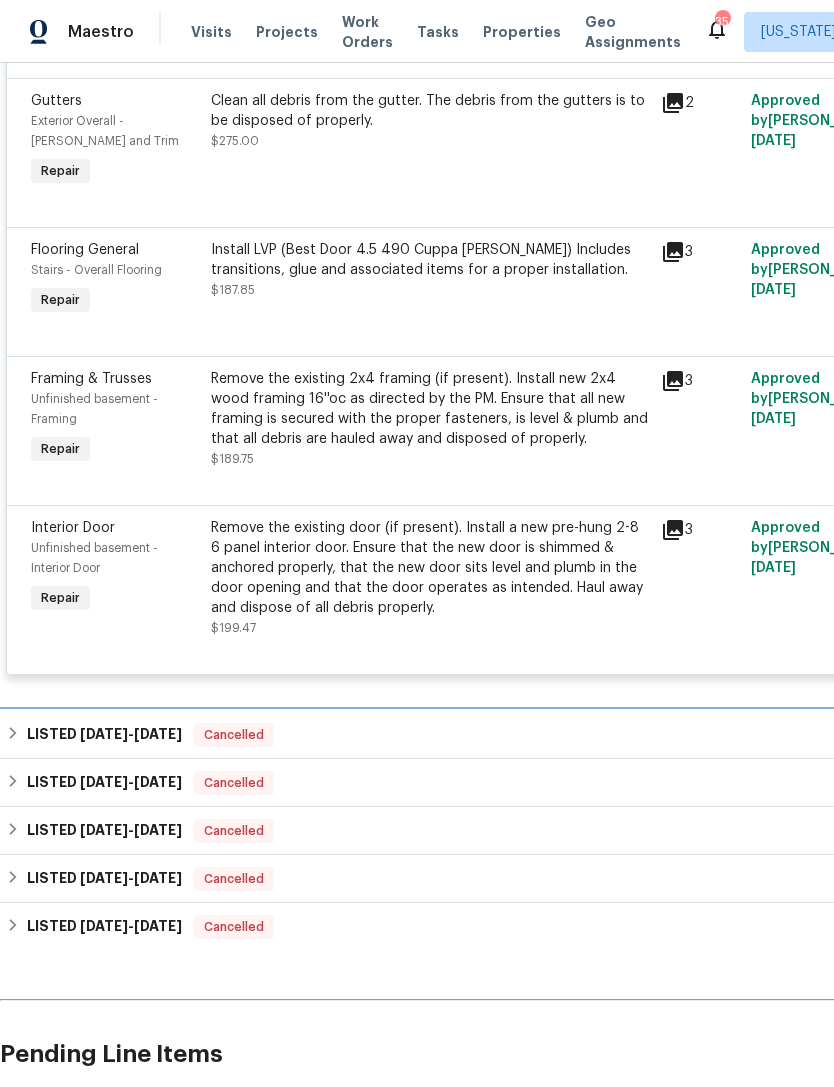 click on "Cancelled" at bounding box center (234, 735) 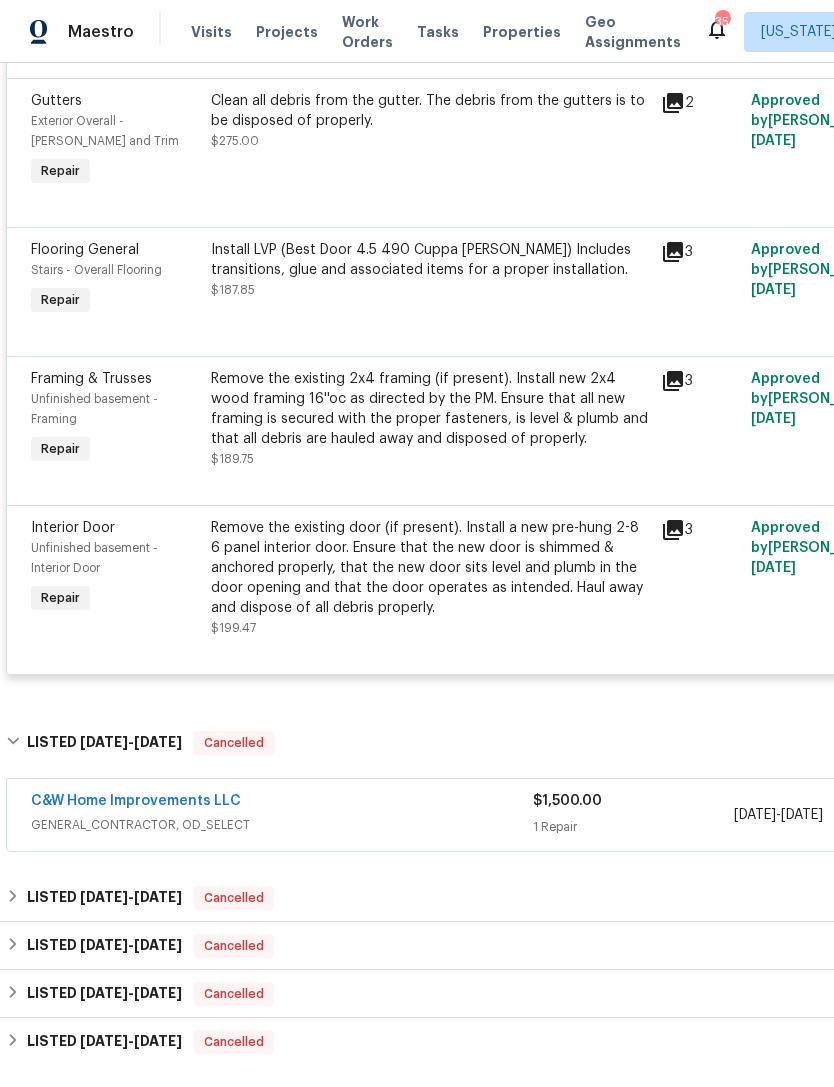 click on "GENERAL_CONTRACTOR, OD_SELECT" at bounding box center [282, 825] 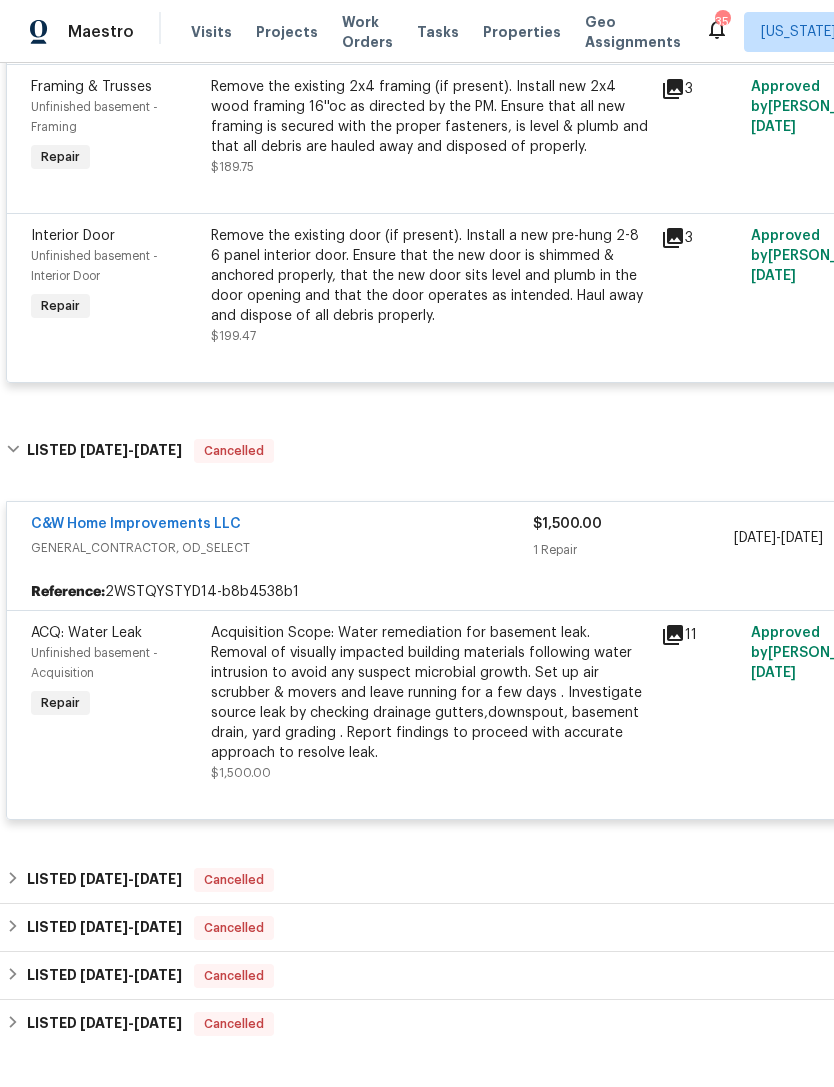 scroll, scrollTop: 2557, scrollLeft: 0, axis: vertical 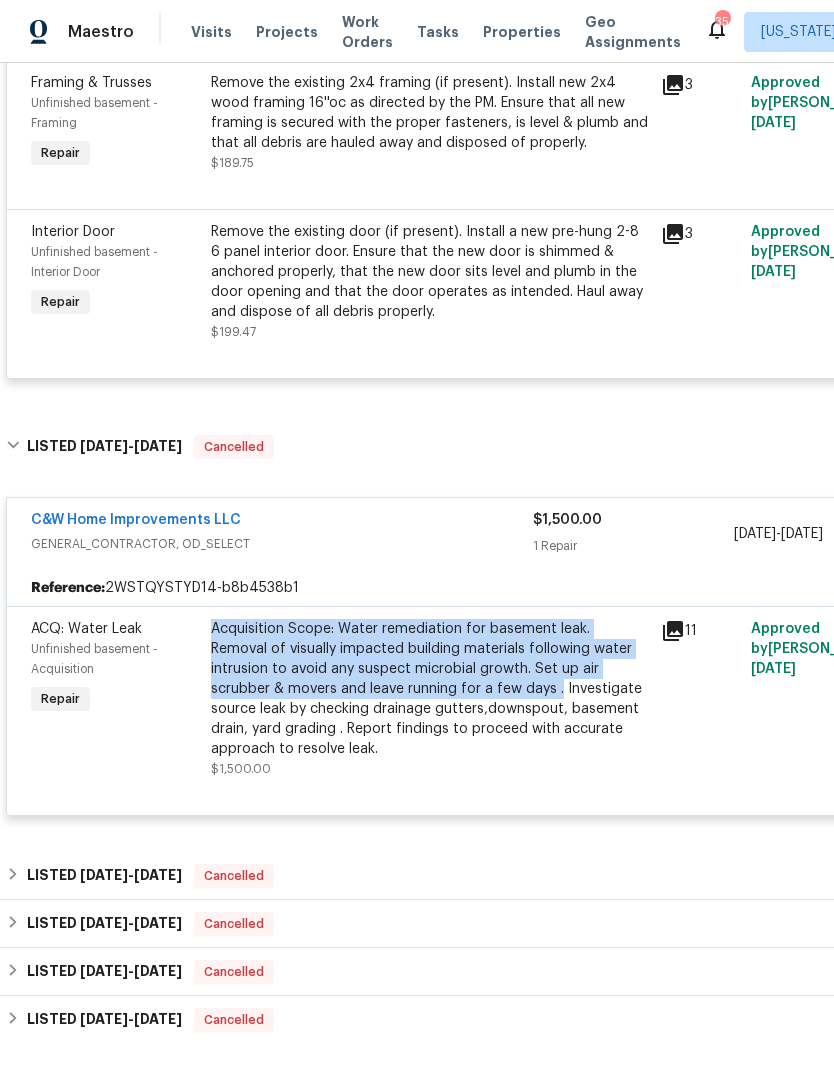 copy on "Acquisition Scope: Water remediation for basement leak. Removal of visually impacted building materials following water intrusion to avoid any suspect microbial growth. Set up air scrubber & movers and leave running for a few days ." 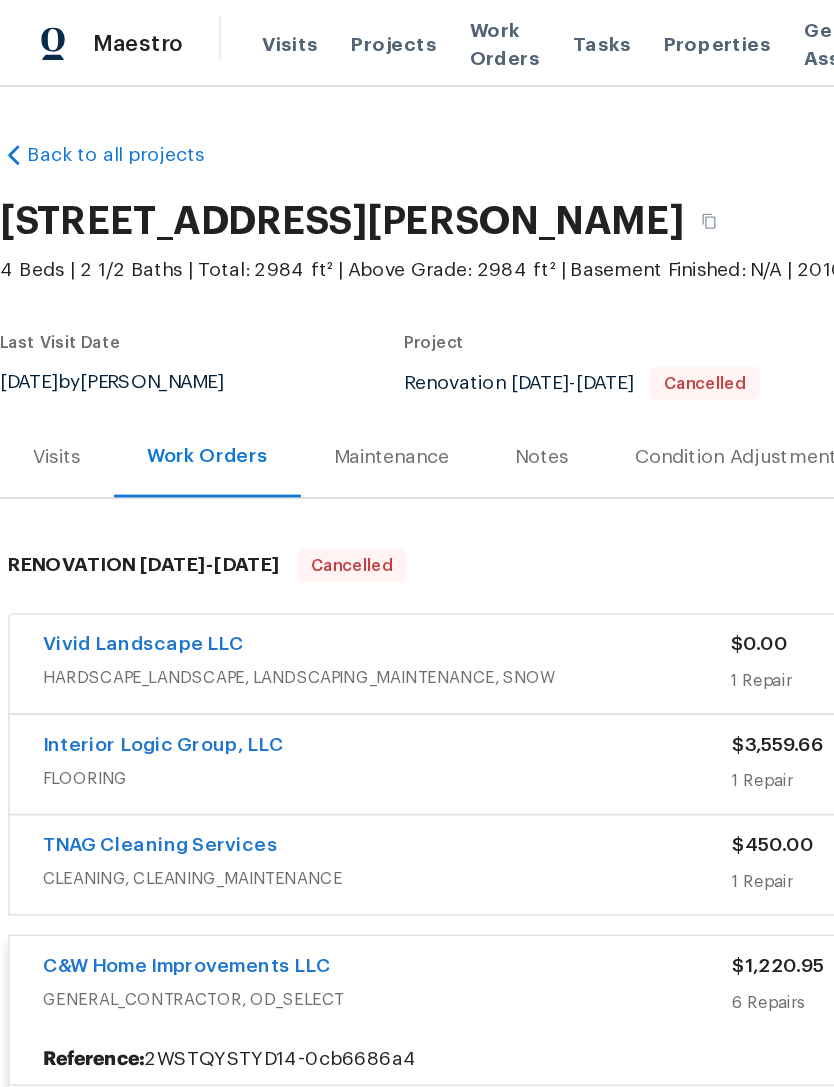 scroll, scrollTop: 0, scrollLeft: 0, axis: both 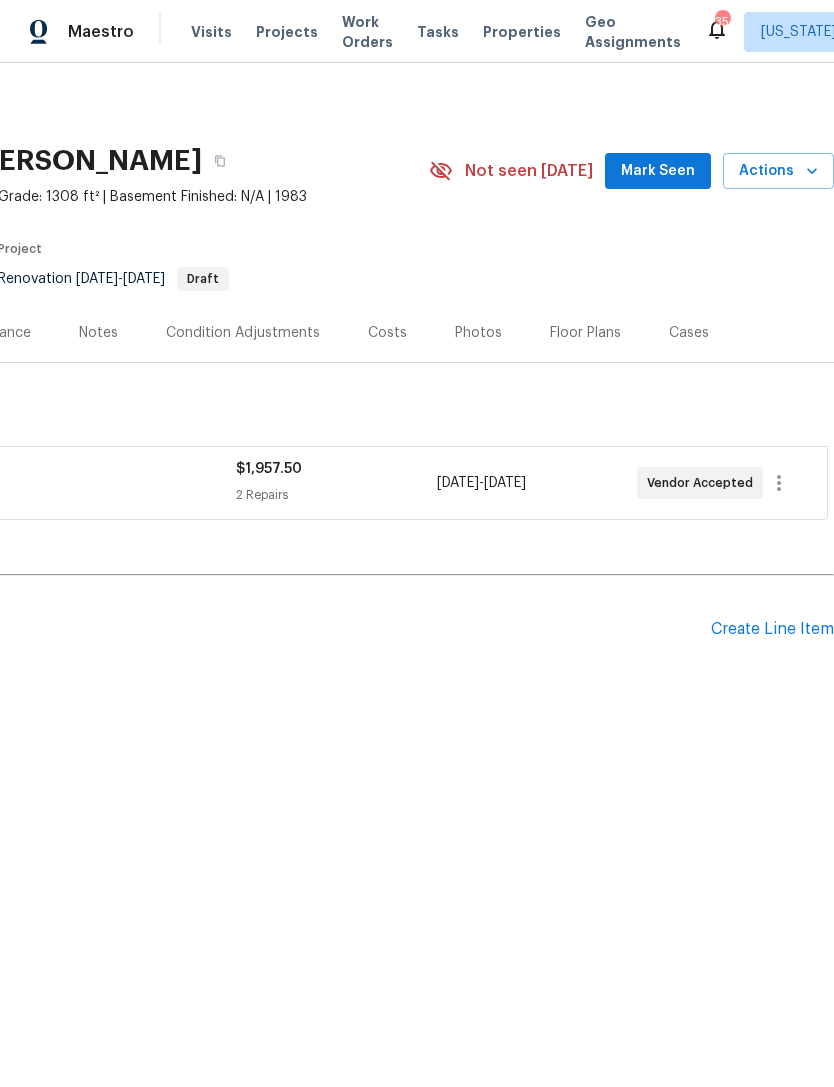 click on "Create Line Item" at bounding box center [772, 629] 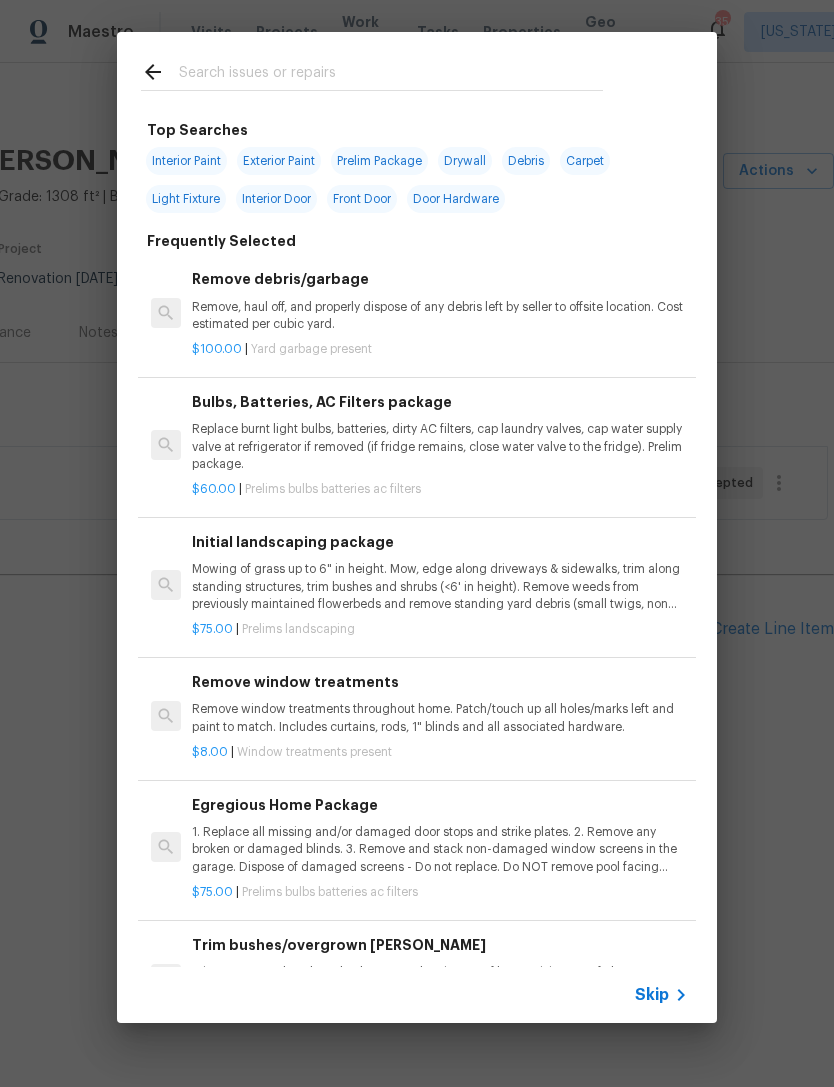 click at bounding box center (391, 75) 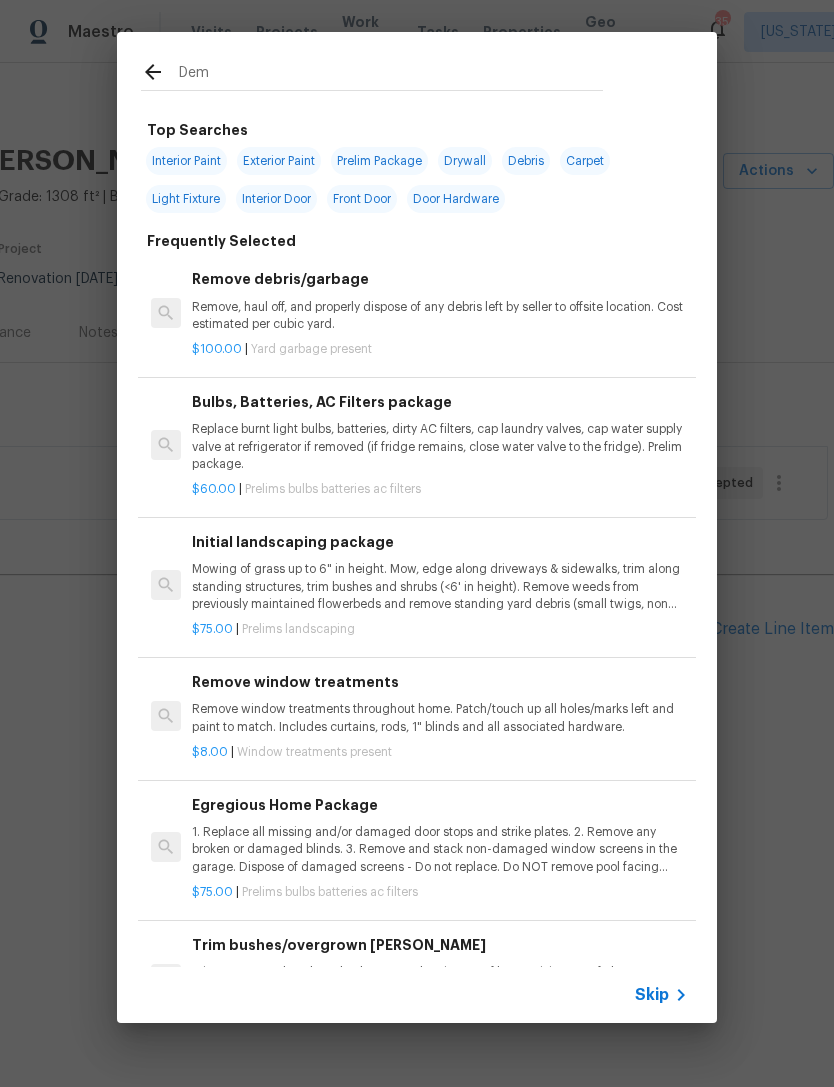 type on "Demo" 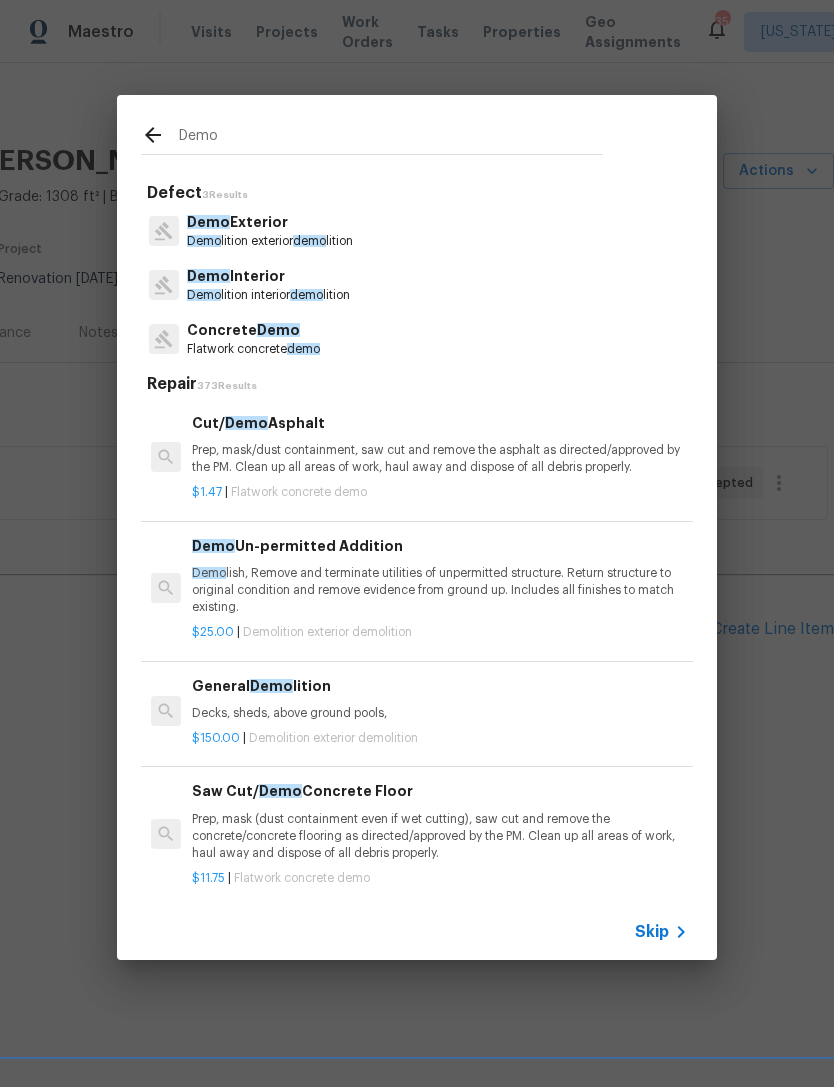click on "Demo lition exterior  demo lition" at bounding box center [270, 241] 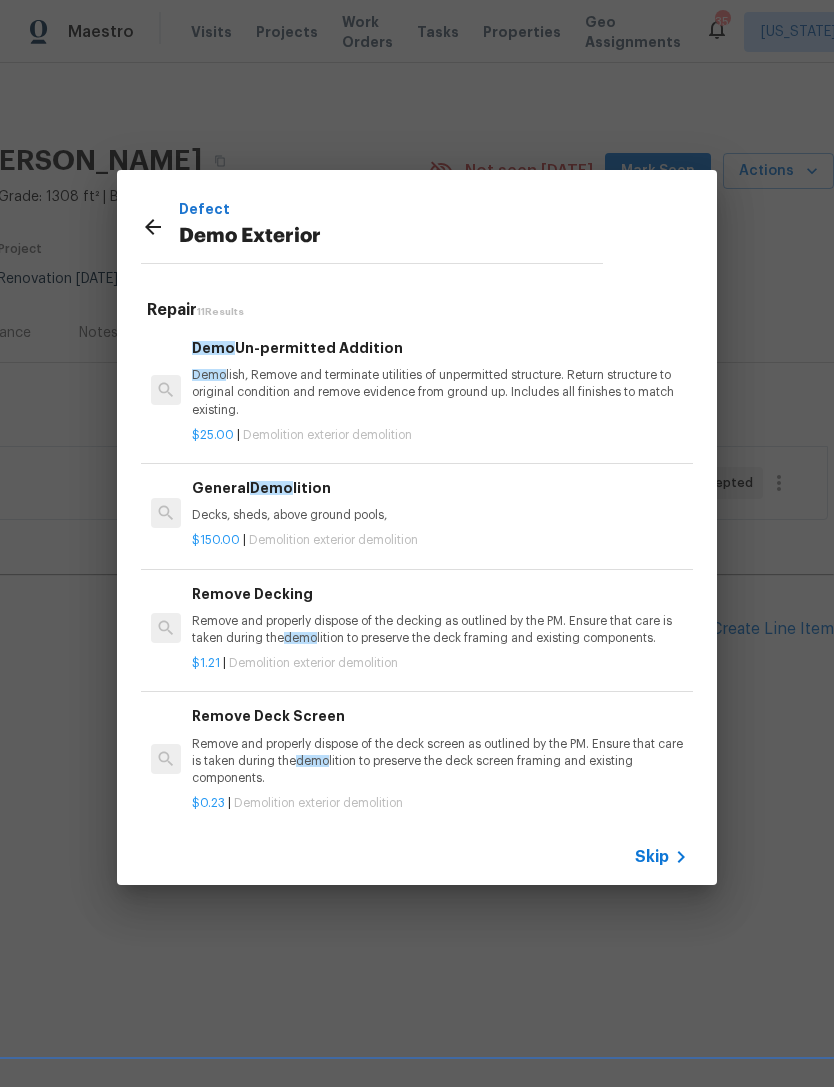 click on "General  Demo lition Decks, sheds, above ground pools," at bounding box center (440, 501) 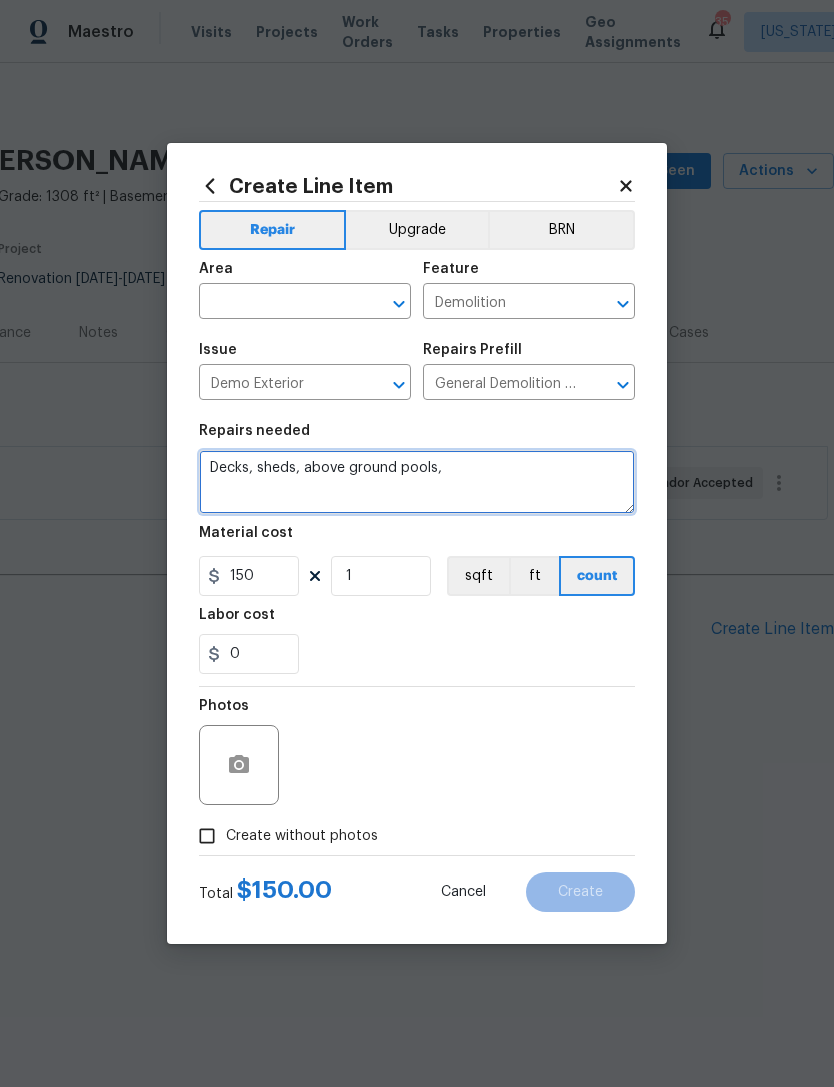 click on "Decks, sheds, above ground pools," at bounding box center [417, 482] 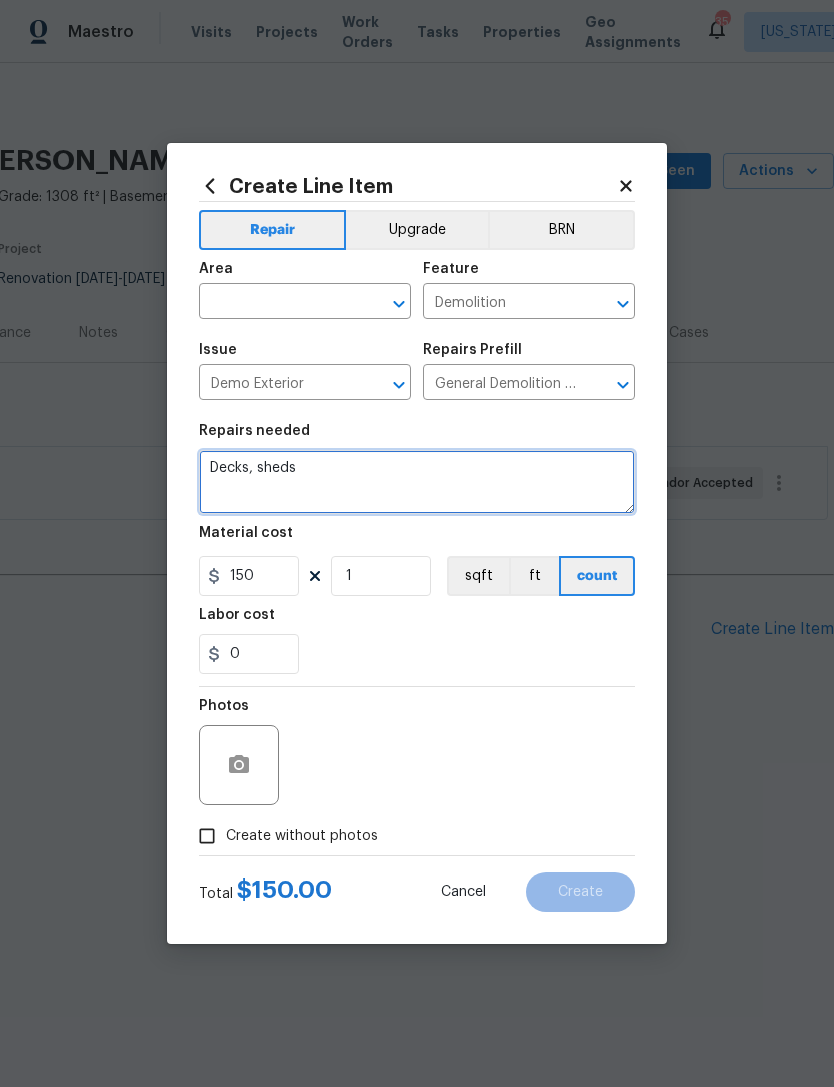 type on "Decks," 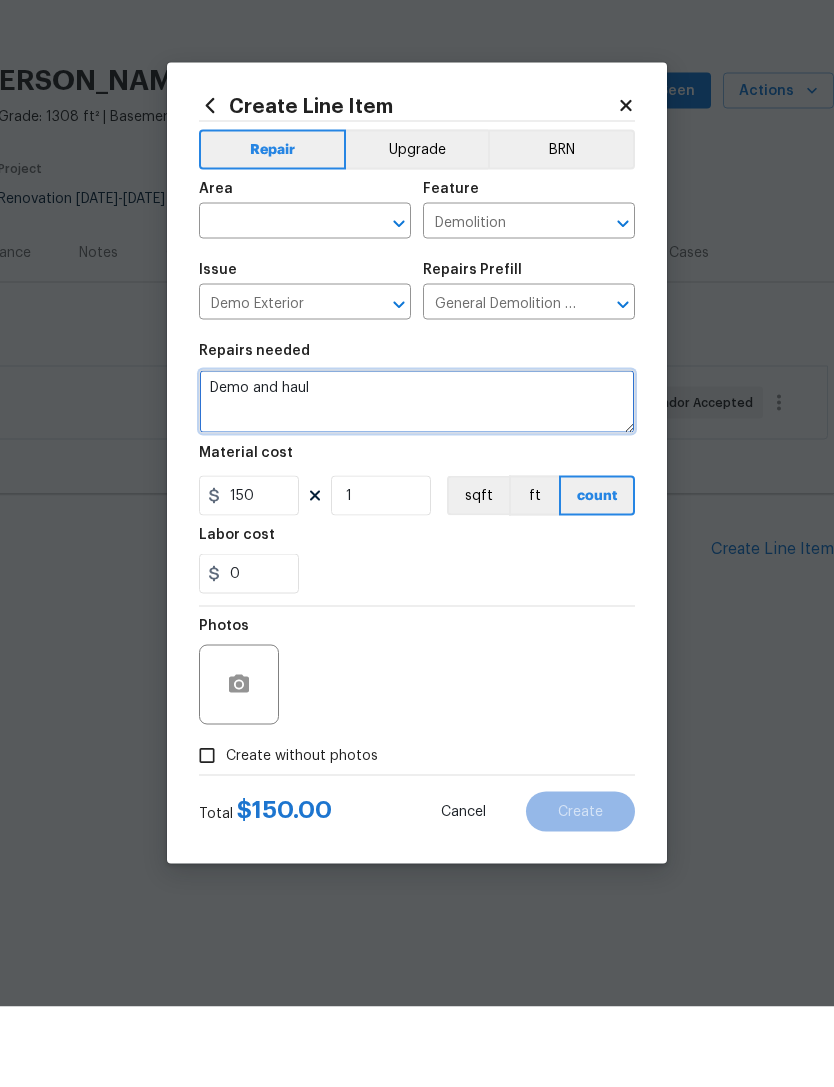 type on "Demo and haul" 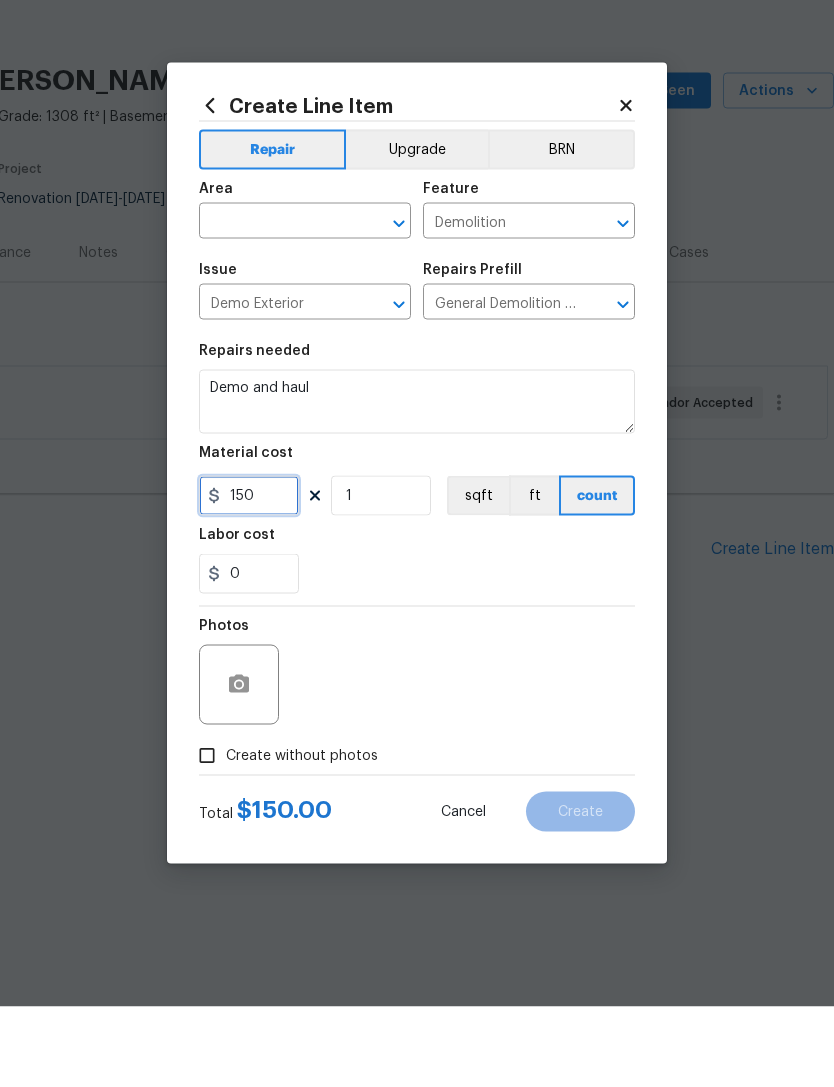 click on "150" at bounding box center (249, 576) 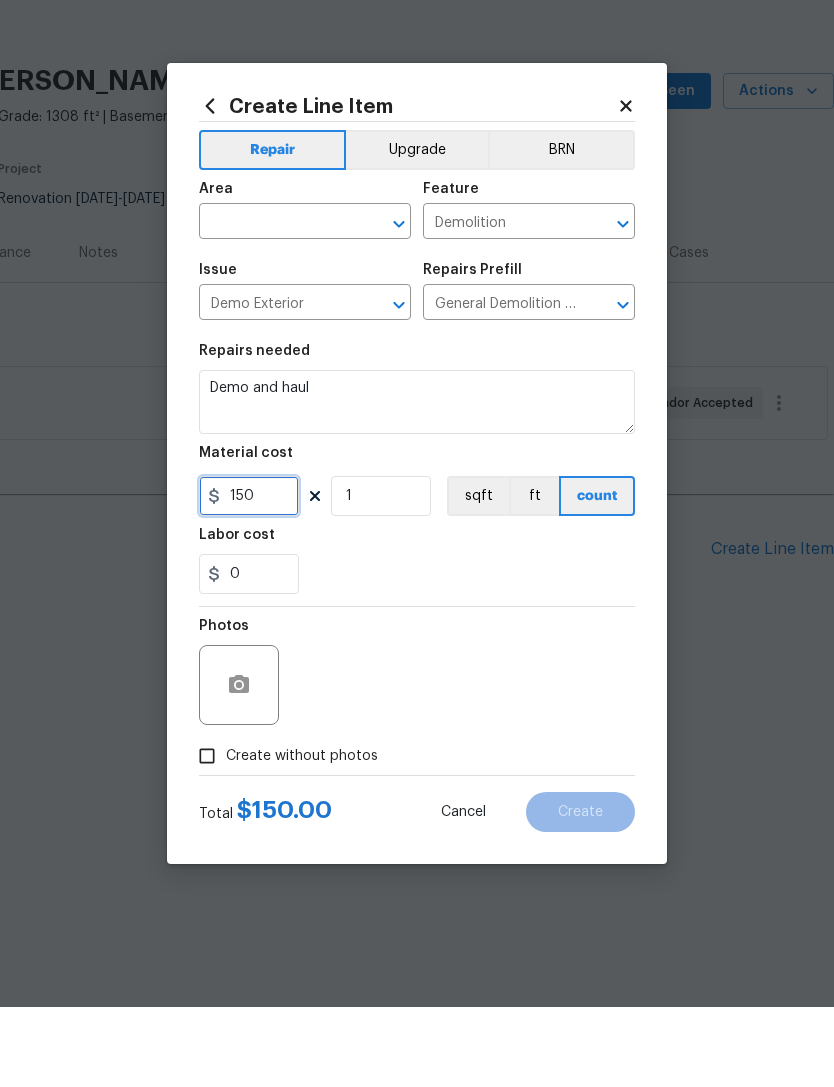 click on "150" at bounding box center [249, 576] 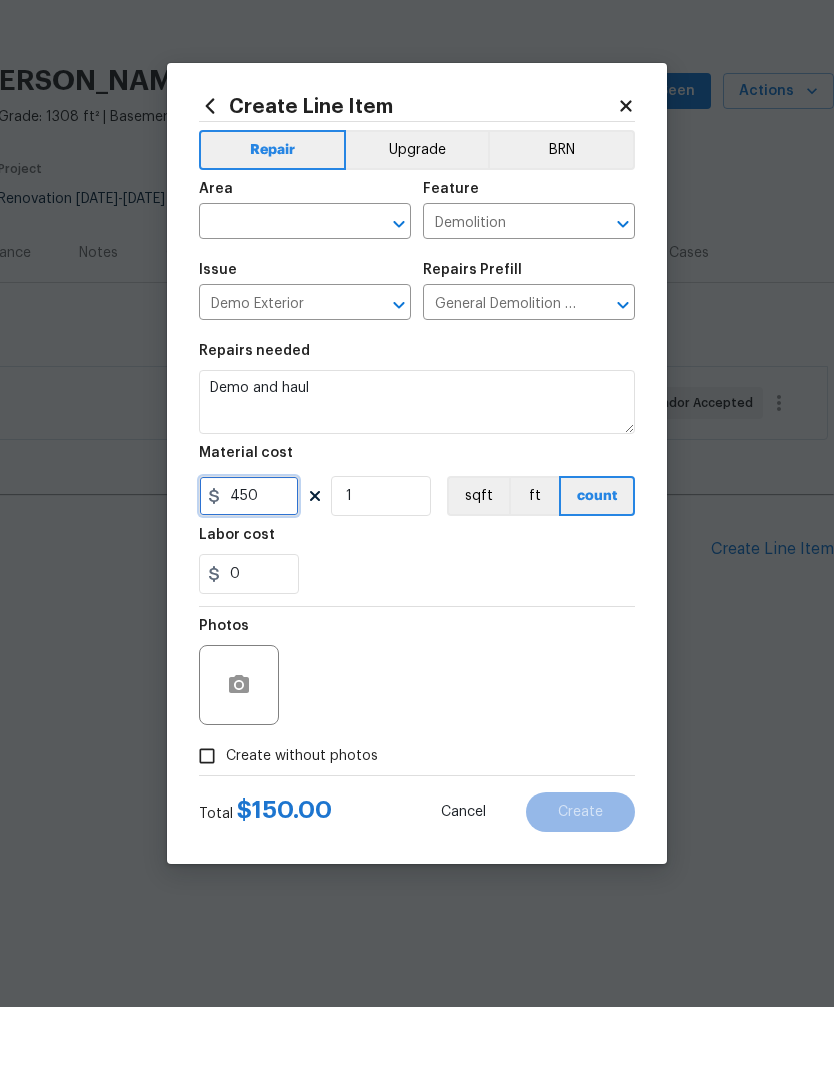 type on "450" 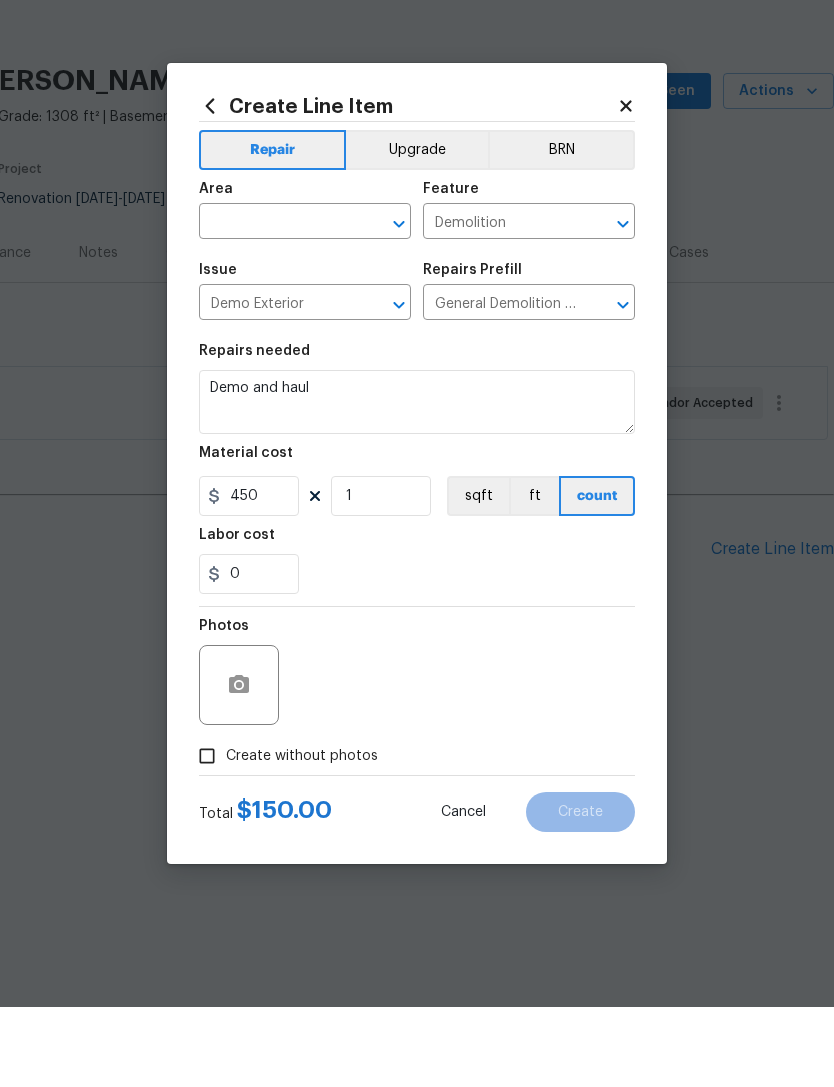 click on "Repairs needed Demo and haul  Material cost 450 1 sqft ft count Labor cost 0" at bounding box center [417, 549] 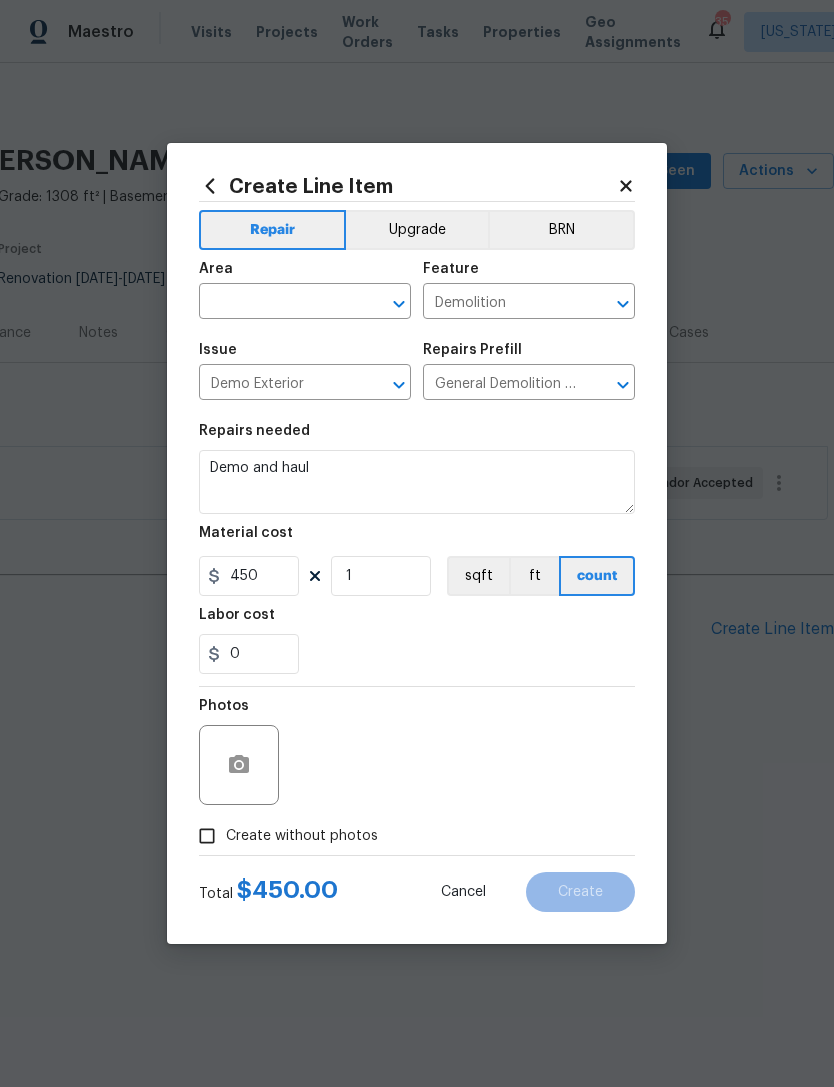 click 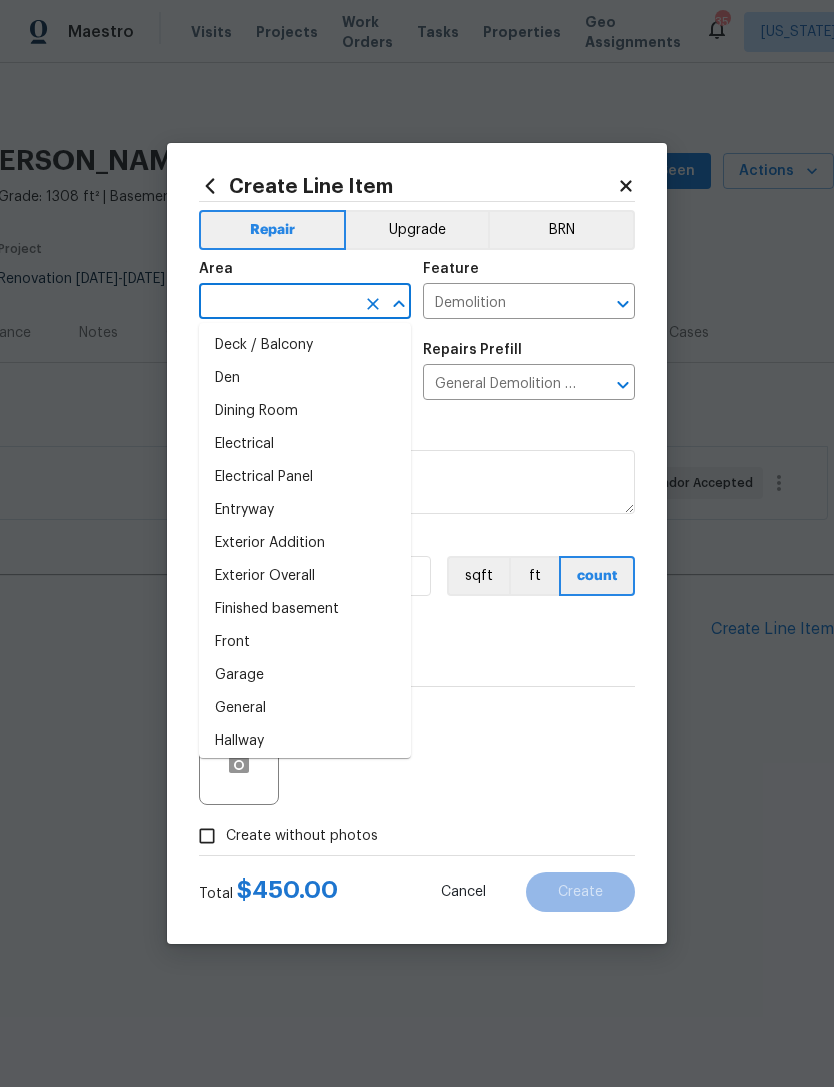 scroll, scrollTop: 298, scrollLeft: 0, axis: vertical 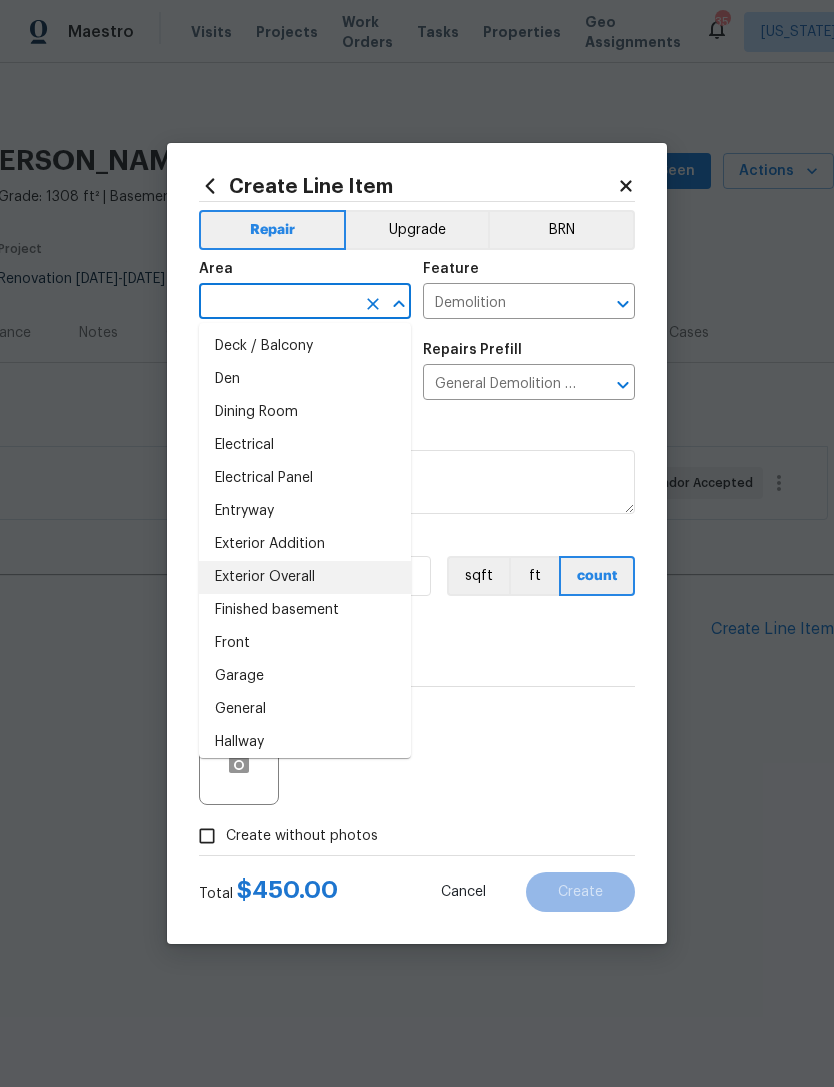 click on "Exterior Overall" at bounding box center (305, 577) 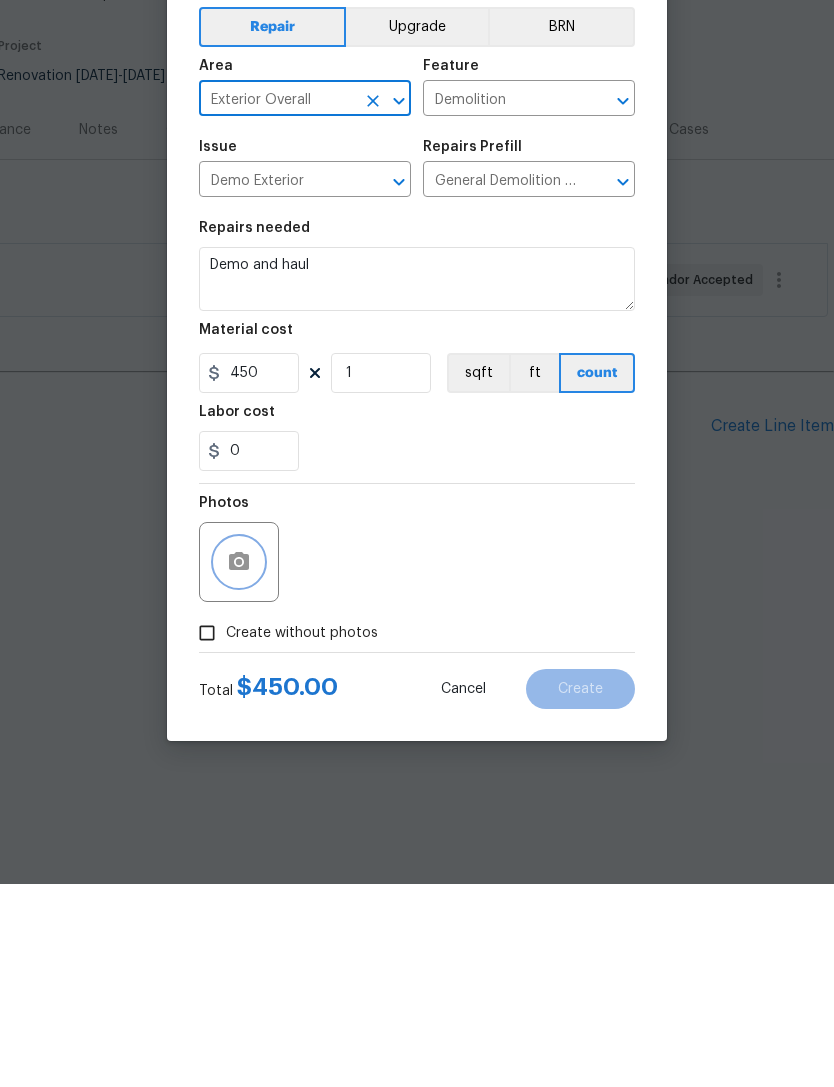 click at bounding box center (239, 765) 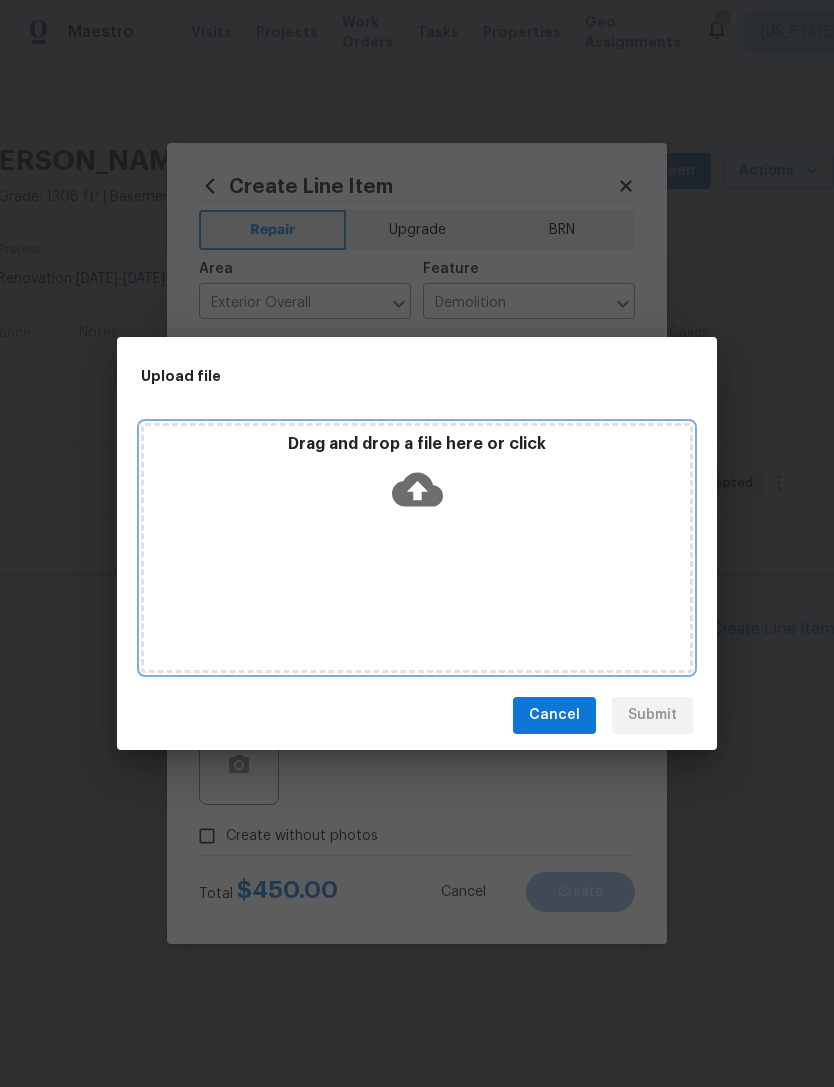 click 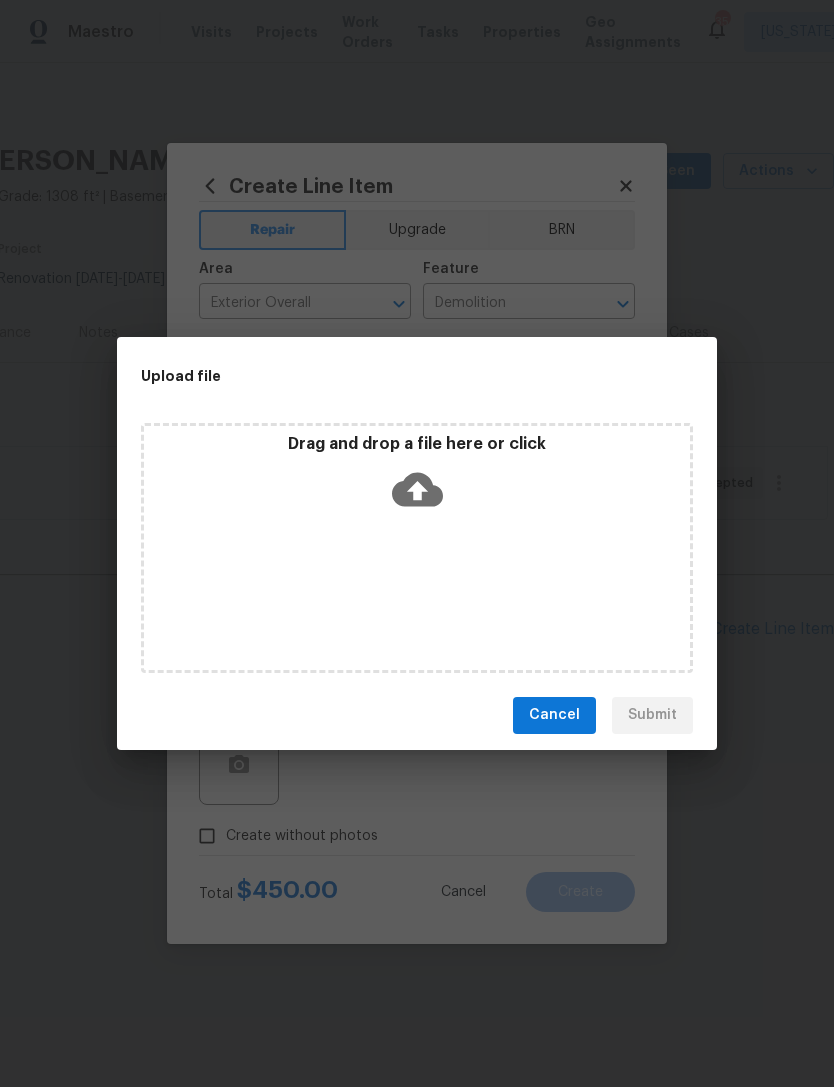 click 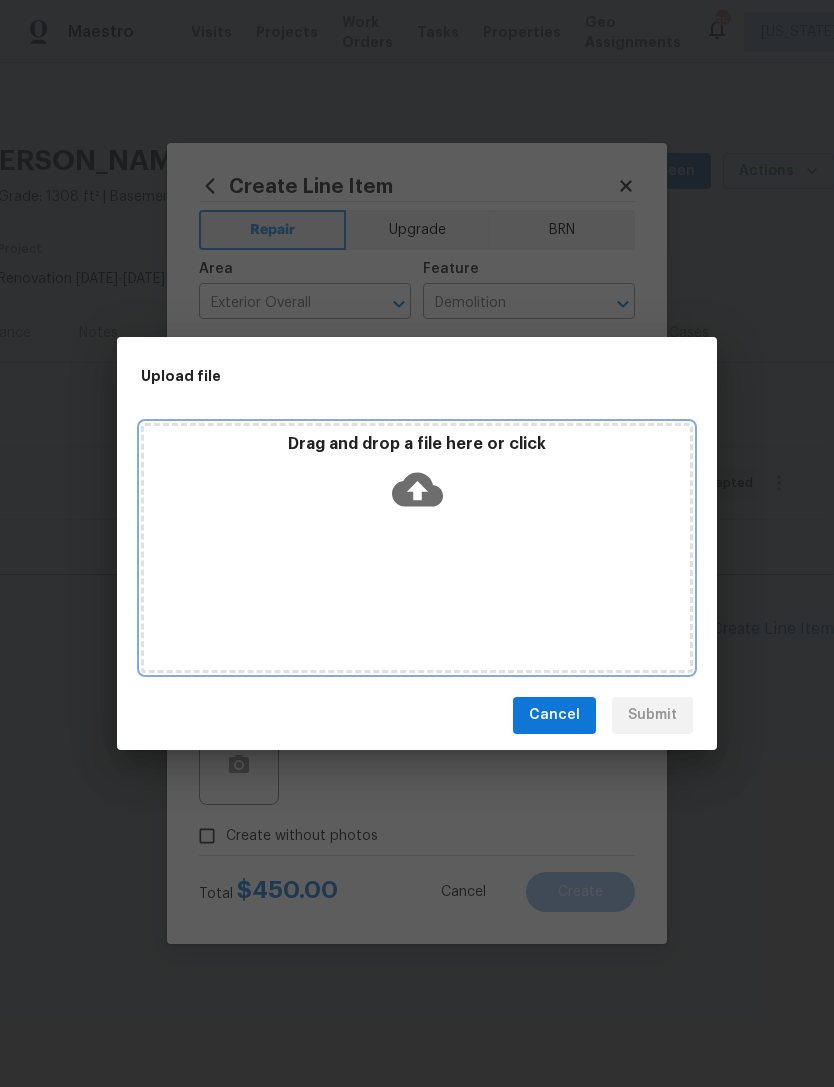 click 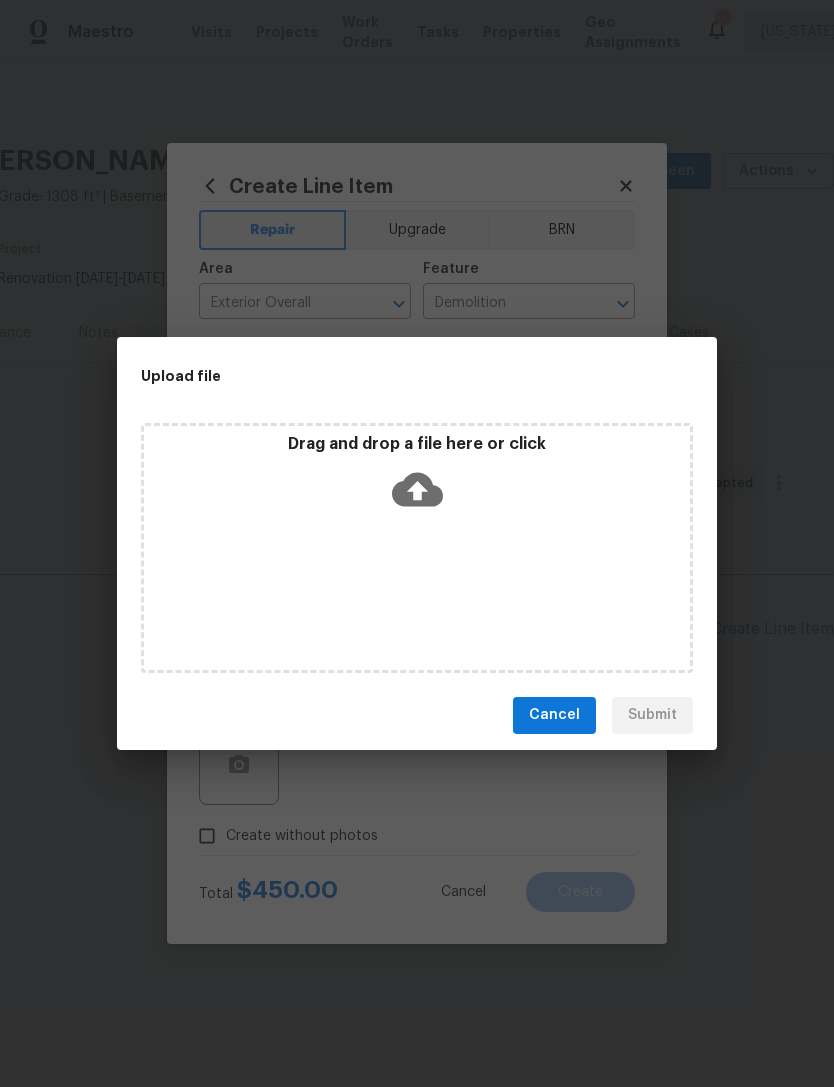 click on "Drag and drop a file here or click" at bounding box center (417, 548) 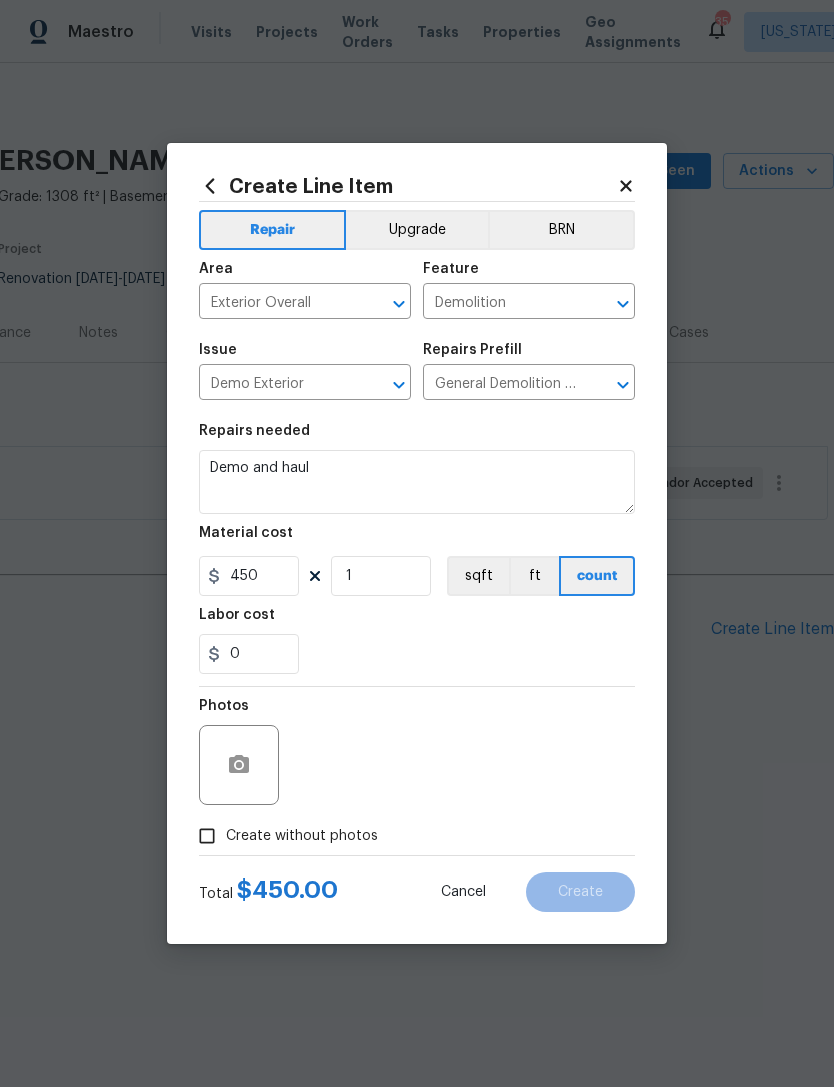click on "Create without photos" at bounding box center (207, 836) 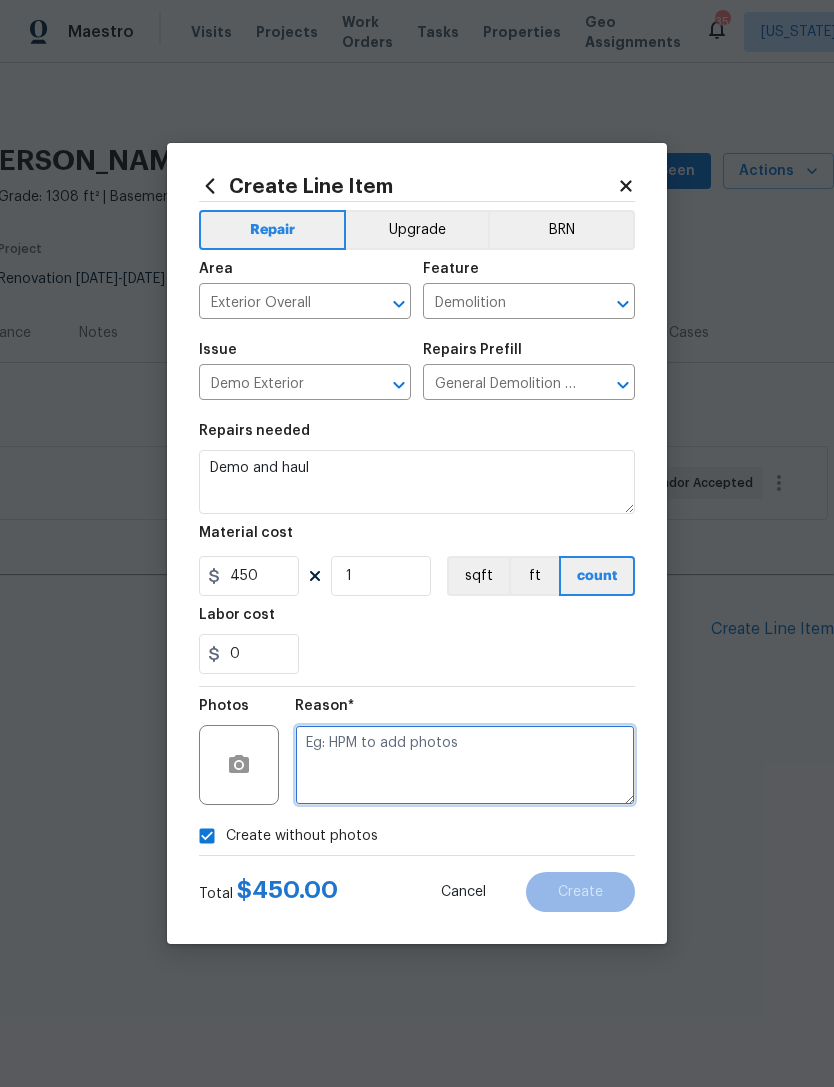 click at bounding box center [465, 765] 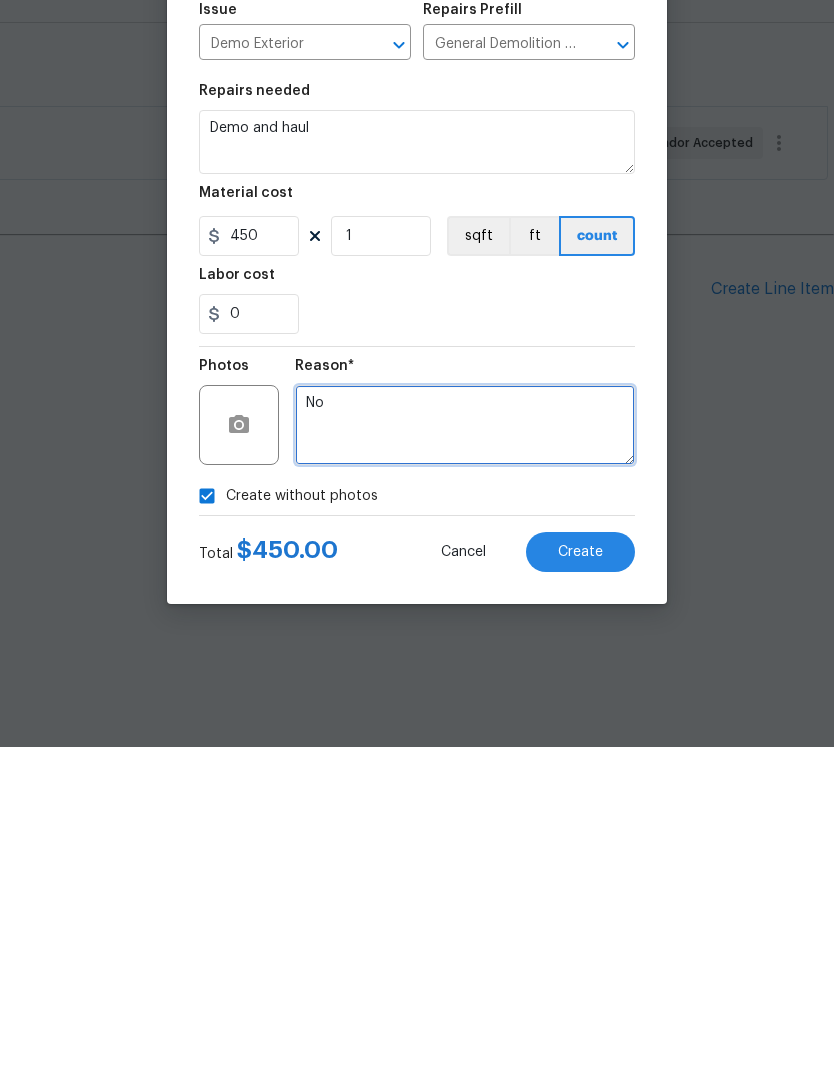 type on "N" 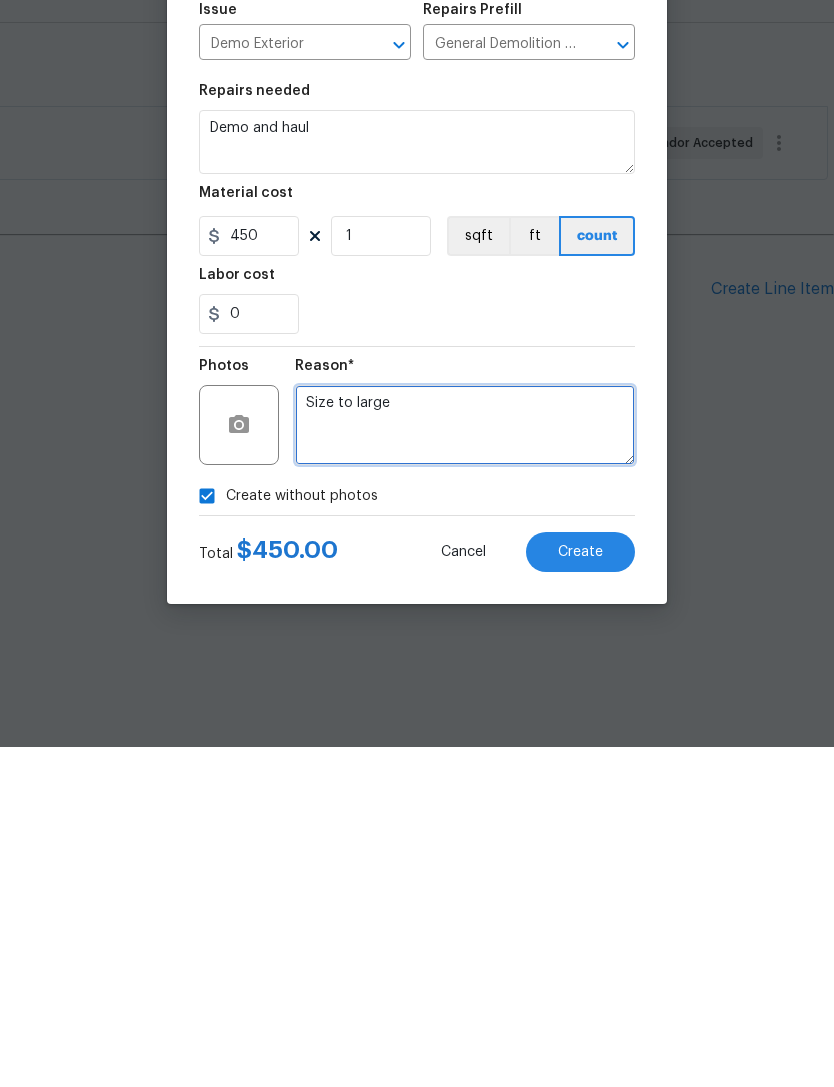 click on "Size to large" at bounding box center (465, 765) 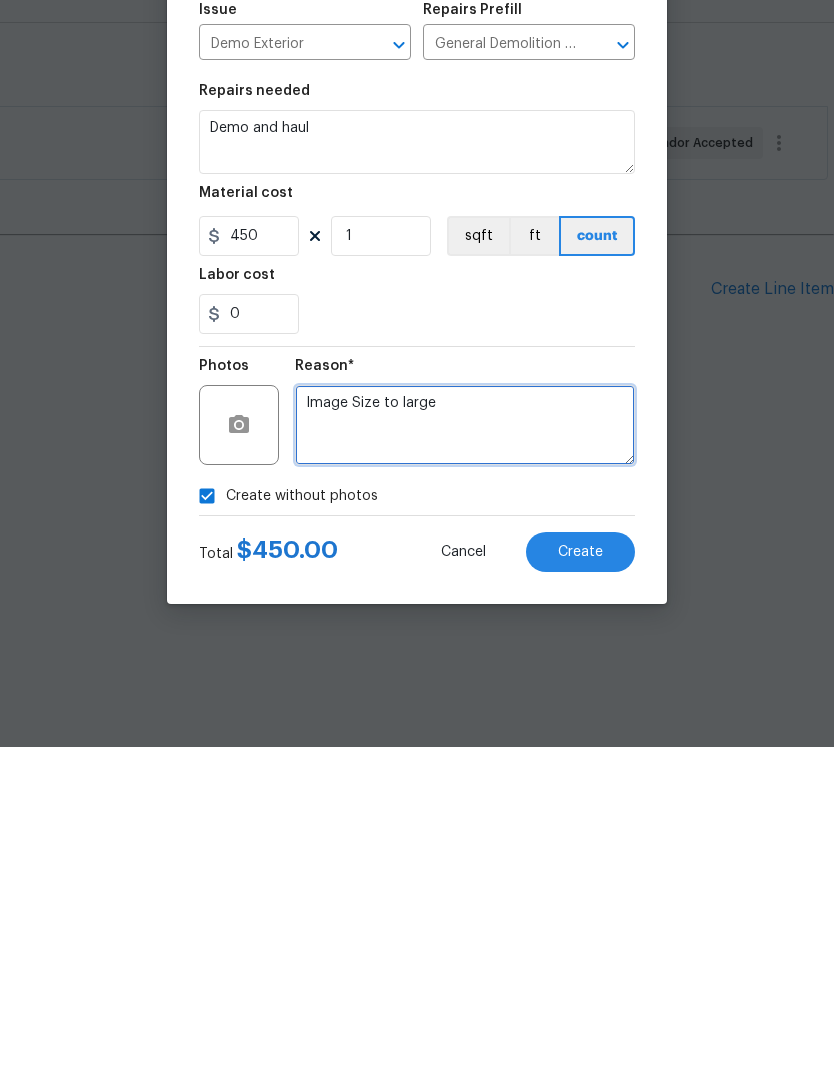 type on "Image Size to large" 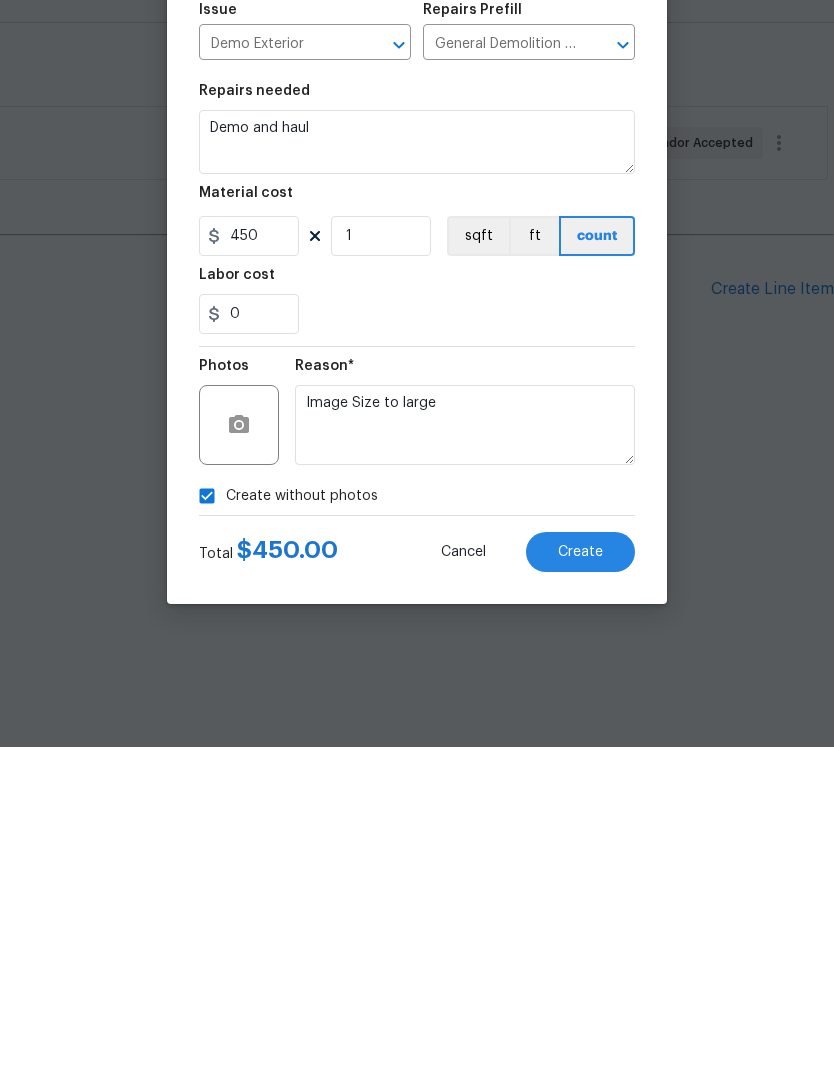 click on "Create" at bounding box center [580, 892] 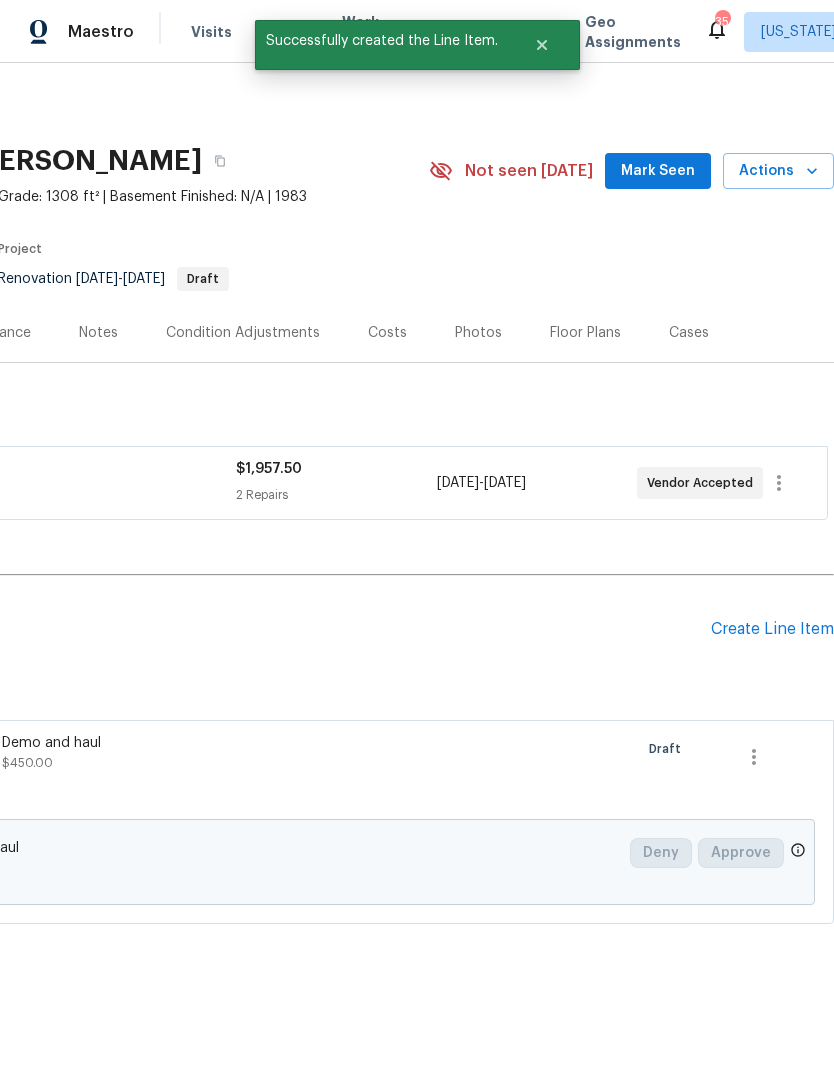 scroll, scrollTop: 0, scrollLeft: 296, axis: horizontal 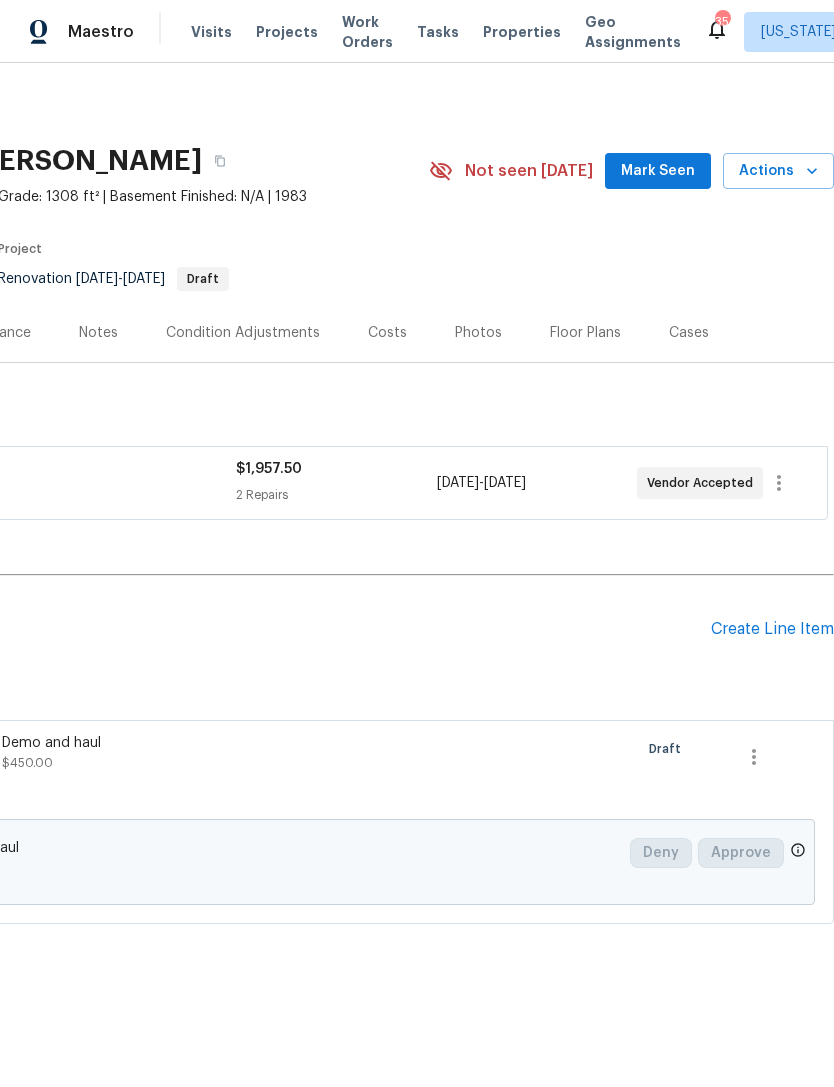 click on "Create Line Item" at bounding box center [772, 629] 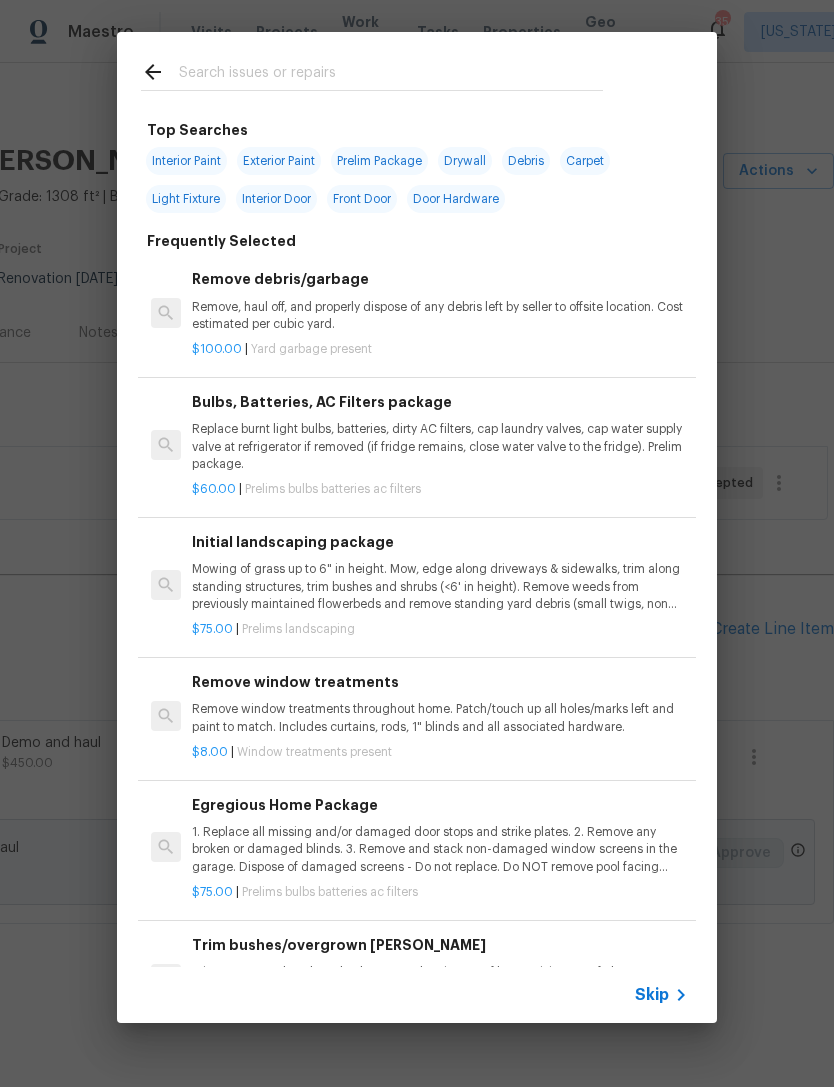 click at bounding box center [391, 75] 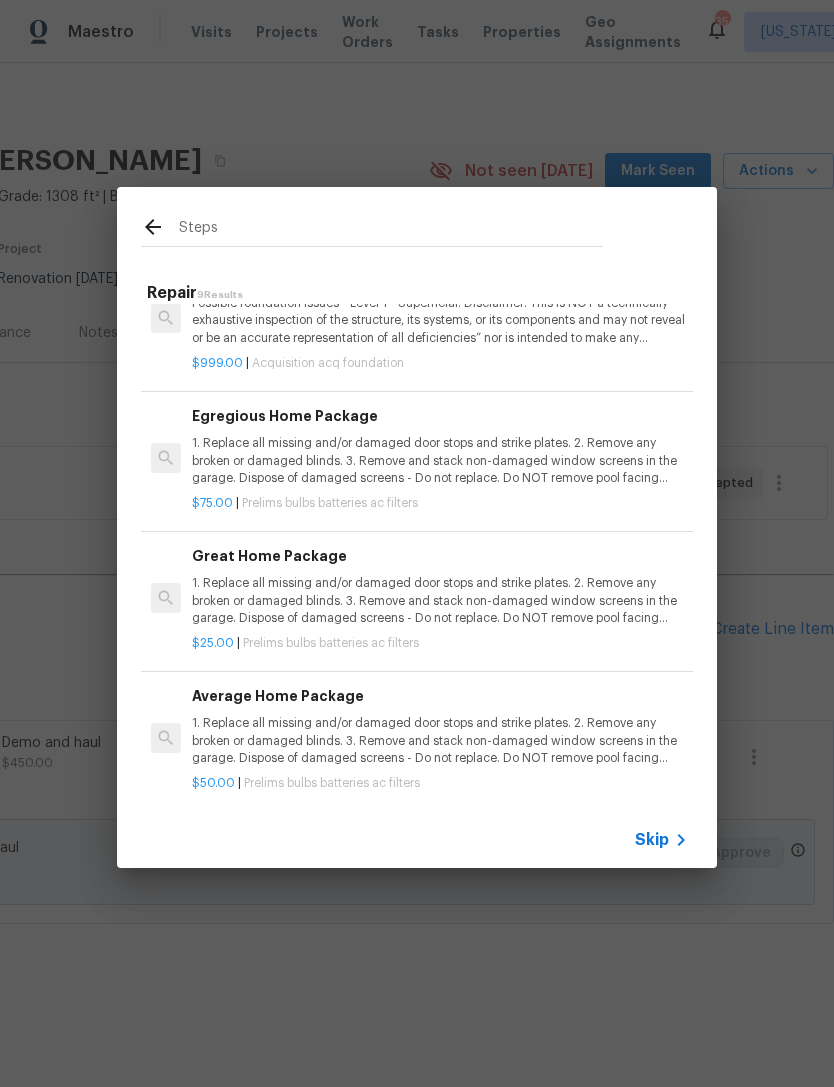 scroll, scrollTop: 754, scrollLeft: 0, axis: vertical 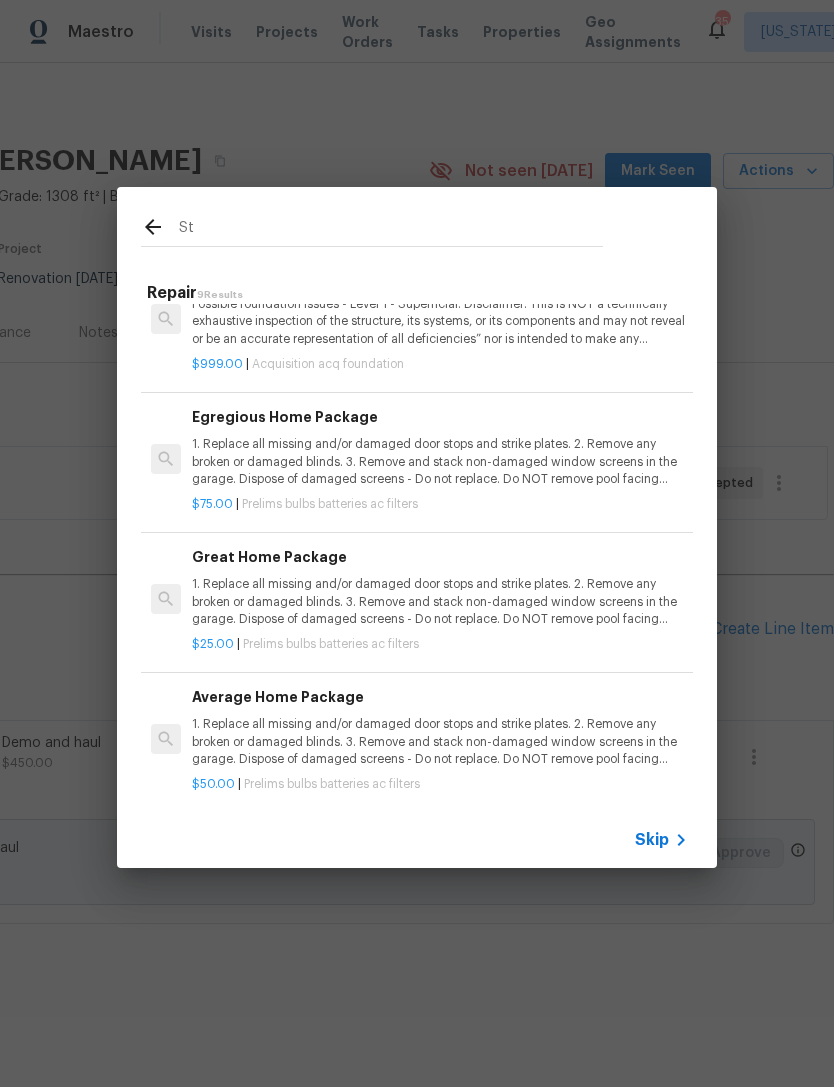 type on "S" 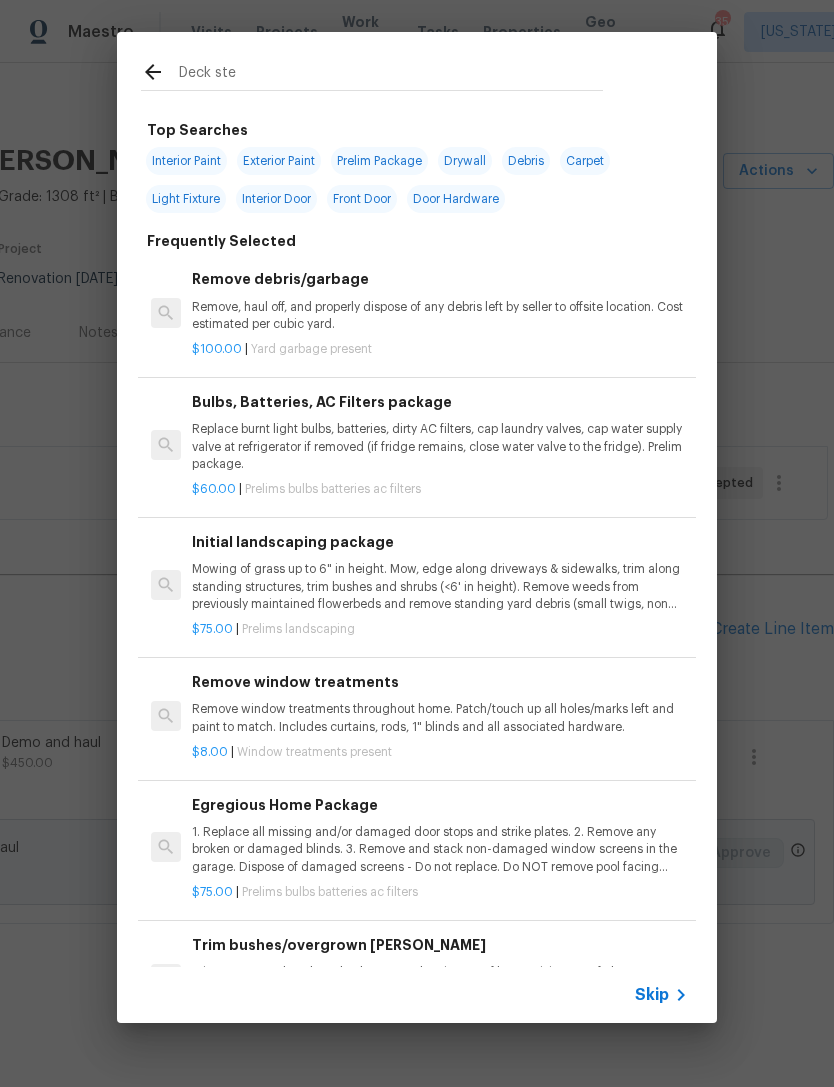 type on "Deck step" 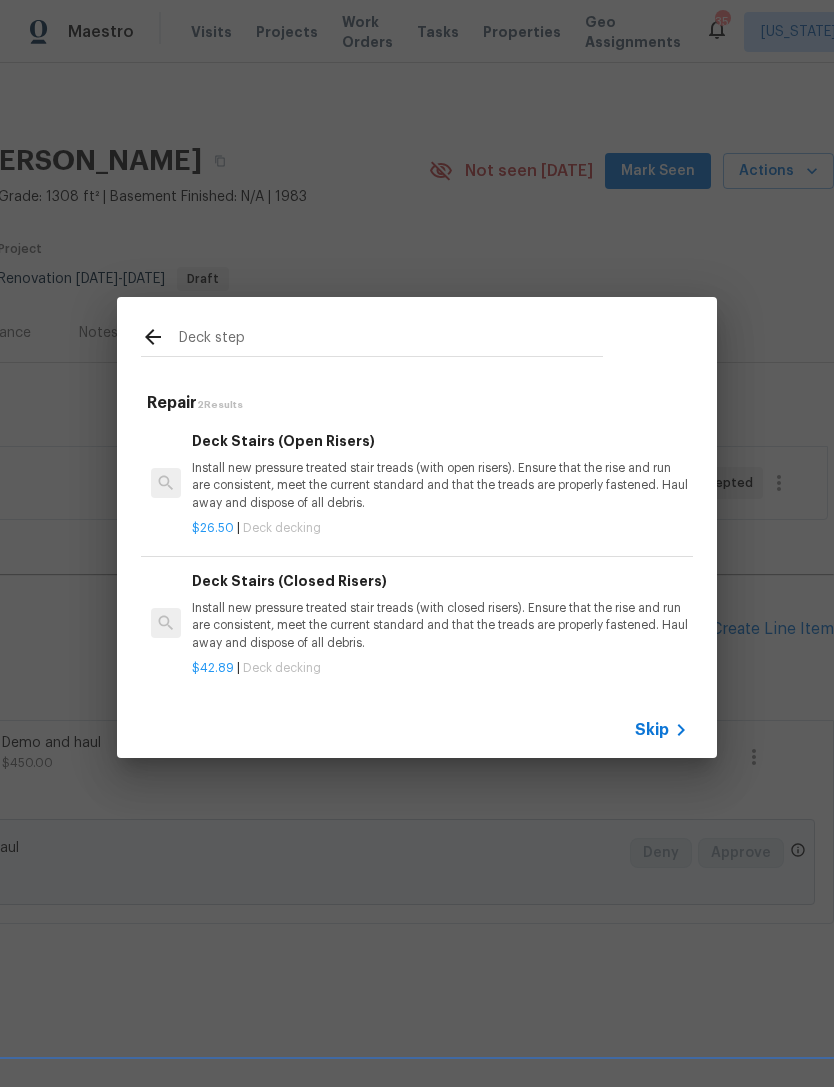 click on "Install new pressure treated stair treads (with open risers). Ensure that the rise and run are consistent, meet the current standard and that the treads are properly fastened. Haul away and dispose of all debris." at bounding box center (440, 485) 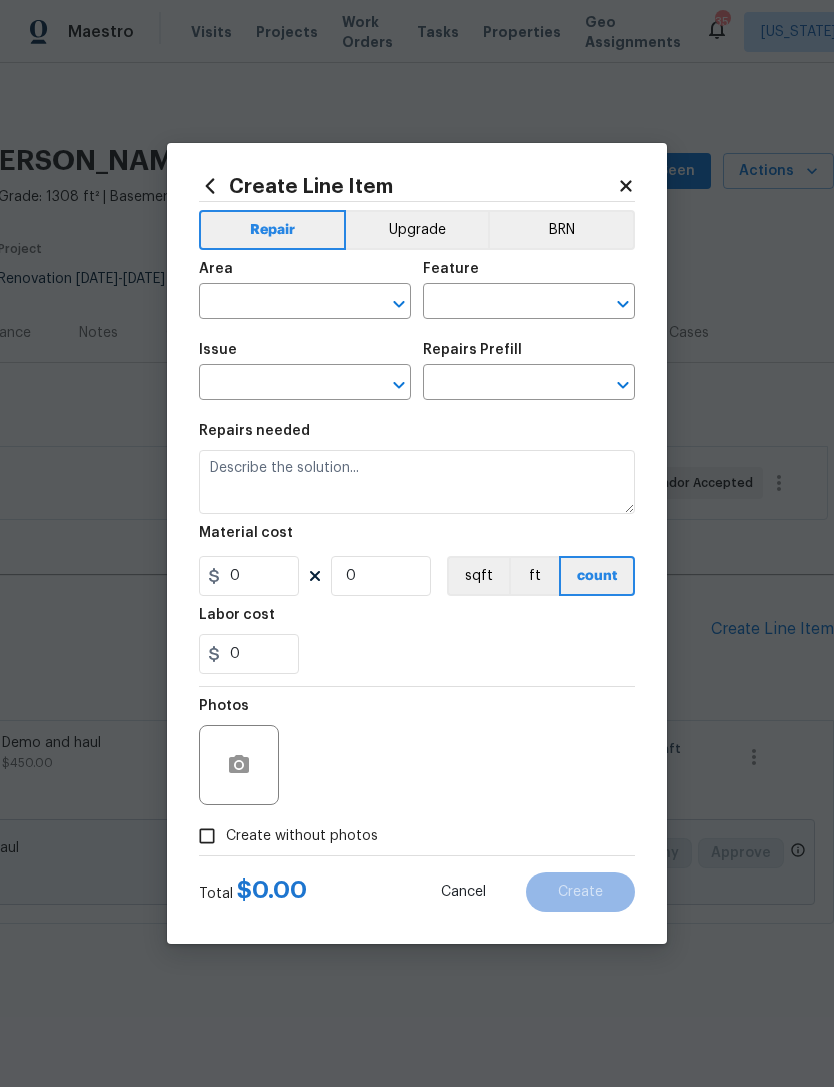 type on "Deck" 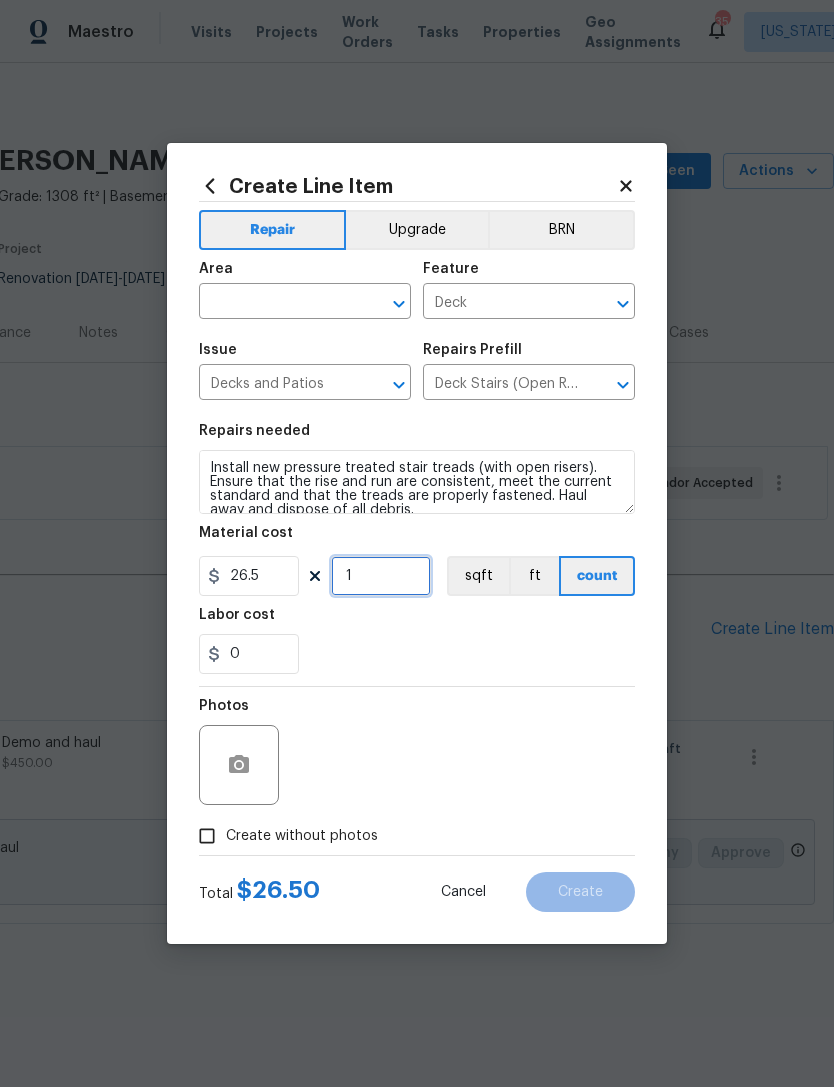 click on "1" at bounding box center (381, 576) 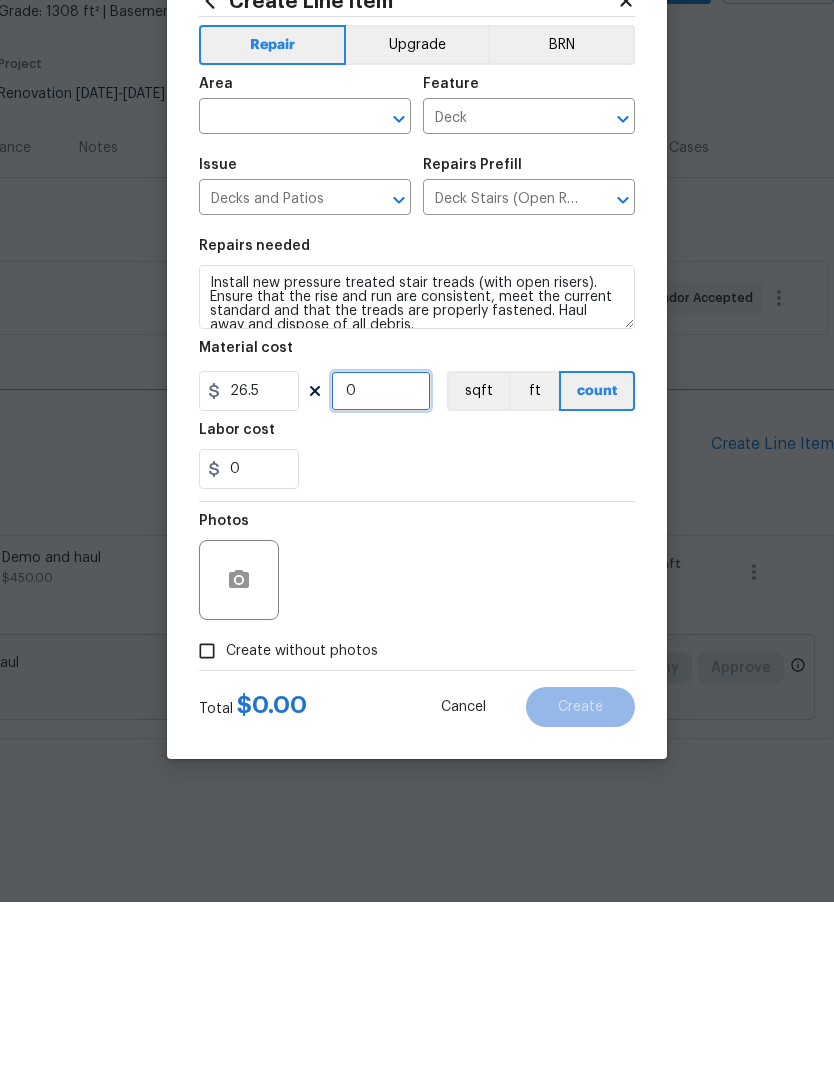 type on "0" 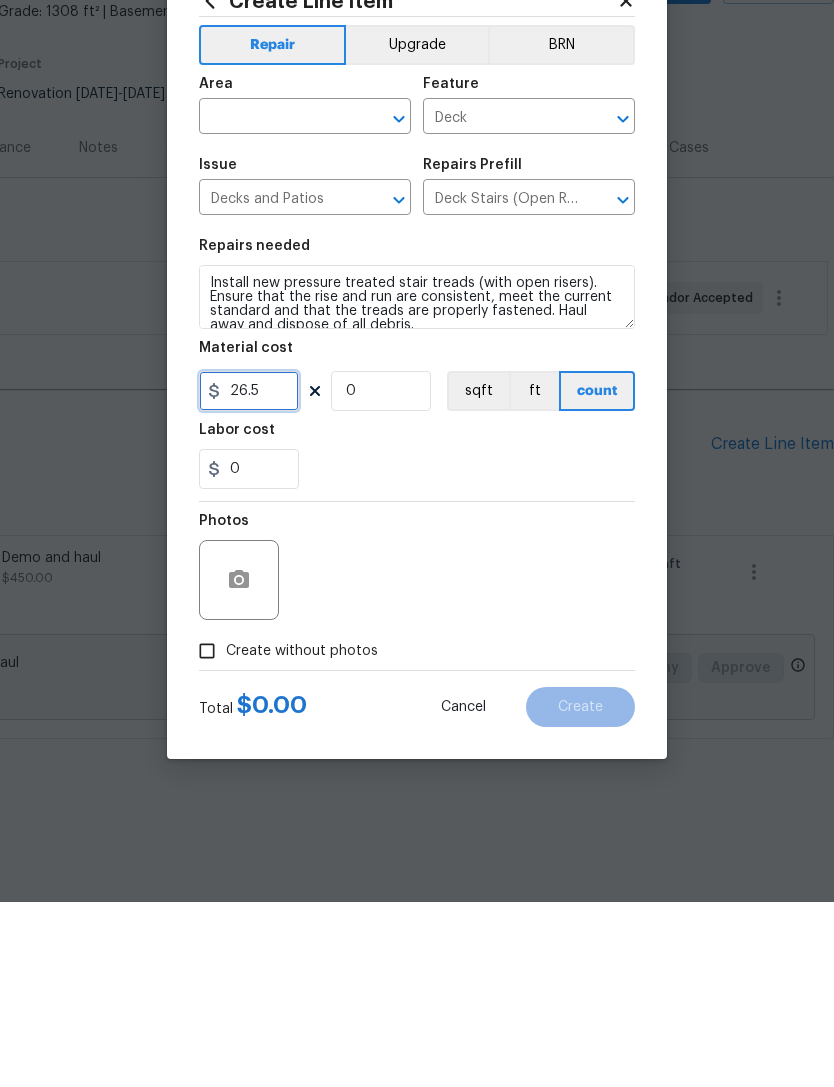click on "26.5" at bounding box center [249, 576] 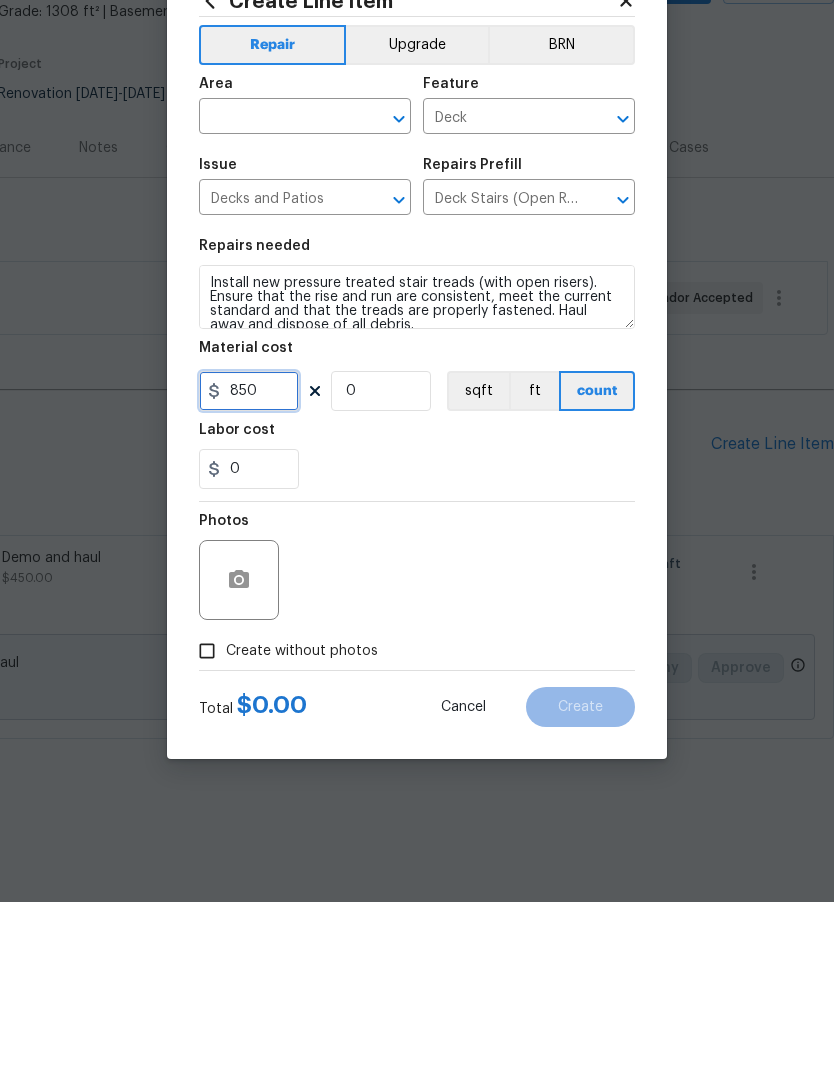 type on "850" 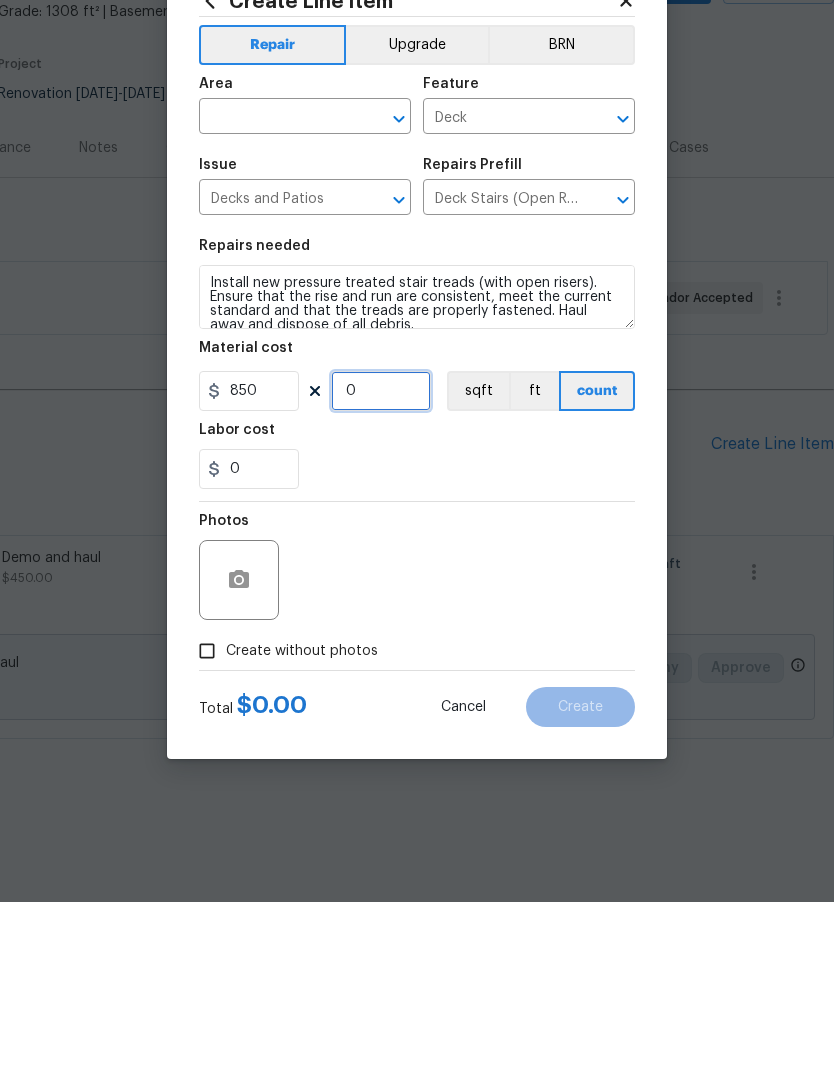 click on "0" at bounding box center (381, 576) 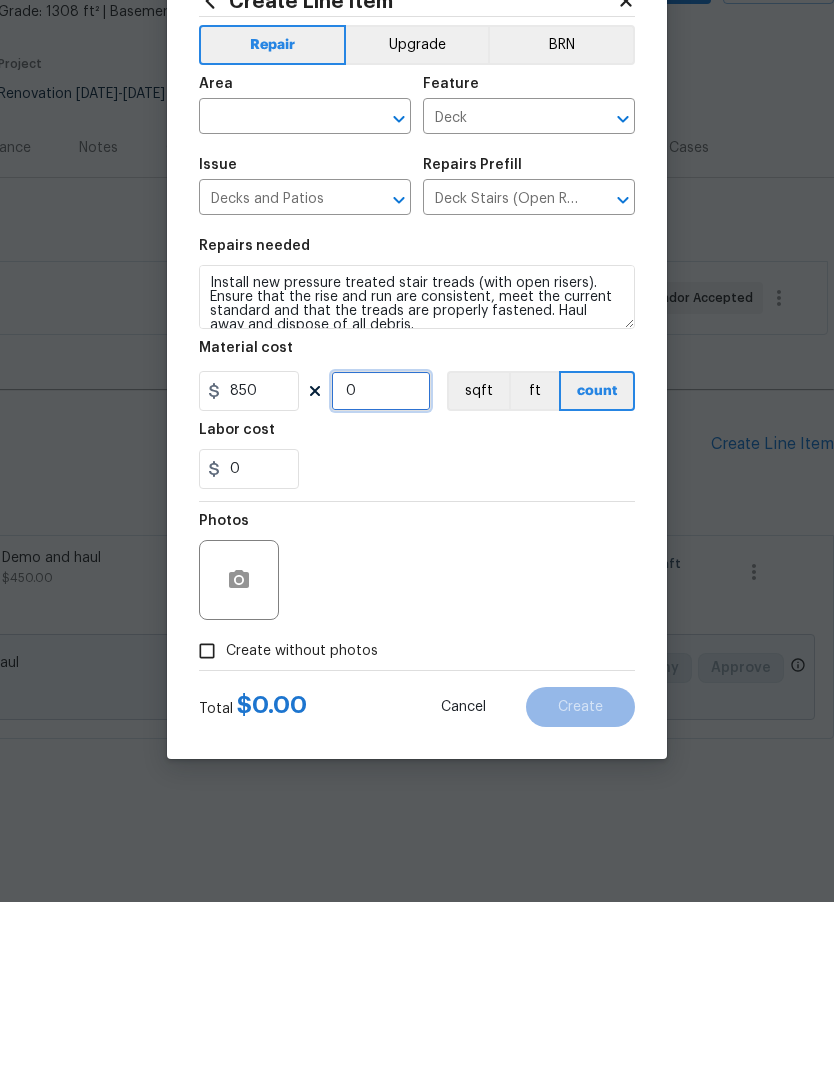 type on "1" 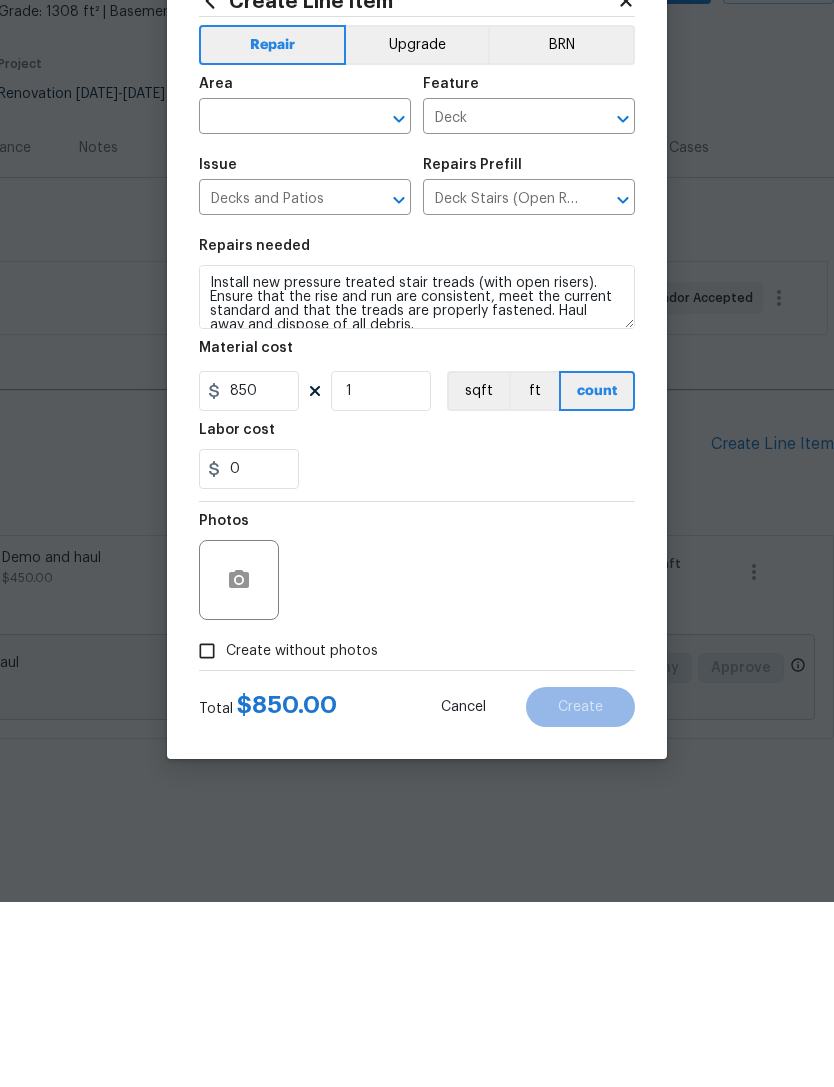 click on "Photos" at bounding box center (417, 752) 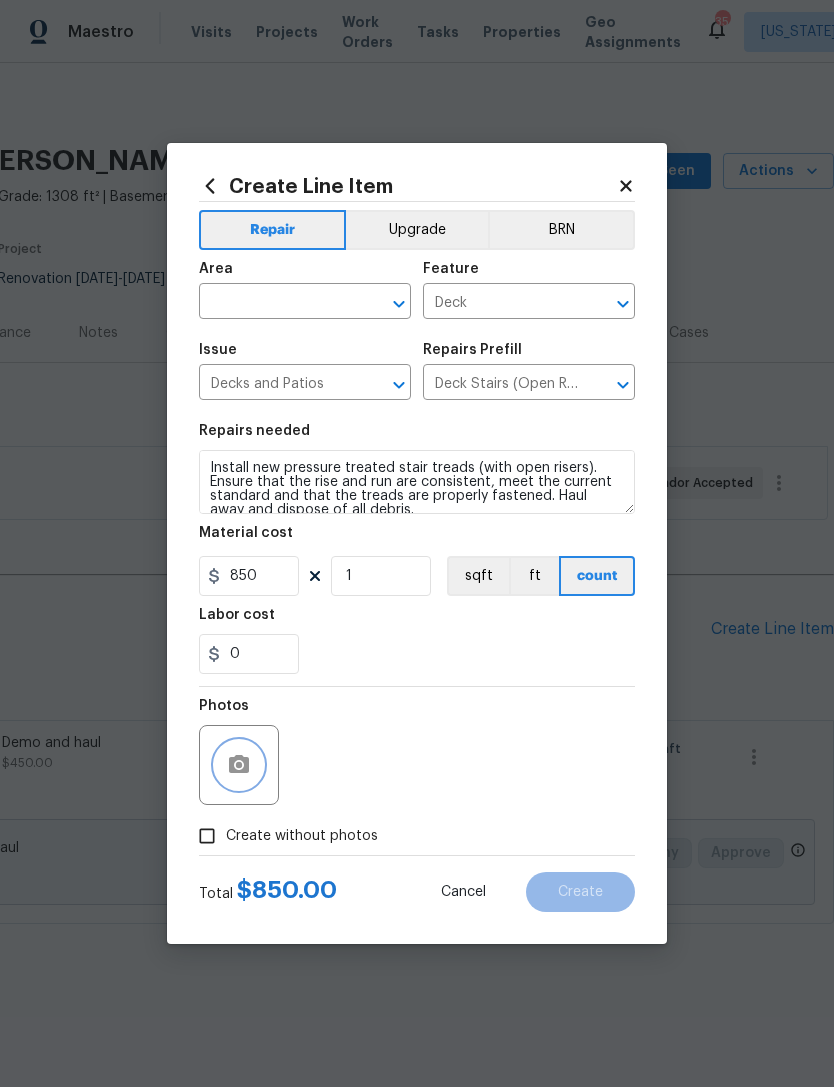 click 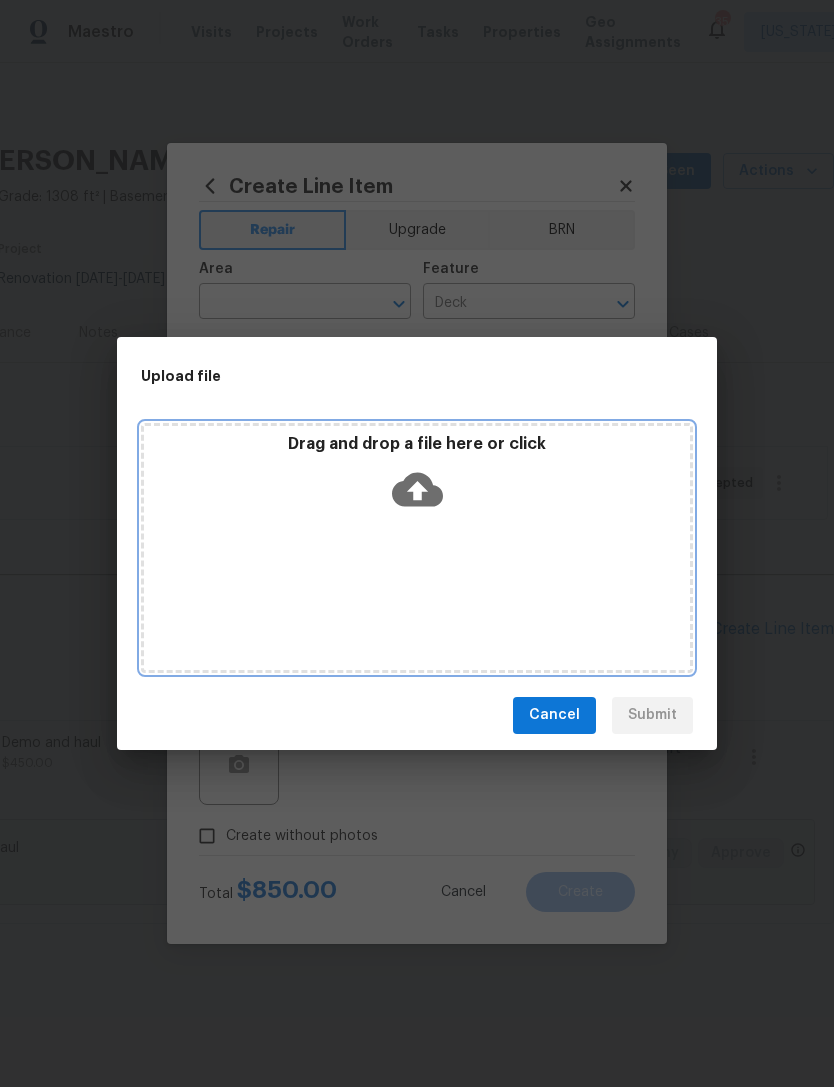 click 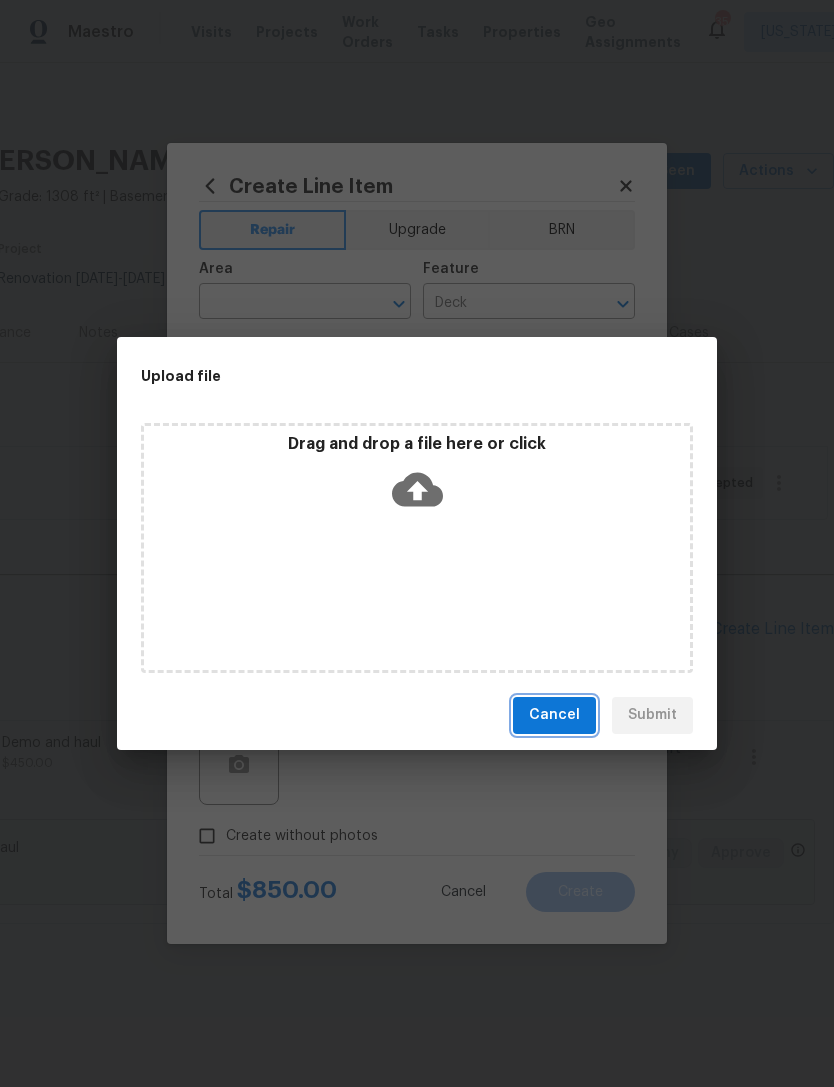 click on "Cancel" at bounding box center (554, 715) 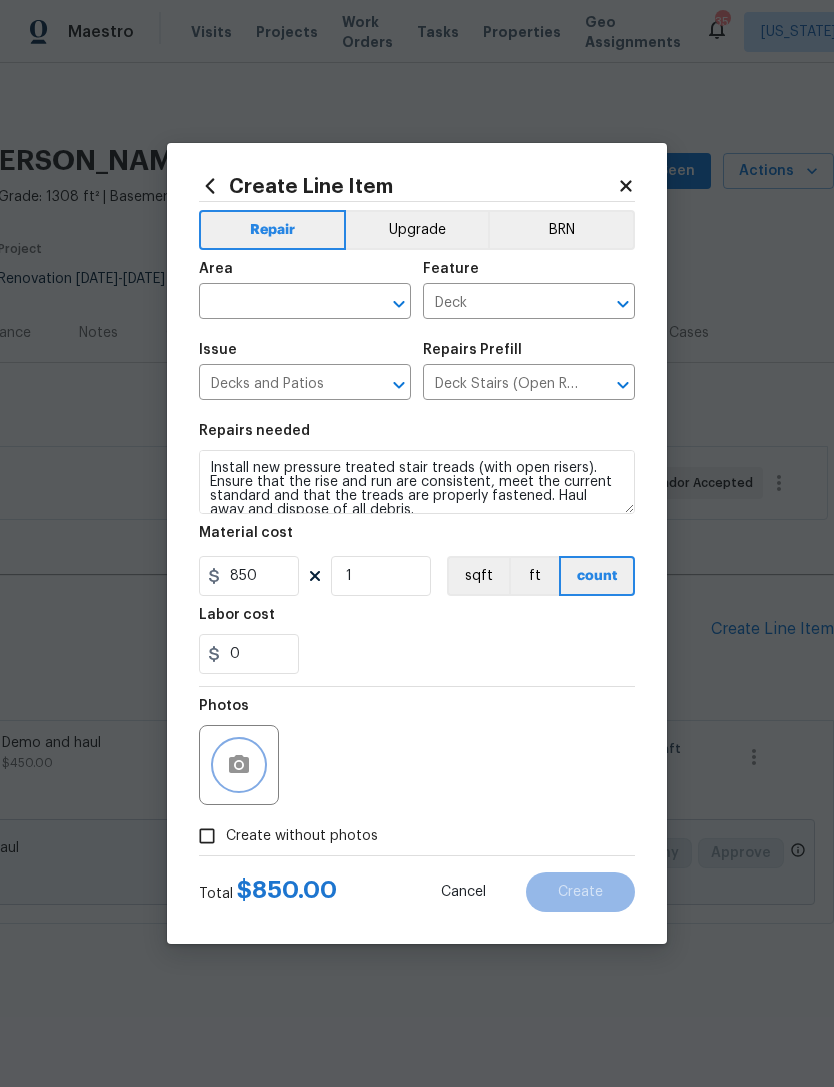 click 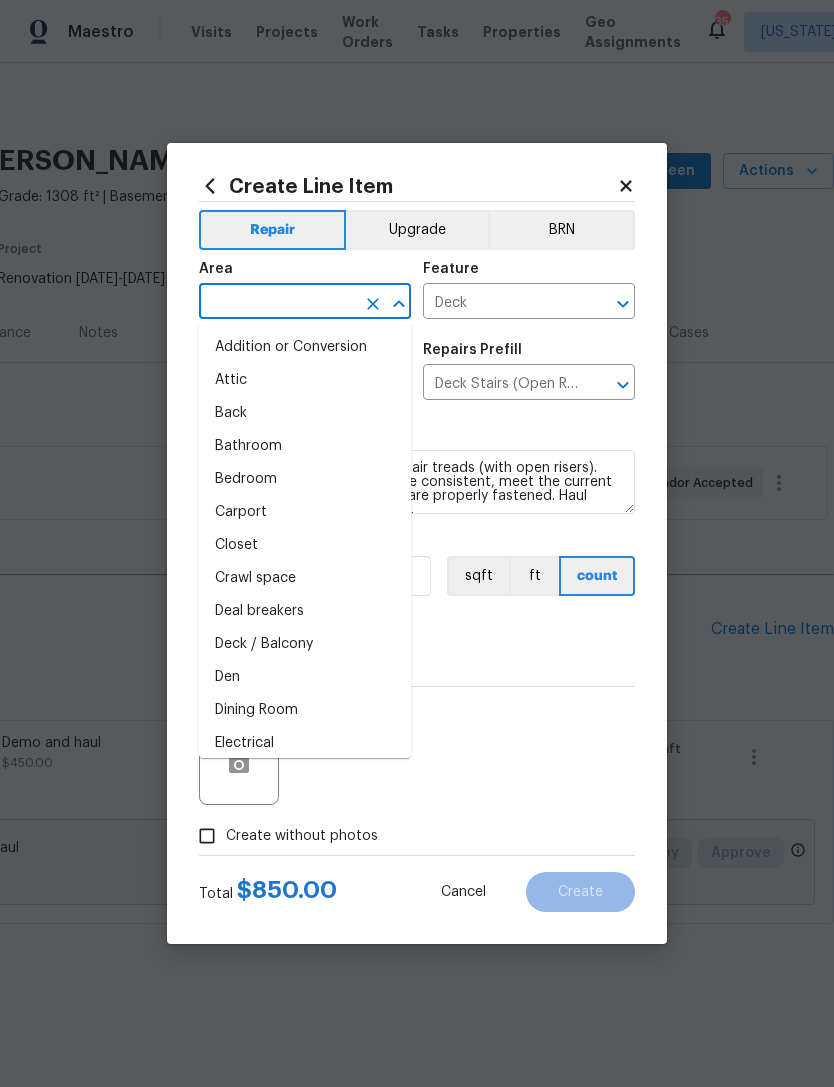 click on "Back" at bounding box center (305, 413) 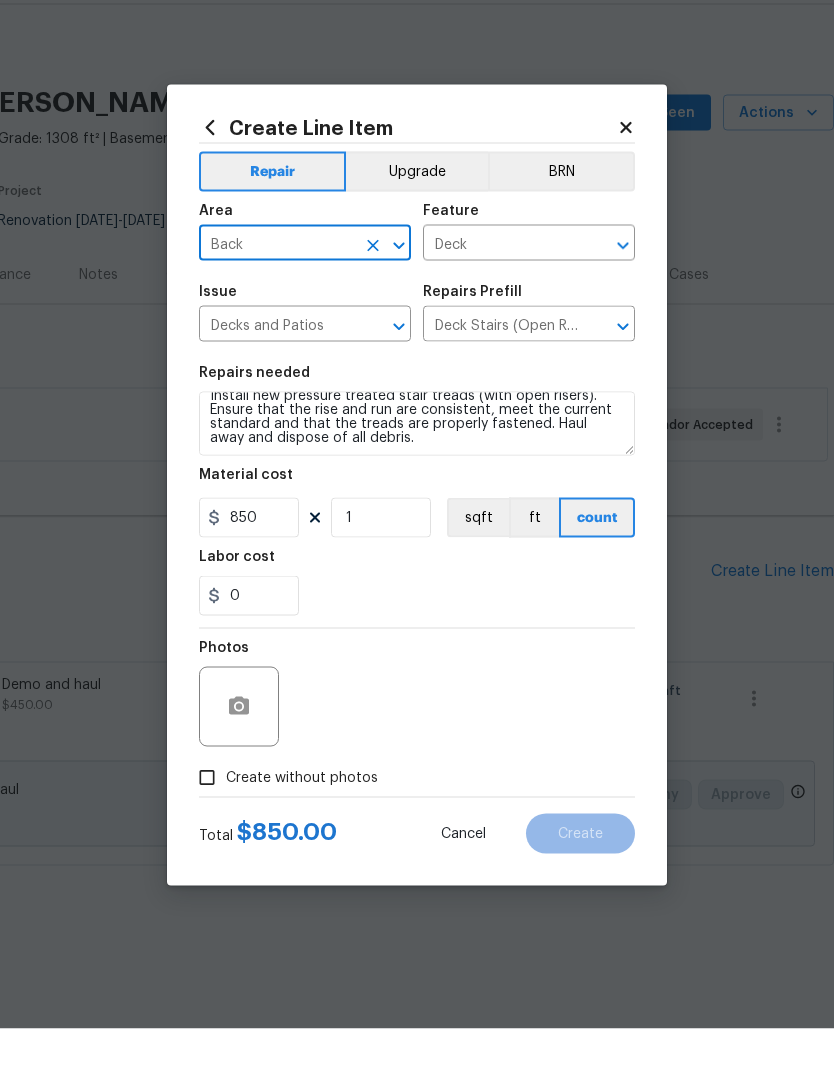 scroll, scrollTop: 14, scrollLeft: 0, axis: vertical 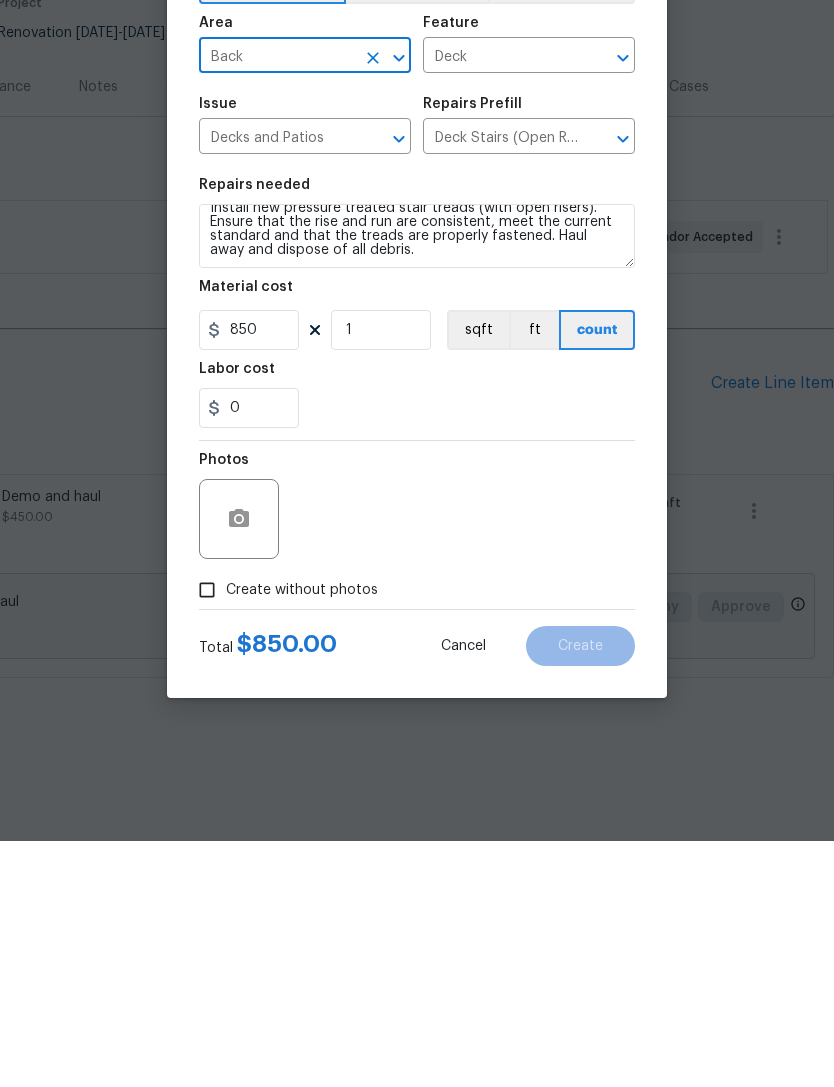 click on "Create without photos" at bounding box center (207, 836) 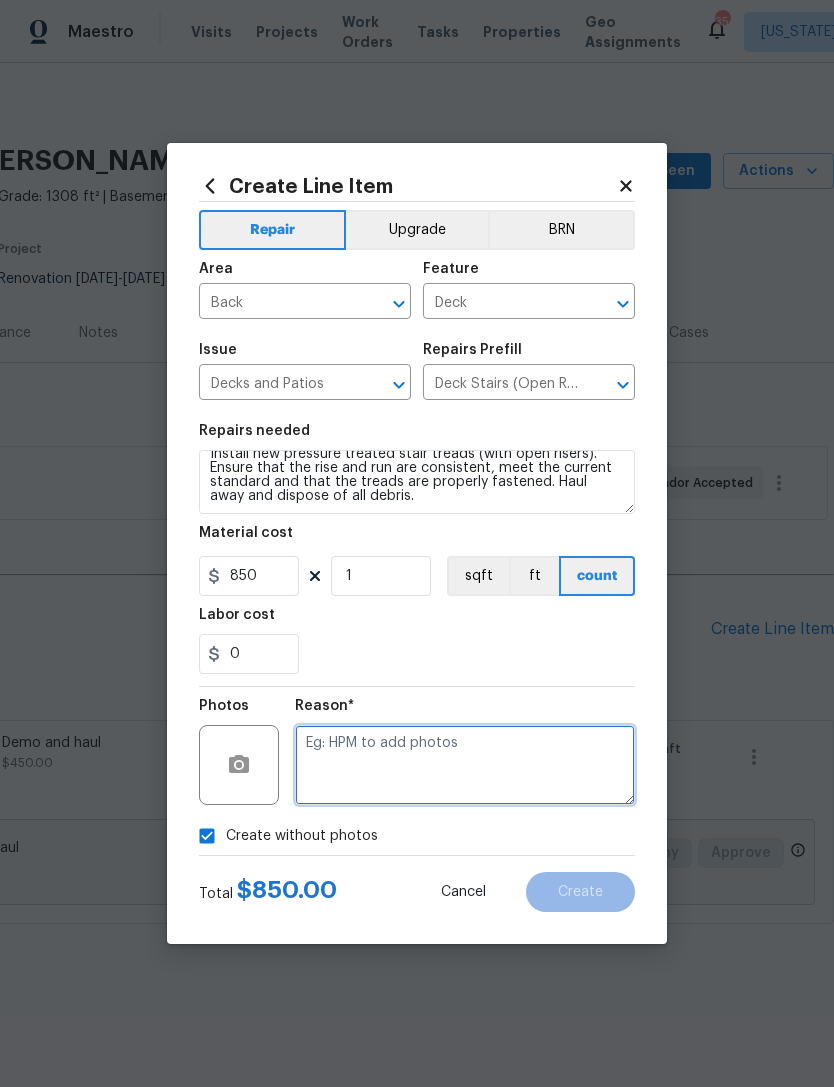 click at bounding box center (465, 765) 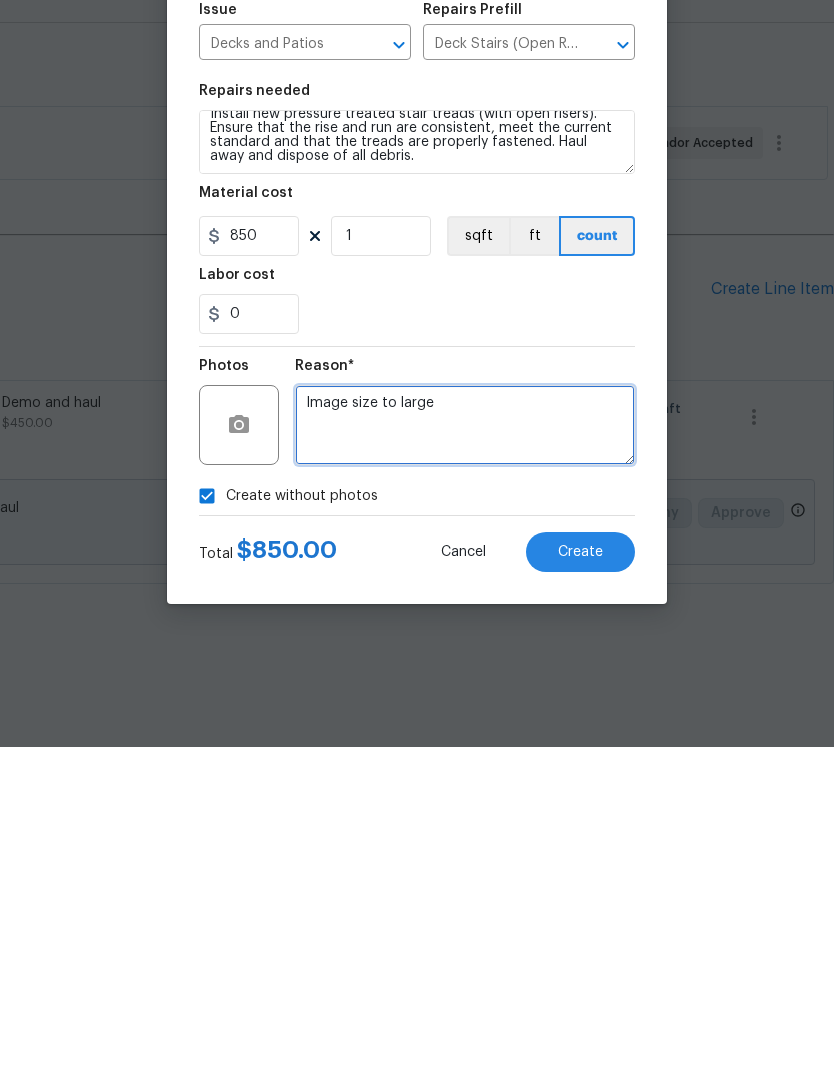 type on "Image size to large" 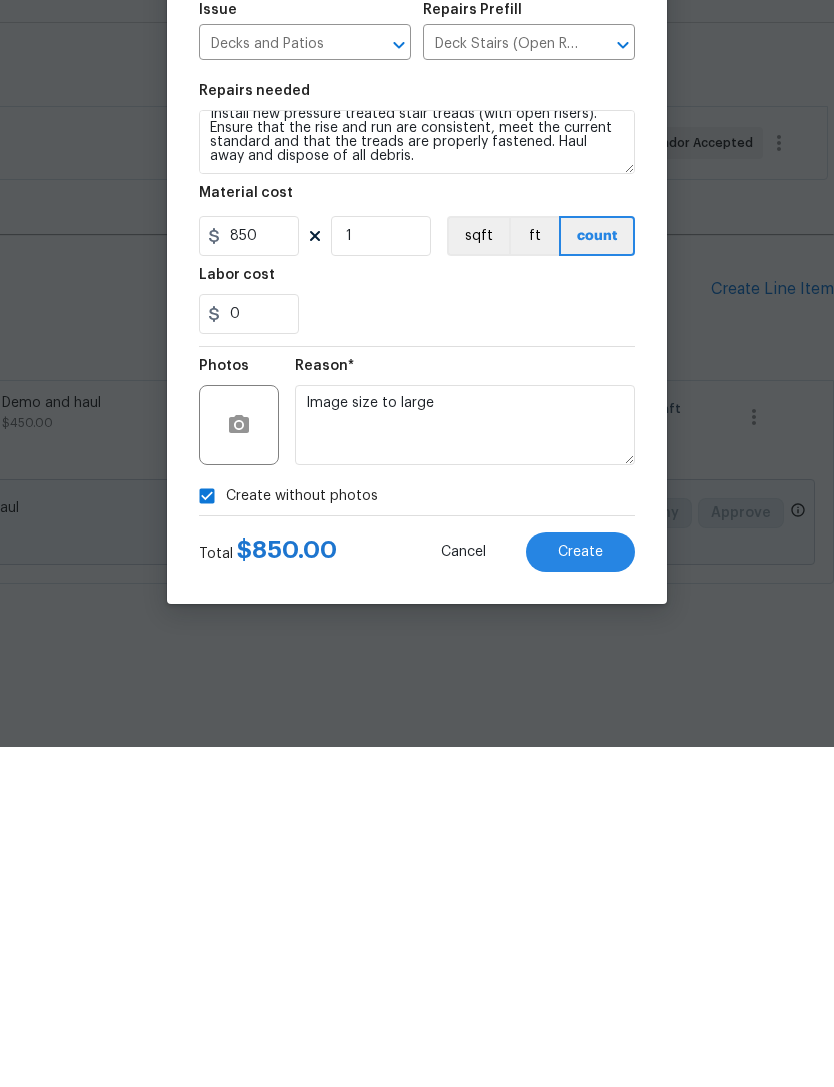 click on "Create" at bounding box center (580, 892) 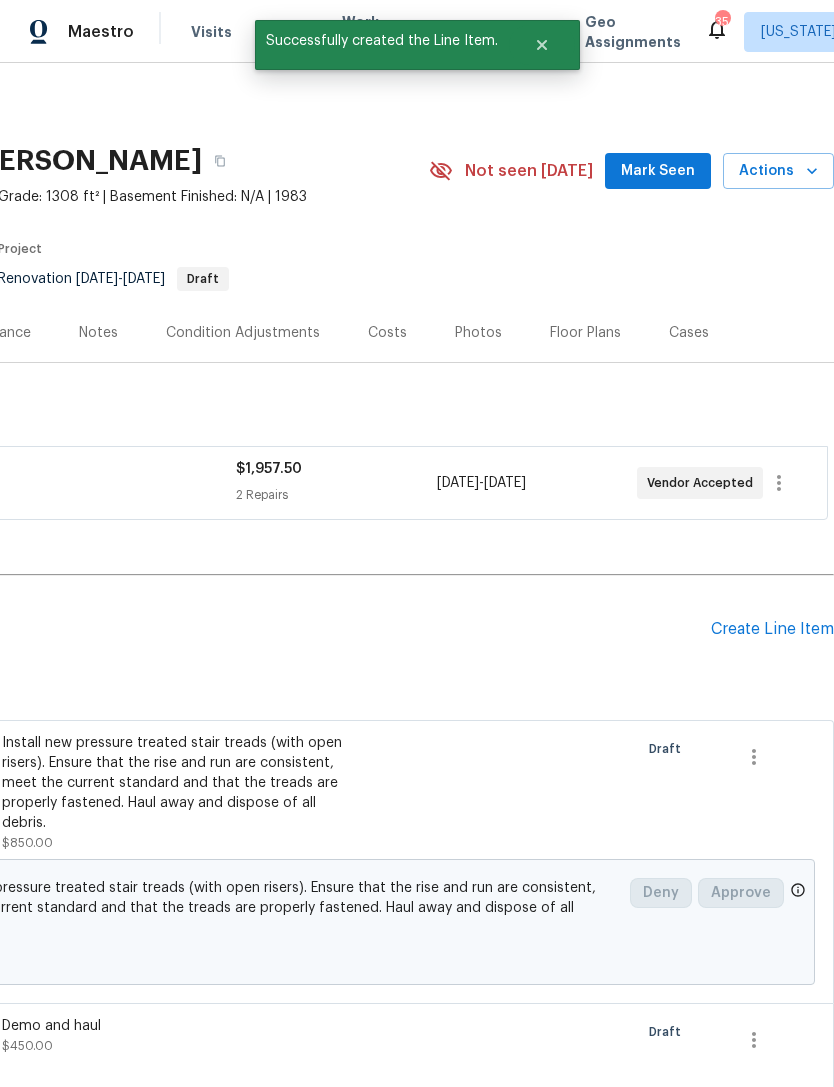 click on "Create Line Item" at bounding box center [772, 629] 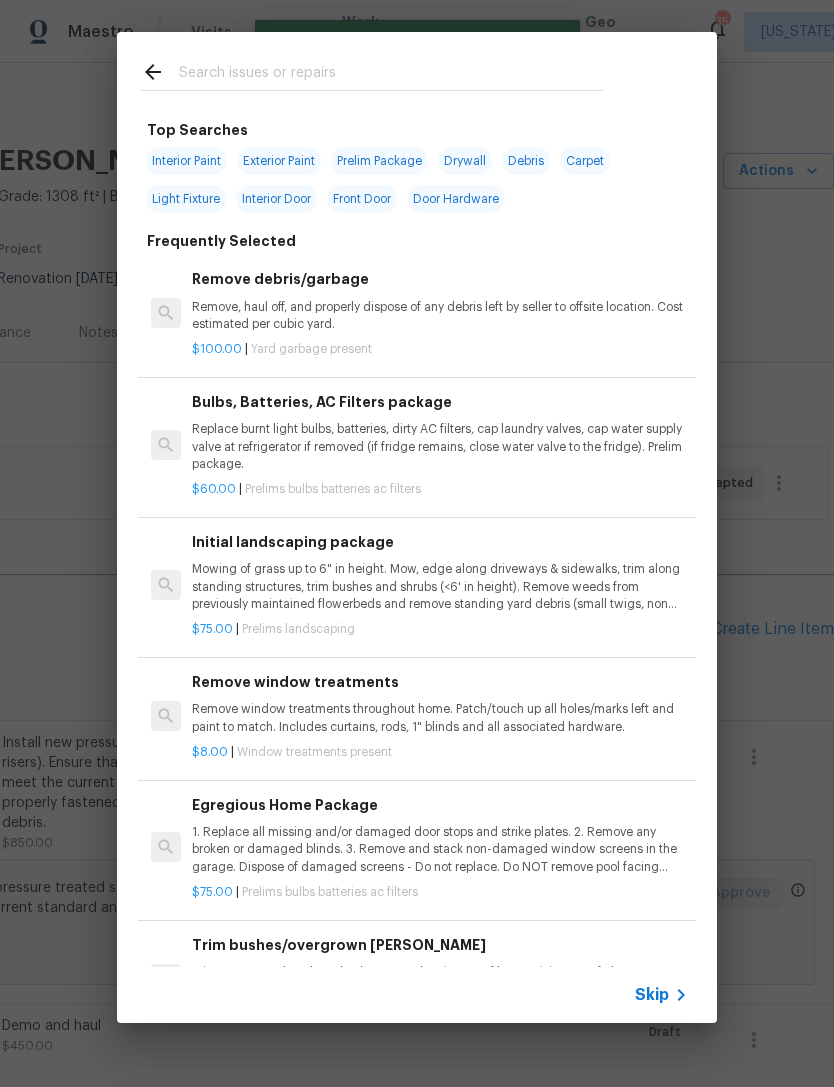 click on "Interior Paint" at bounding box center [186, 161] 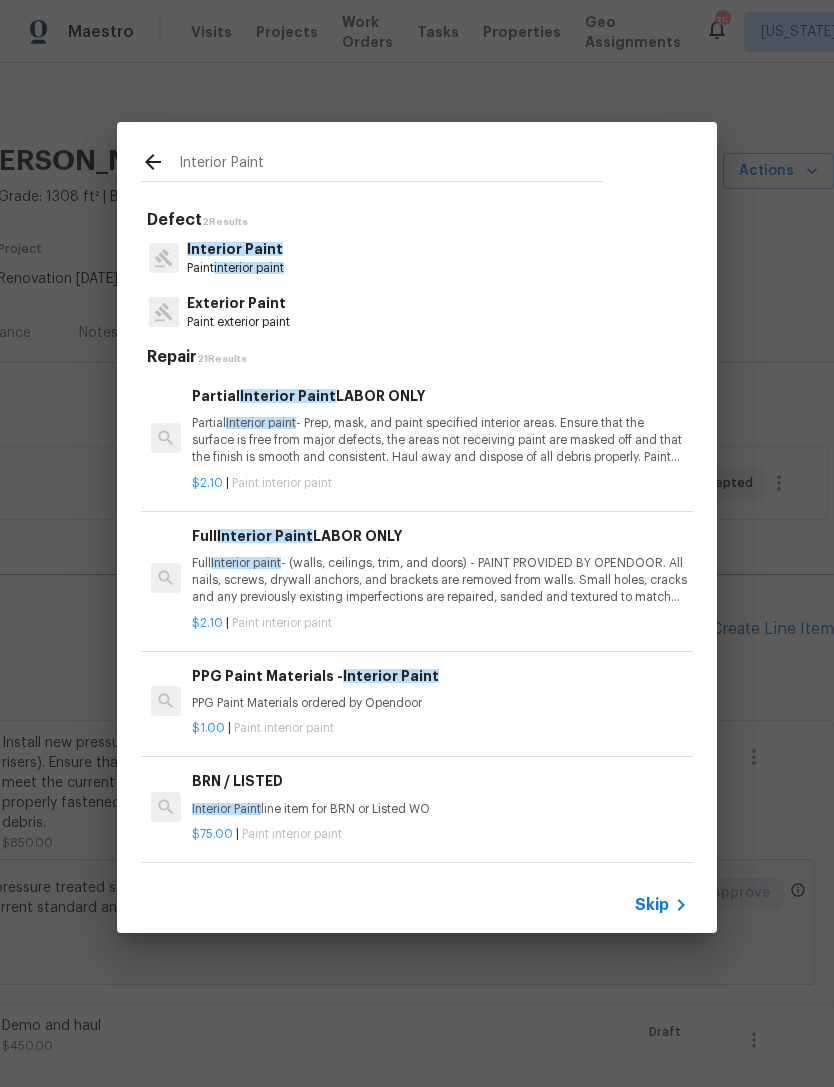 click on "Partial  Interior paint  - Prep, mask, and paint specified interior areas. Ensure that the surface is free from major defects, the areas not receiving paint are masked off and that the finish is smooth and consistent. Haul away and dispose of all debris properly. Paint will be delivered onsite, Purchased by Opendoor." at bounding box center [440, 440] 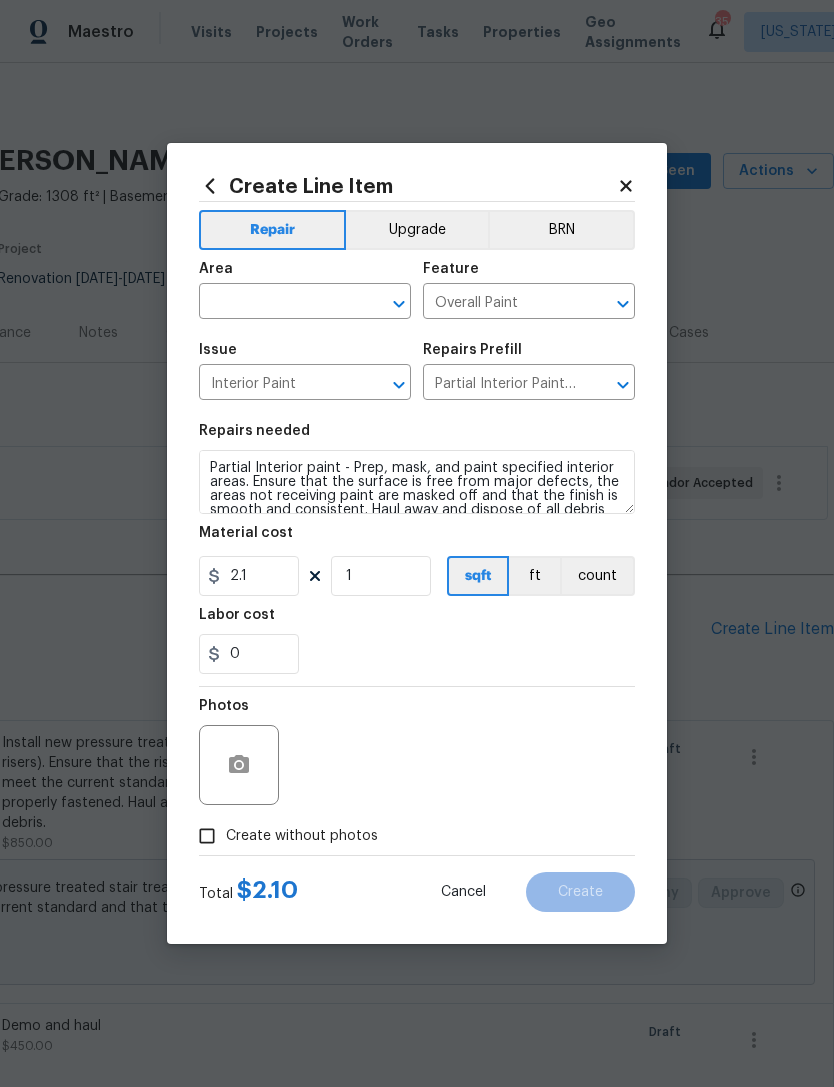 scroll, scrollTop: 0, scrollLeft: 0, axis: both 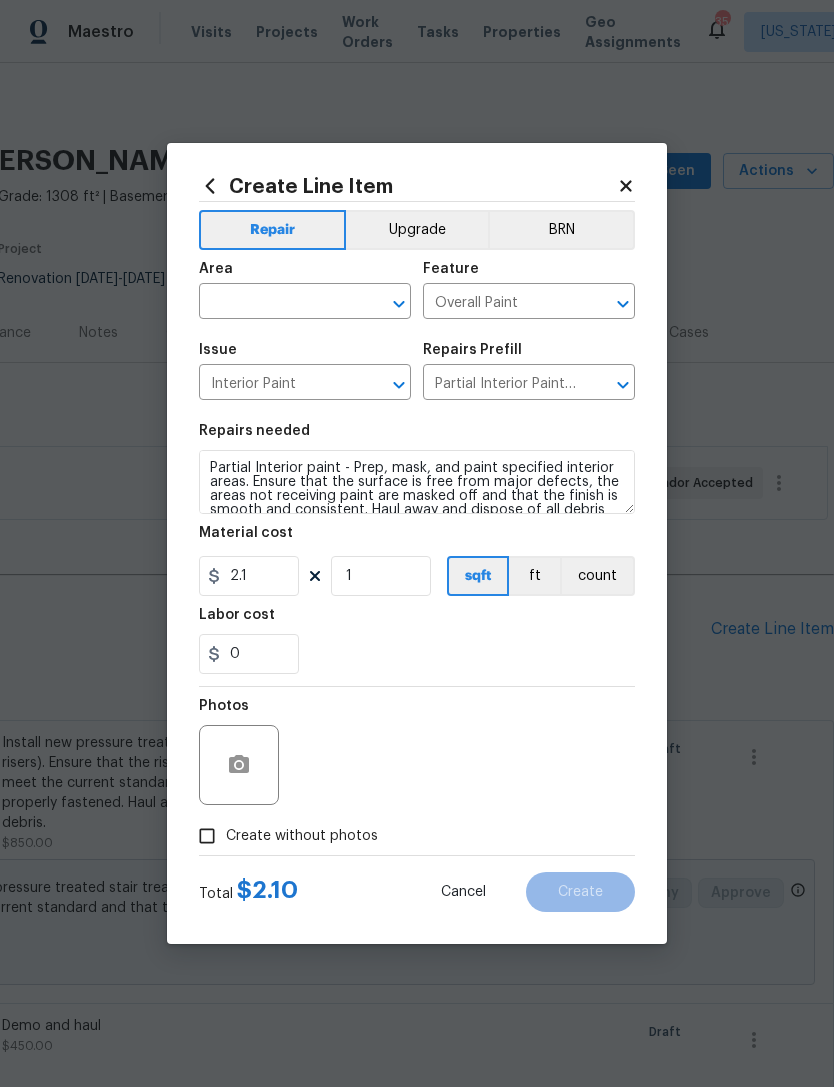 click on "Cancel" at bounding box center [463, 892] 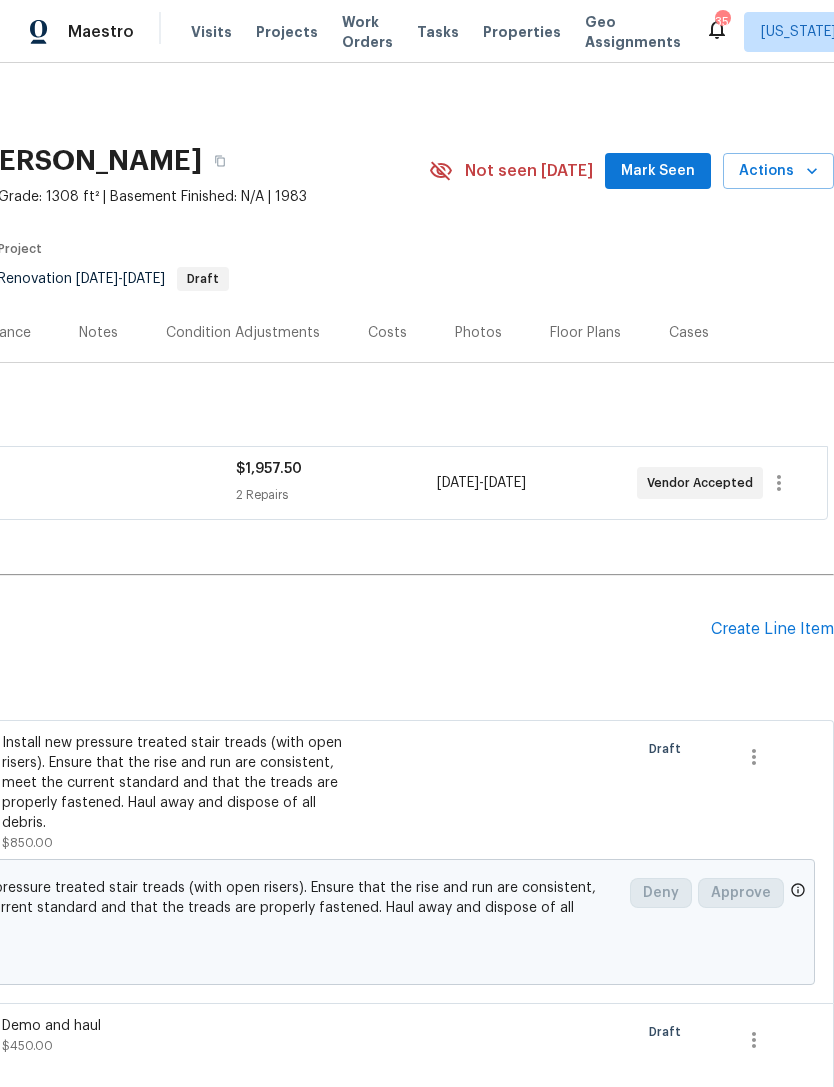 click on "Create Line Item" at bounding box center (772, 629) 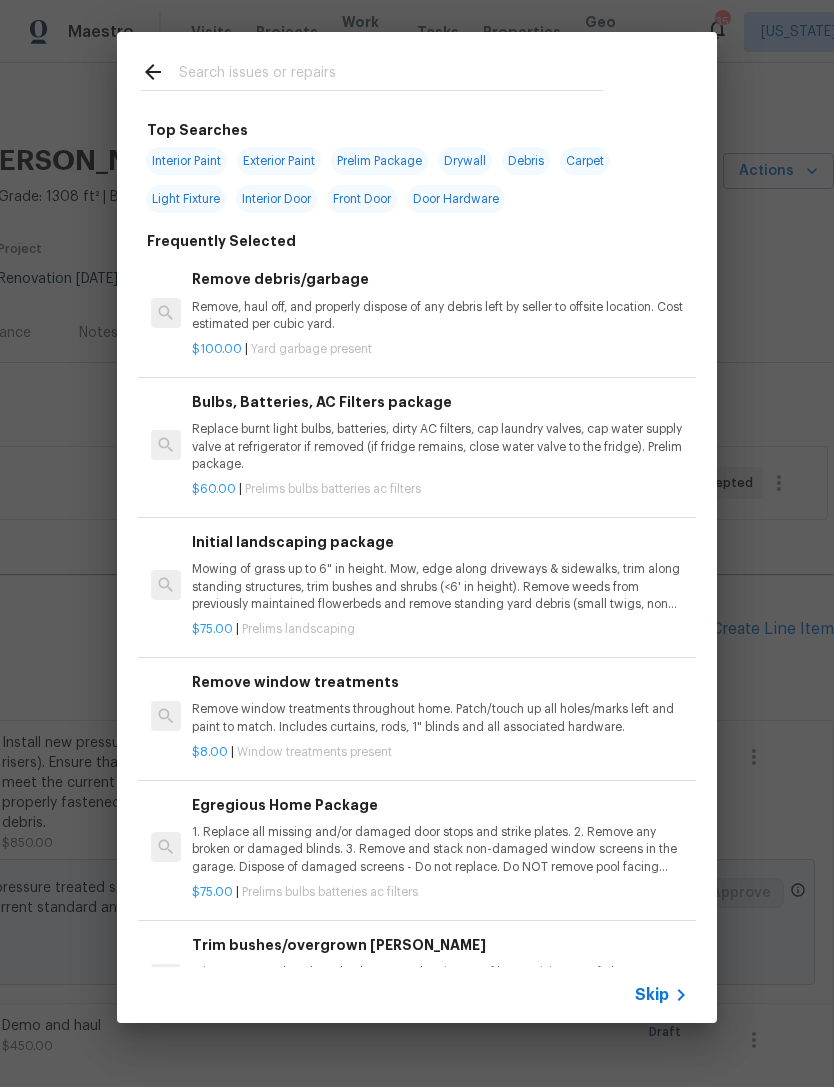 click on "Interior Paint" at bounding box center [186, 161] 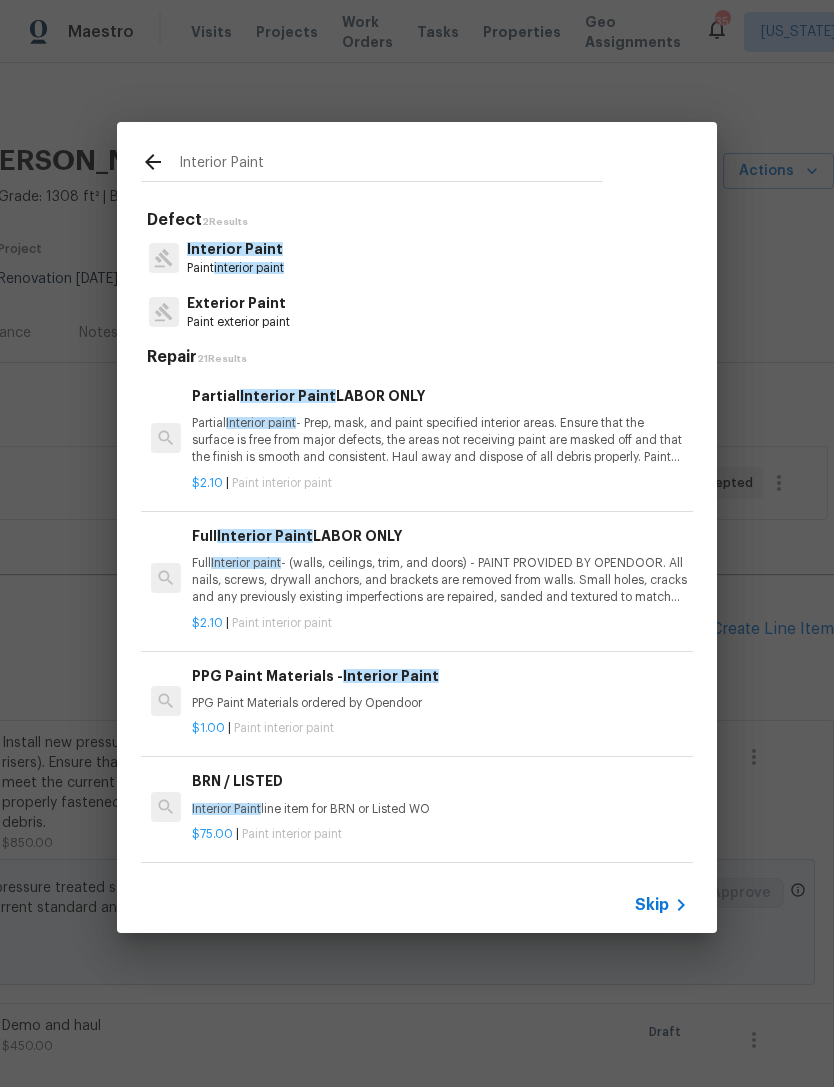 click on "Full  Interior paint  - (walls, ceilings, trim, and doors) - PAINT PROVIDED BY OPENDOOR. All nails, screws, drywall anchors, and brackets are removed from walls. Small holes, cracks and any previously existing imperfections are repaired, sanded and textured to match surrounding texture prior to painting. Caulk all edges/corners, windows, doors, counters, tubs/showers and baseboards; To include painting of all register vents (after proper preparation), all sides of doors, protection of floors, cabinets, hardware and hinges, windows with drop cloths, plastic sheeting and masking. Clean up and removal of prep debris and any paint overspray." at bounding box center [440, 580] 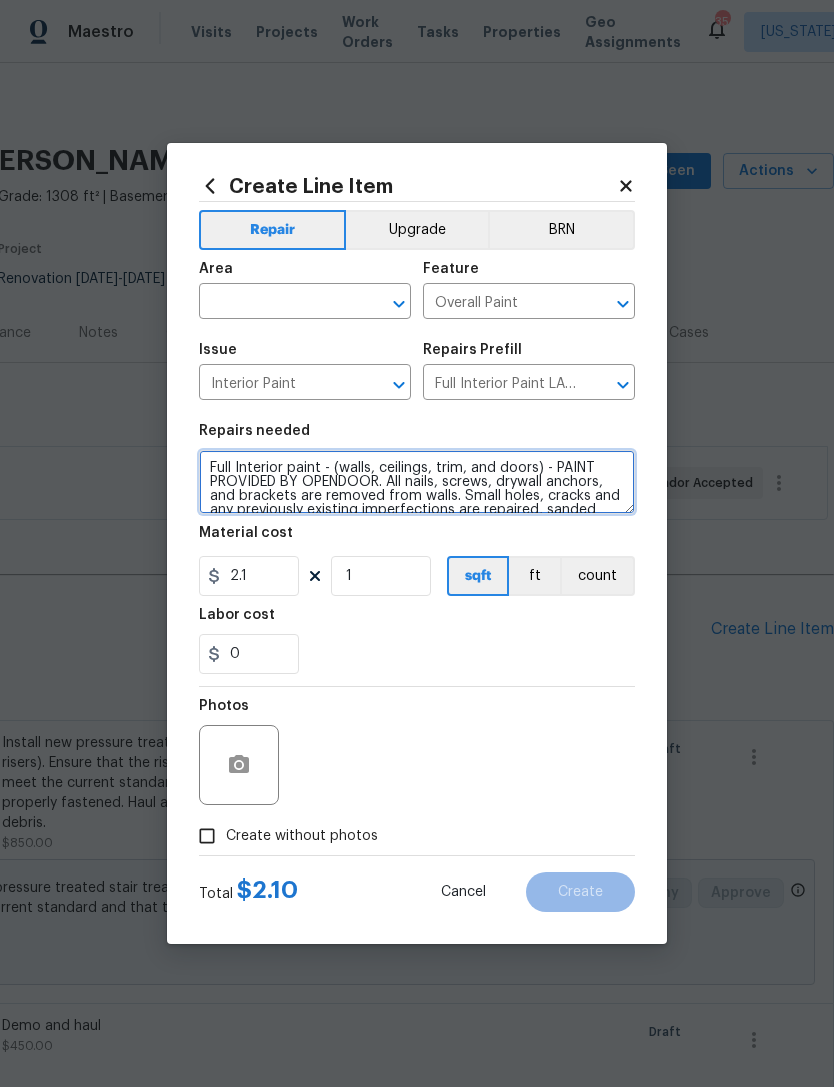 click on "Full Interior paint - (walls, ceilings, trim, and doors) - PAINT PROVIDED BY OPENDOOR. All nails, screws, drywall anchors, and brackets are removed from walls. Small holes, cracks and any previously existing imperfections are repaired, sanded and textured to match surrounding texture prior to painting. Caulk all edges/corners, windows, doors, counters, tubs/showers and baseboards; To include painting of all register vents (after proper preparation), all sides of doors, protection of floors, cabinets, hardware and hinges, windows with drop cloths, plastic sheeting and masking. Clean up and removal of prep debris and any paint overspray." at bounding box center [417, 482] 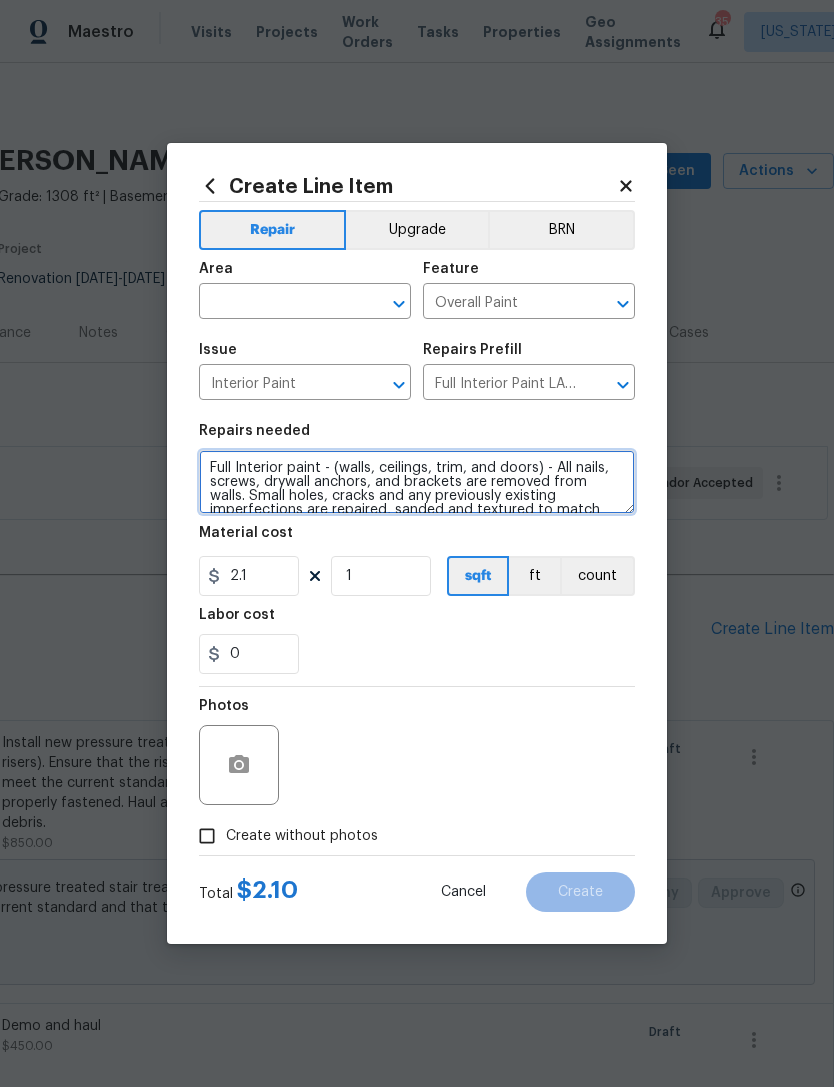 click 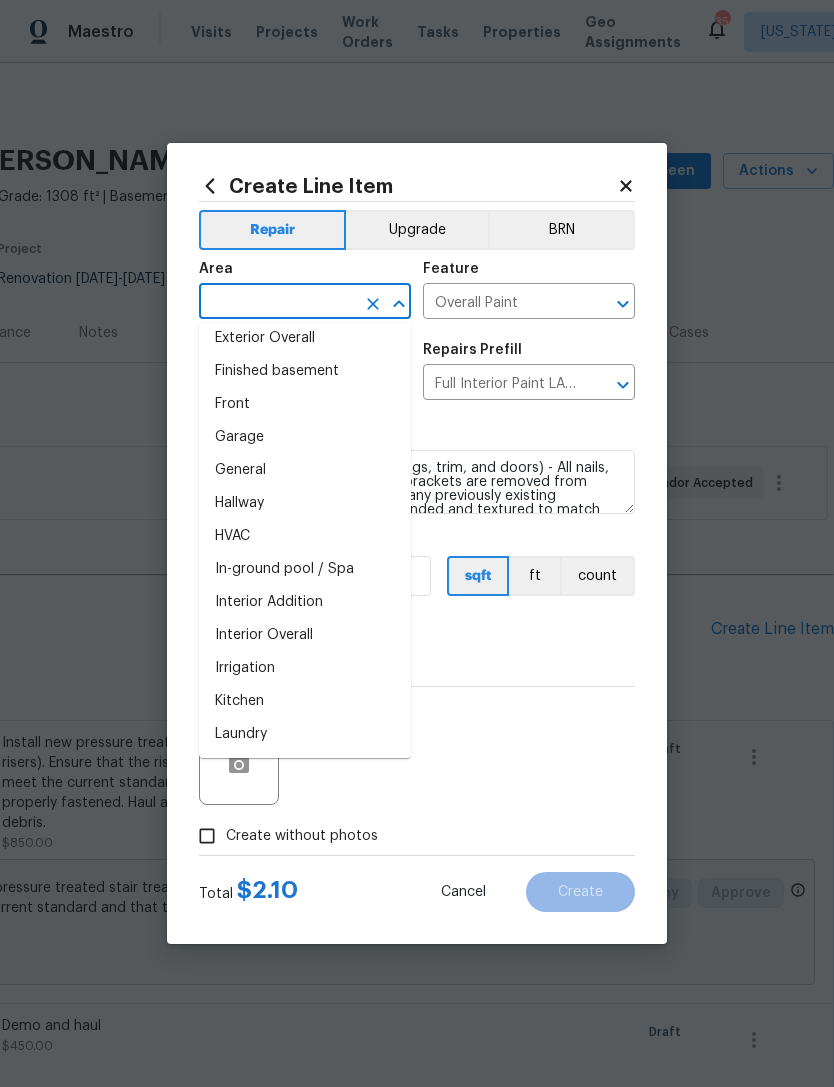 scroll, scrollTop: 568, scrollLeft: 0, axis: vertical 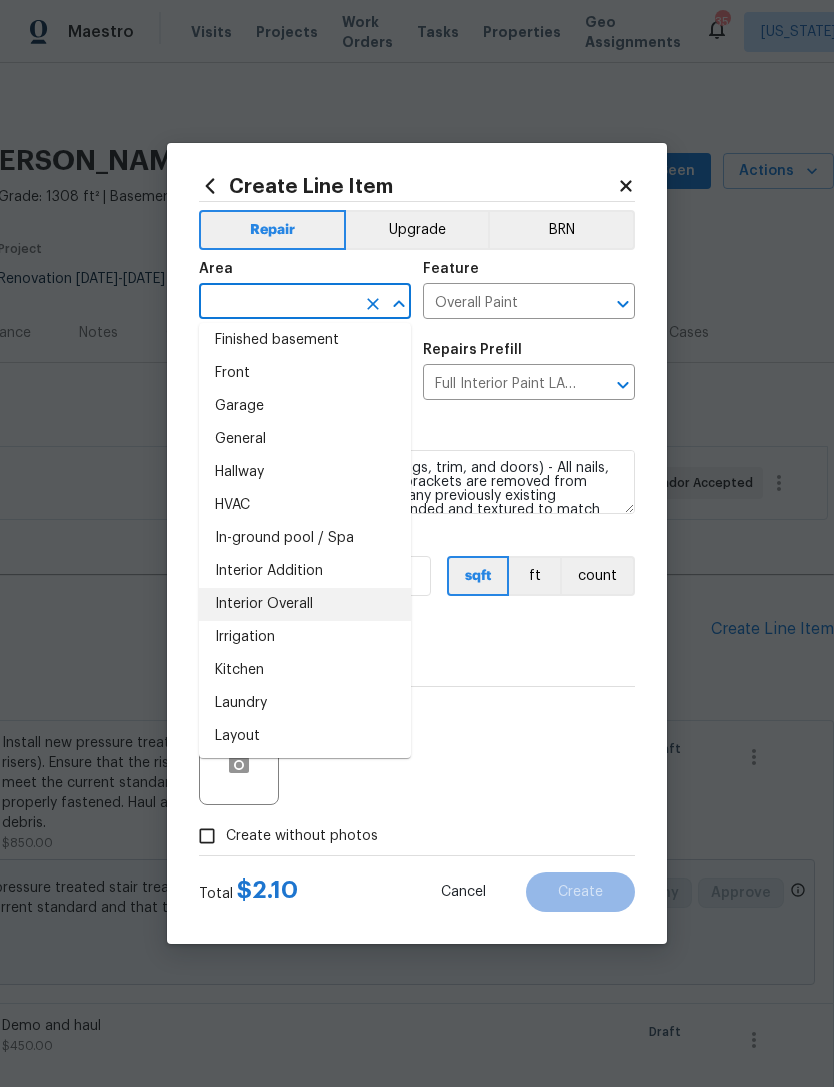 click on "Interior Overall" at bounding box center [305, 604] 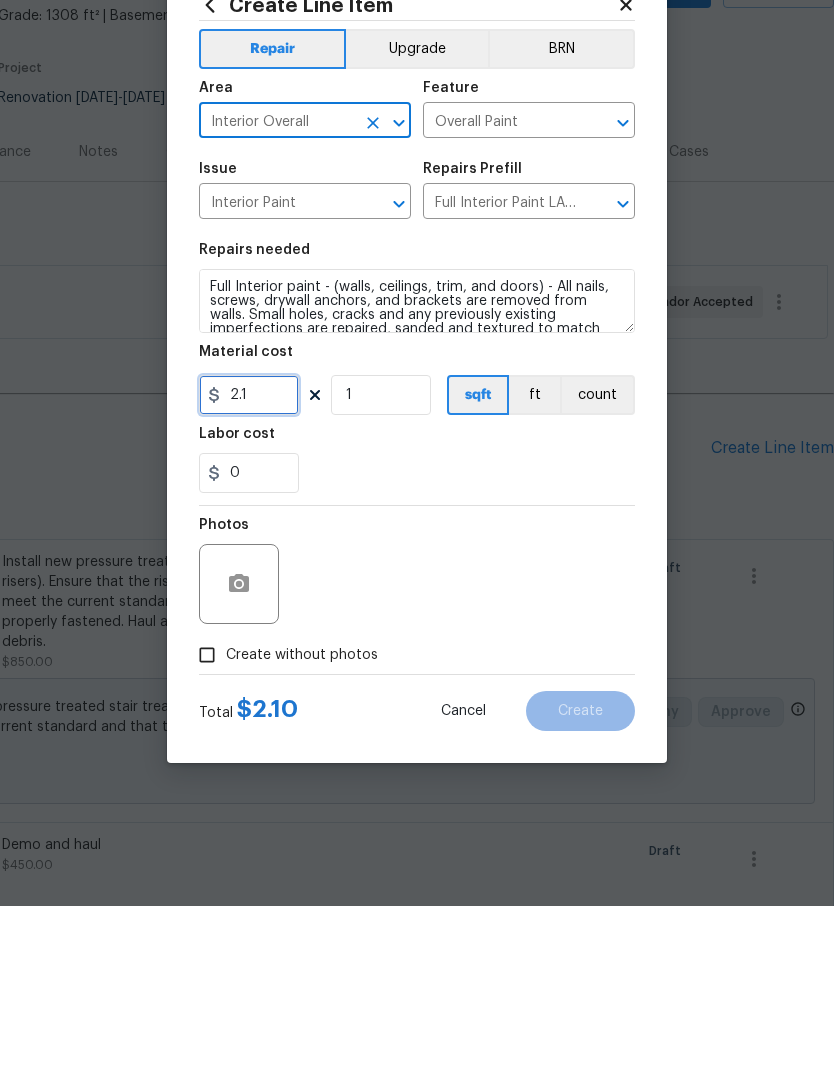 click on "2.1" at bounding box center (249, 576) 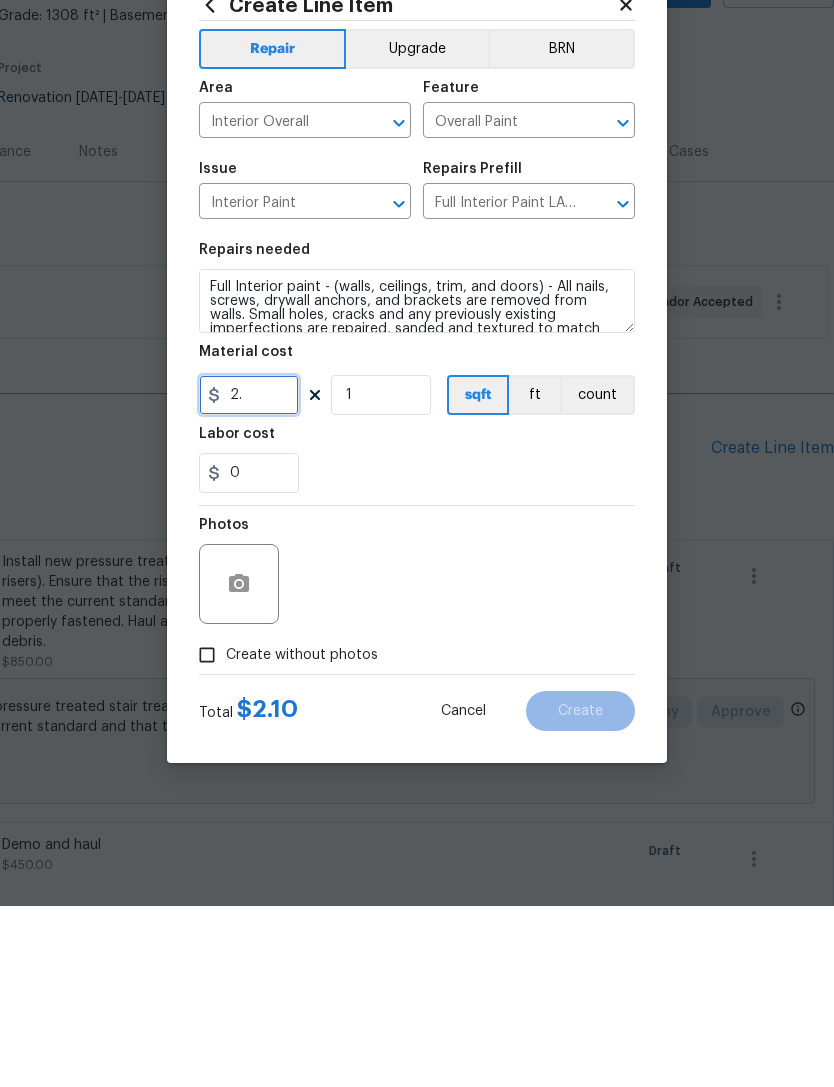 scroll, scrollTop: 64, scrollLeft: 0, axis: vertical 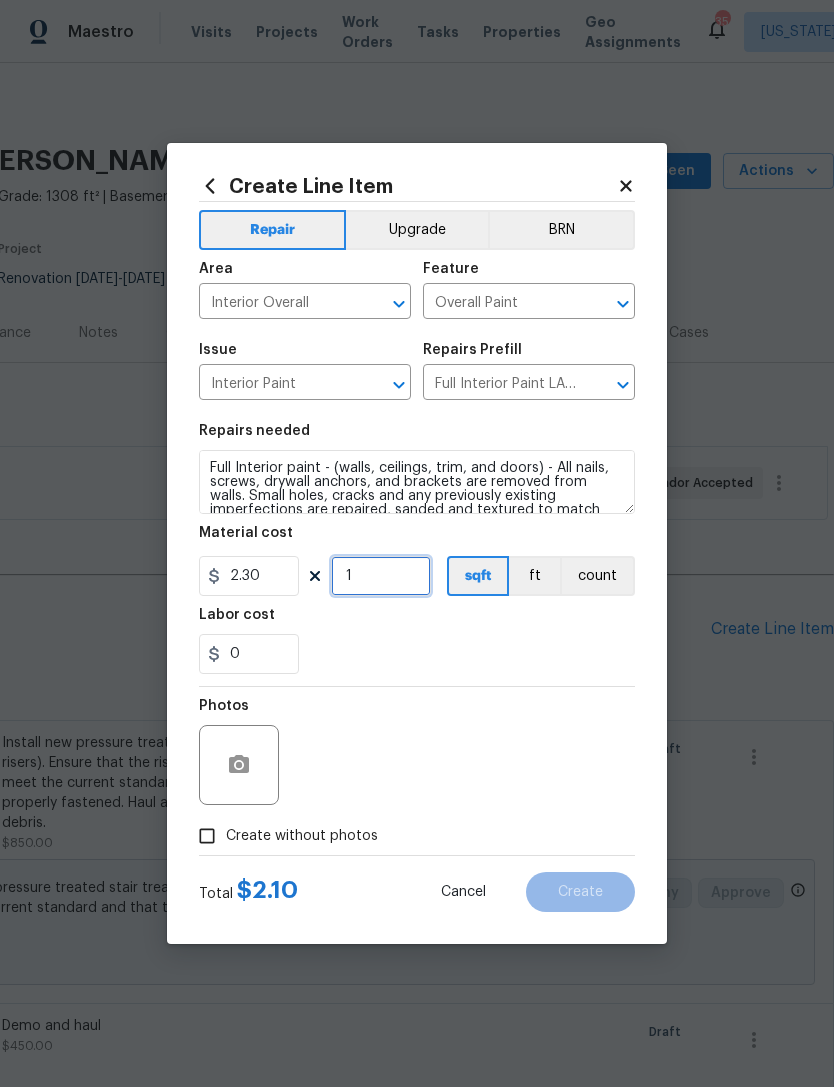 click on "1" at bounding box center (381, 576) 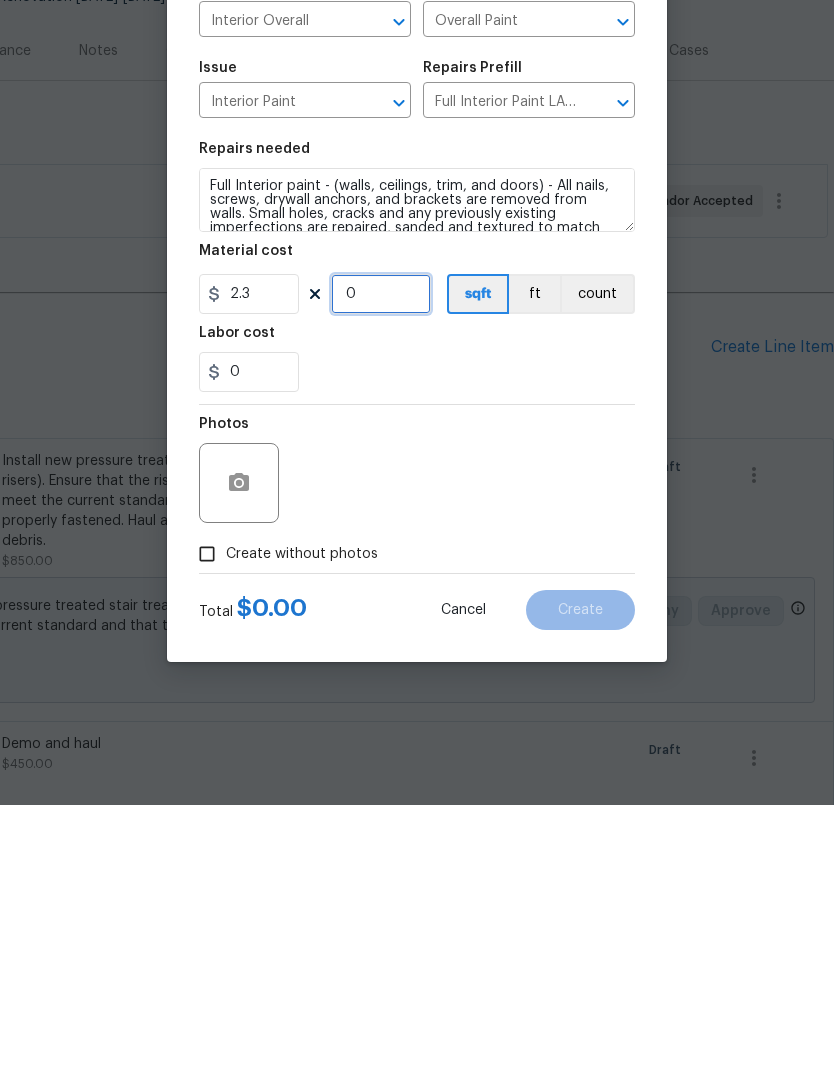 type on "1" 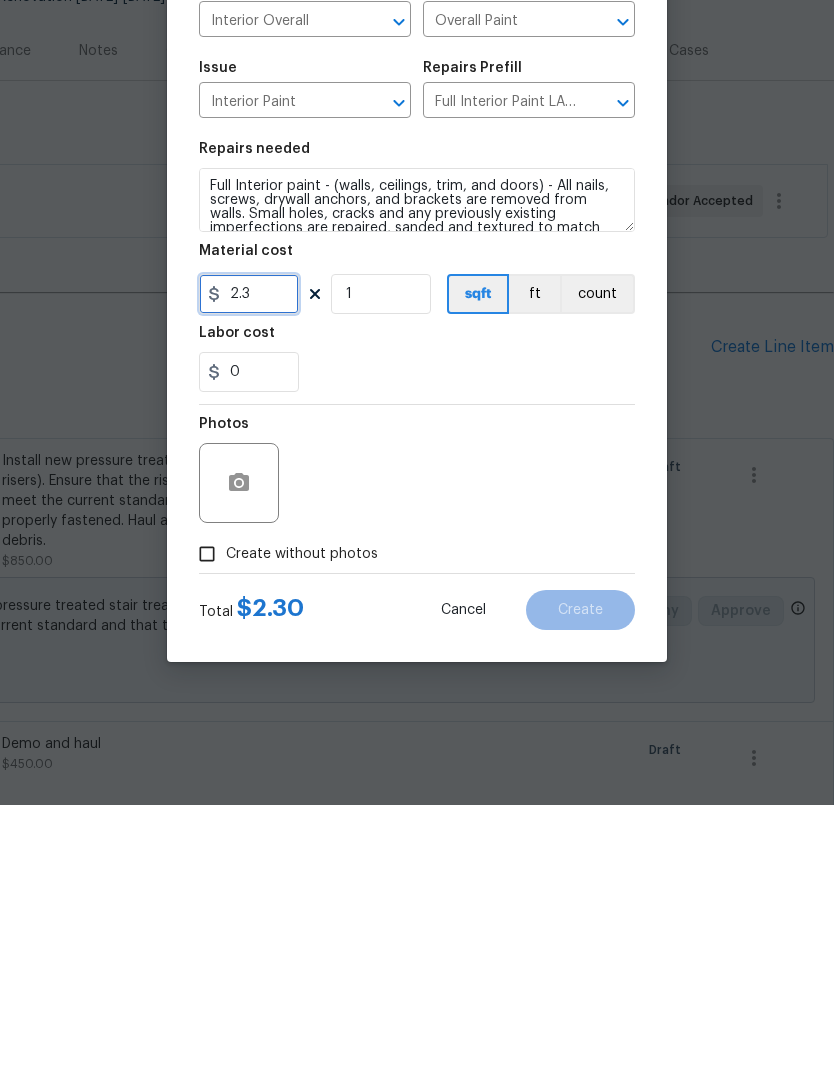 click on "2.3" at bounding box center (249, 576) 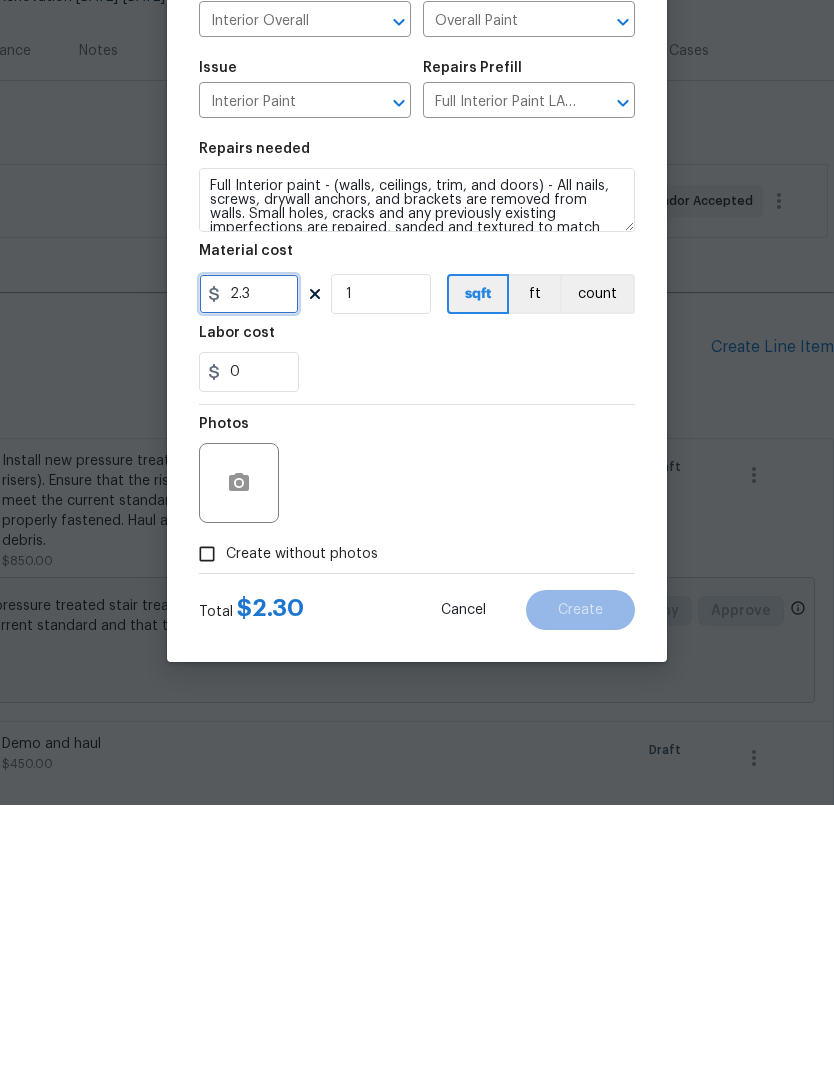 type on "2.30" 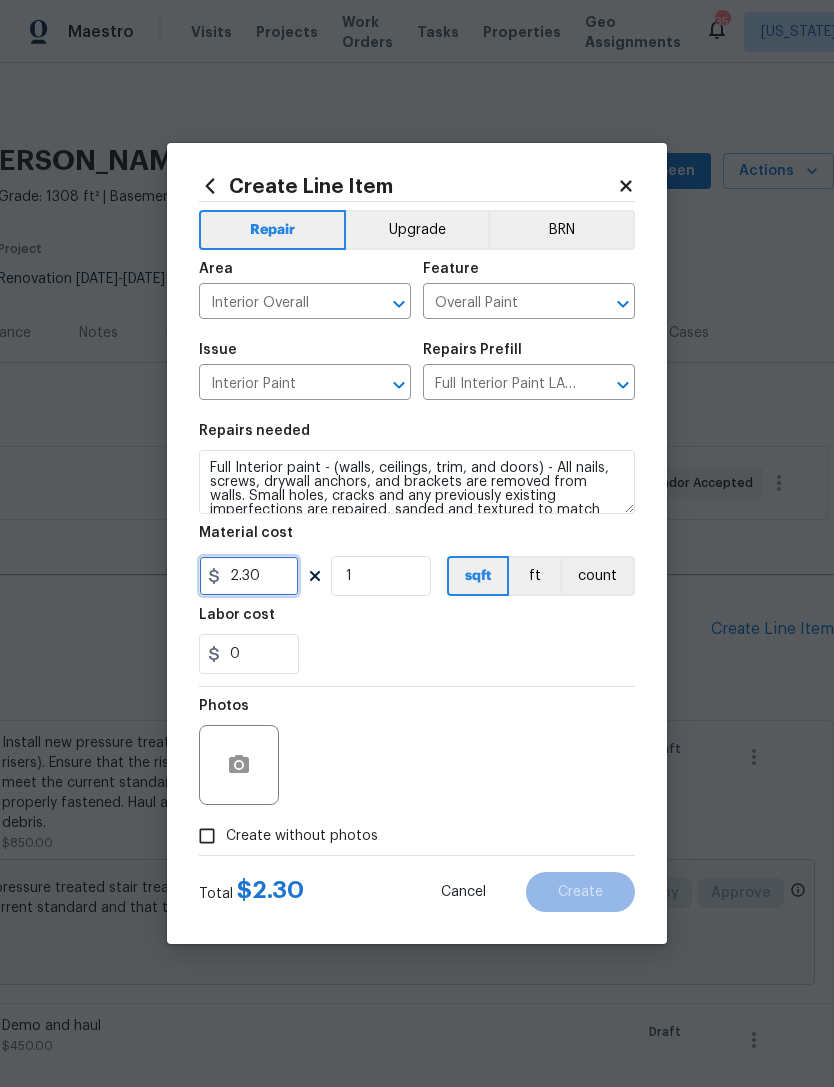 scroll, scrollTop: 0, scrollLeft: 0, axis: both 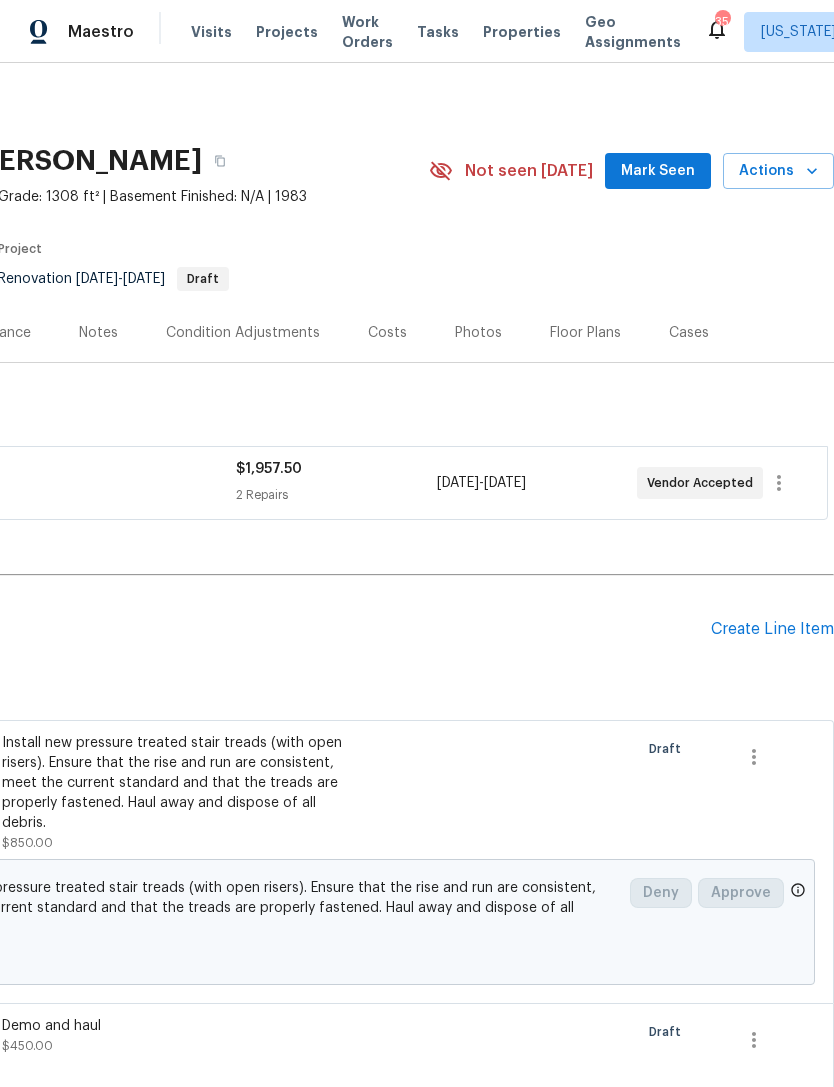 click on "Create Line Item" at bounding box center (772, 629) 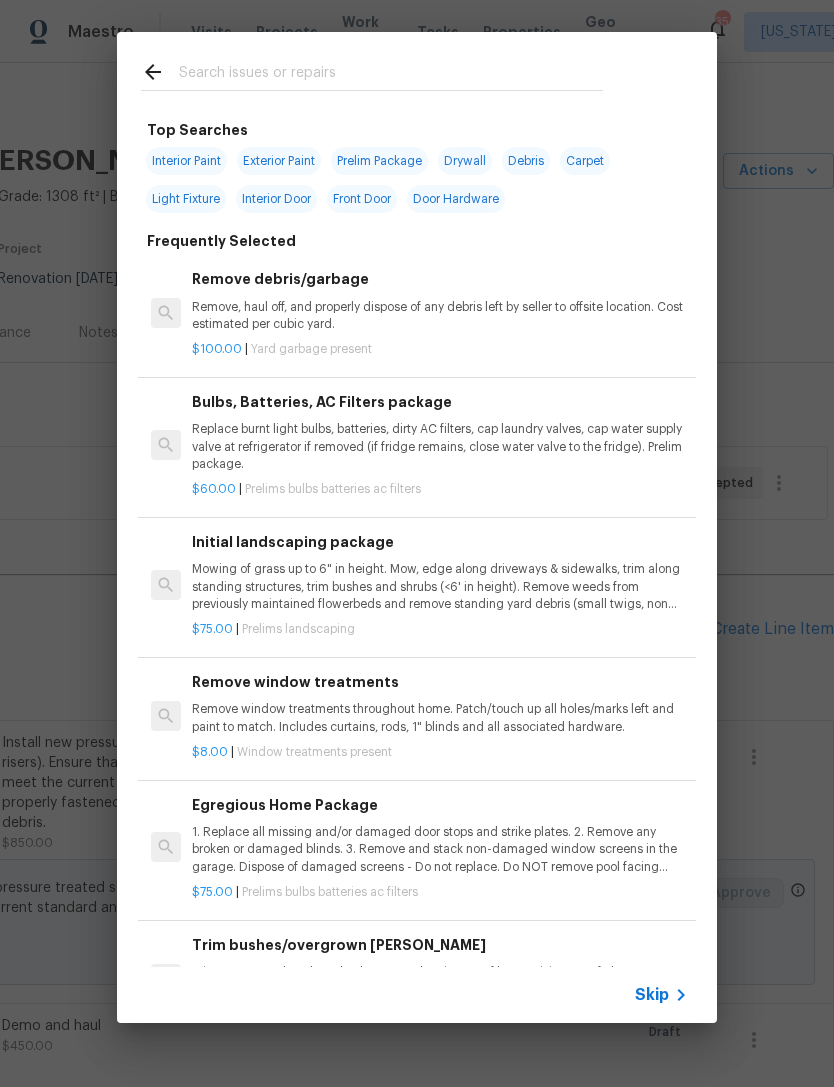 click at bounding box center (391, 75) 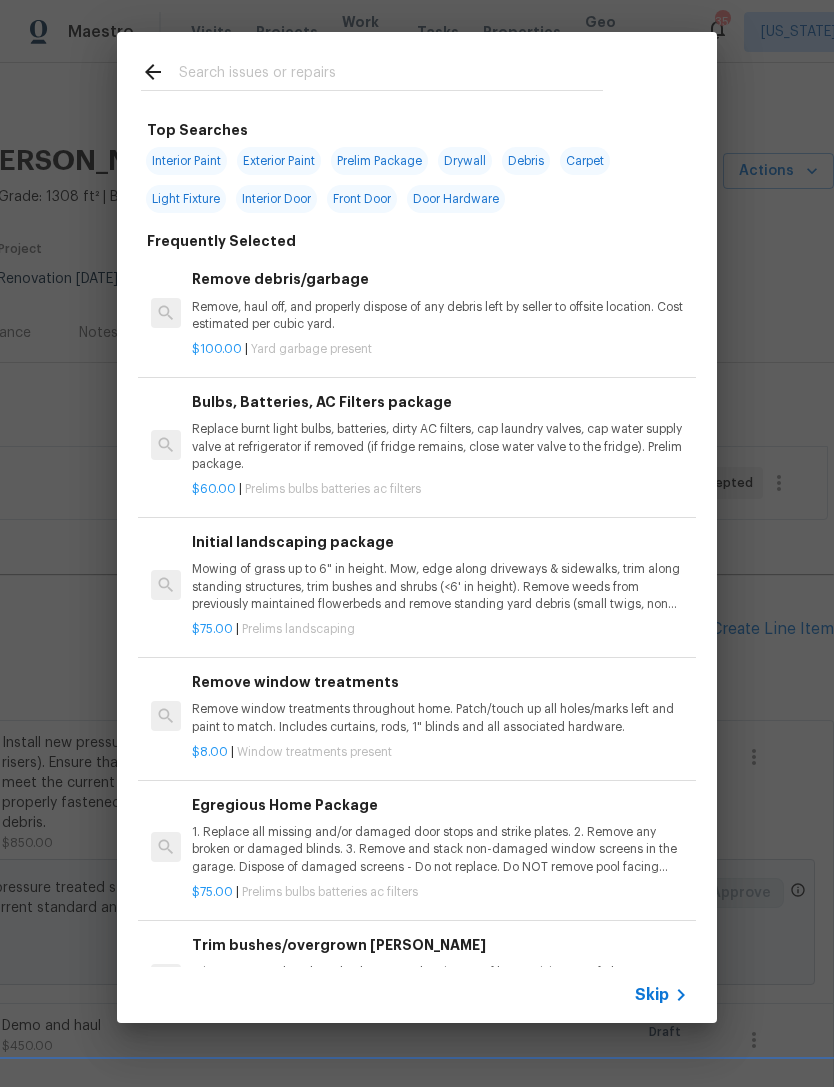 click on "Interior Paint" at bounding box center [186, 161] 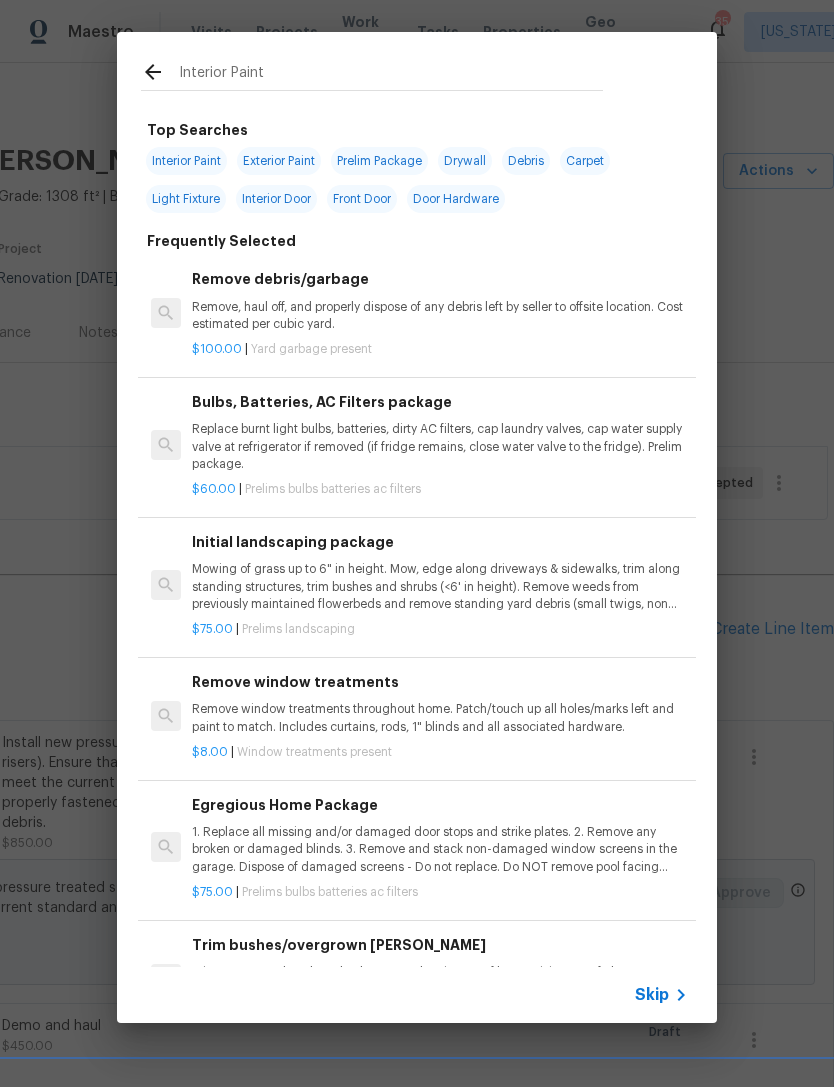 type on "Interior Paint" 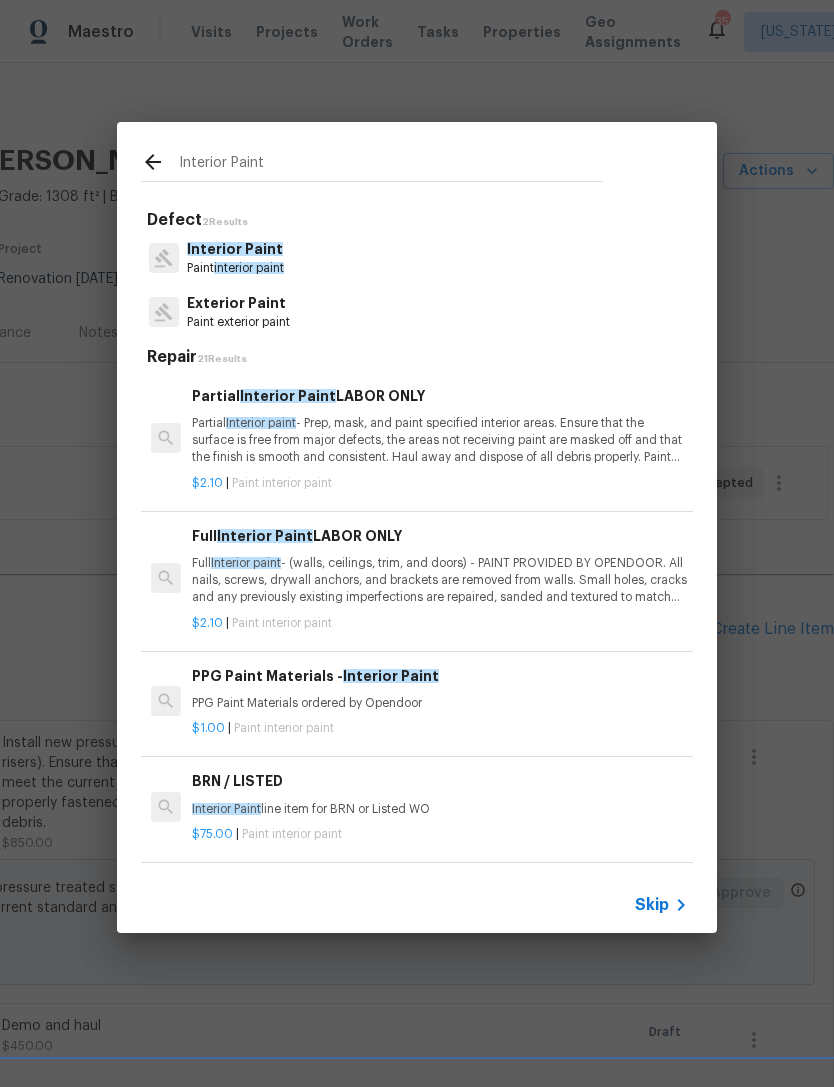 click on "Full  Interior paint  - (walls, ceilings, trim, and doors) - PAINT PROVIDED BY OPENDOOR. All nails, screws, drywall anchors, and brackets are removed from walls. Small holes, cracks and any previously existing imperfections are repaired, sanded and textured to match surrounding texture prior to painting. Caulk all edges/corners, windows, doors, counters, tubs/showers and baseboards; To include painting of all register vents (after proper preparation), all sides of doors, protection of floors, cabinets, hardware and hinges, windows with drop cloths, plastic sheeting and masking. Clean up and removal of prep debris and any paint overspray." at bounding box center (440, 580) 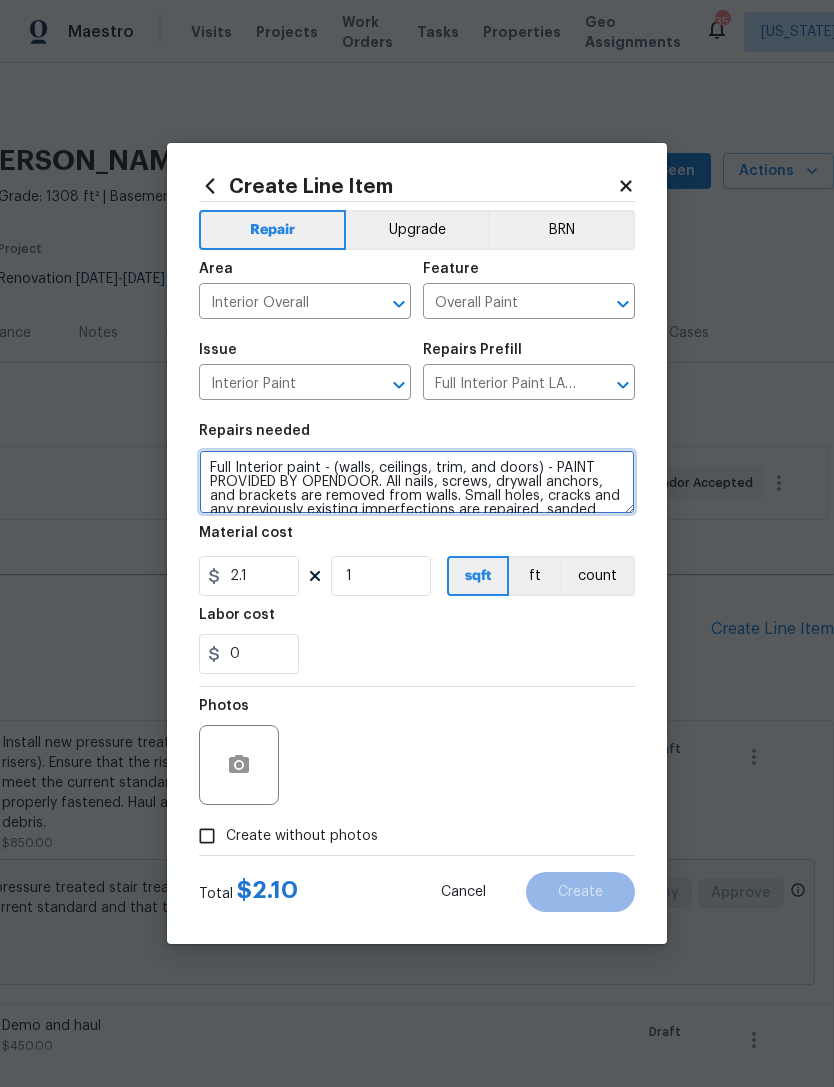 click on "Full Interior paint - (walls, ceilings, trim, and doors) - PAINT PROVIDED BY OPENDOOR. All nails, screws, drywall anchors, and brackets are removed from walls. Small holes, cracks and any previously existing imperfections are repaired, sanded and textured to match surrounding texture prior to painting. Caulk all edges/corners, windows, doors, counters, tubs/showers and baseboards; To include painting of all register vents (after proper preparation), all sides of doors, protection of floors, cabinets, hardware and hinges, windows with drop cloths, plastic sheeting and masking. Clean up and removal of prep debris and any paint overspray." at bounding box center (417, 482) 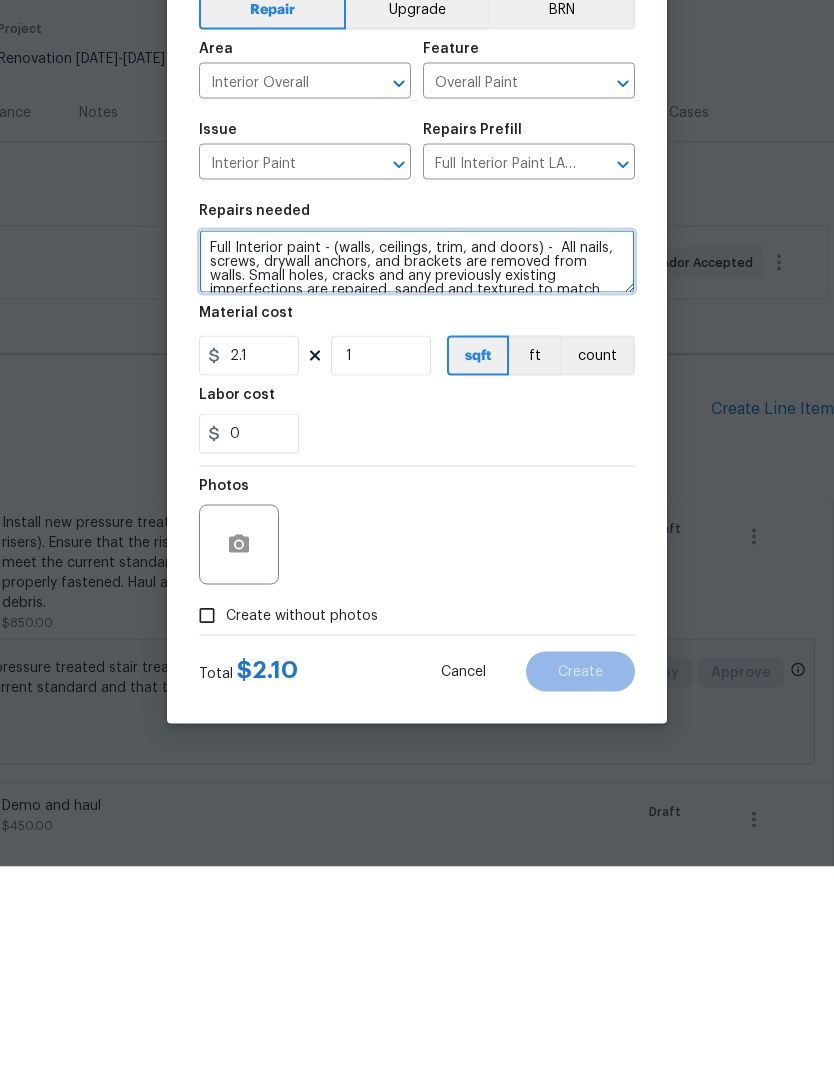 type on "Full Interior paint - (walls, ceilings, trim, and doors) -  All nails, screws, drywall anchors, and brackets are removed from walls. Small holes, cracks and any previously existing imperfections are repaired, sanded and textured to match surrounding texture prior to painting. Caulk all edges/corners, windows, doors, counters, tubs/showers and baseboards; To include painting of all register vents (after proper preparation), all sides of doors, protection of floors, cabinets, hardware and hinges, windows with drop cloths, plastic sheeting and masking. Clean up and removal of prep debris and any paint overspray." 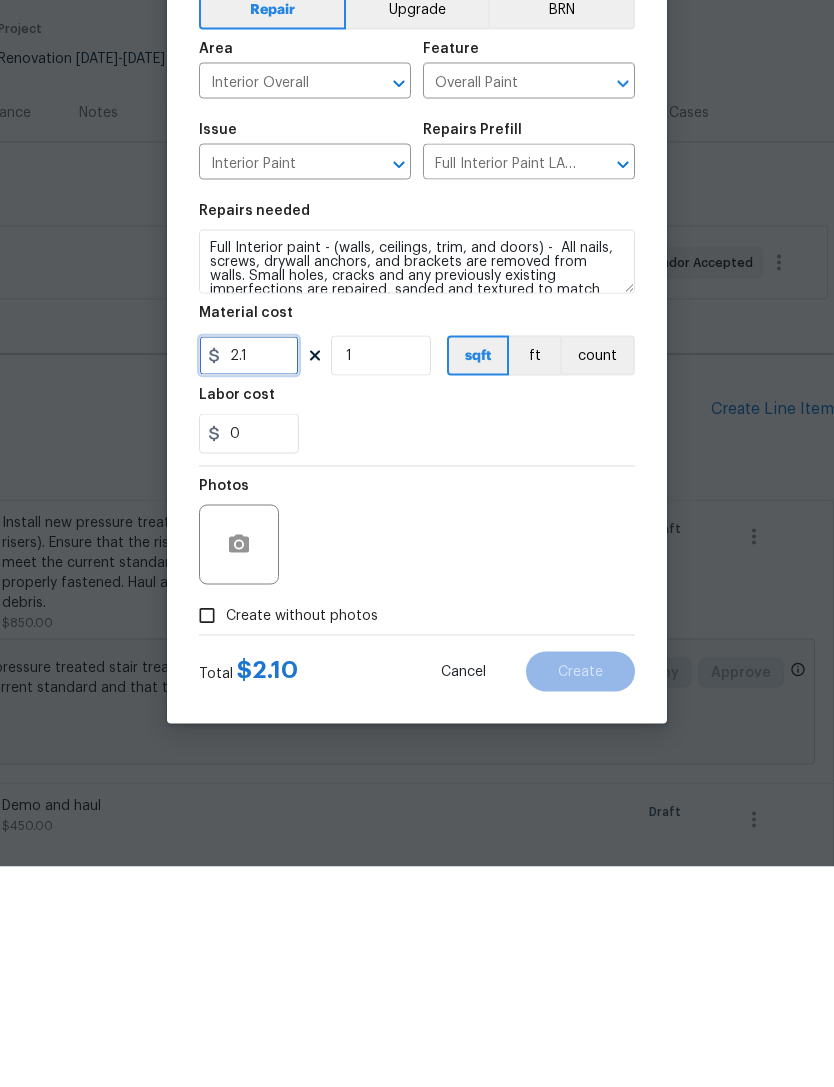 click on "2.1" at bounding box center [249, 576] 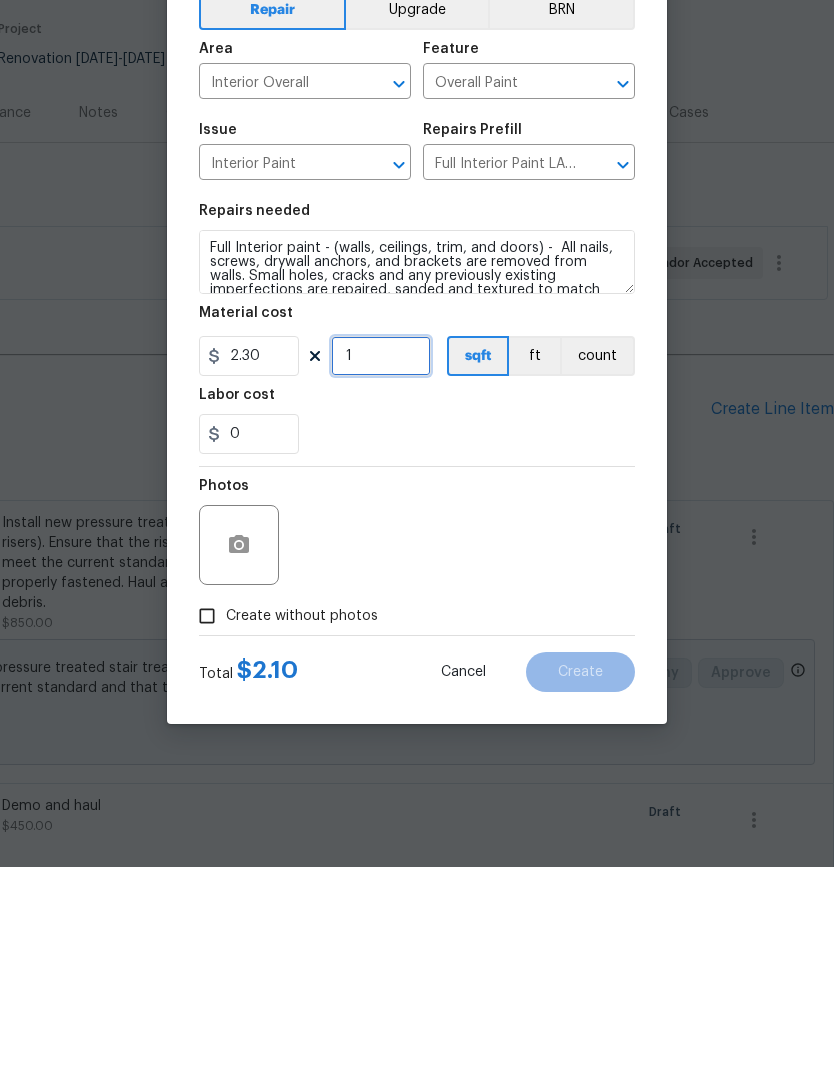 click on "1" at bounding box center [381, 576] 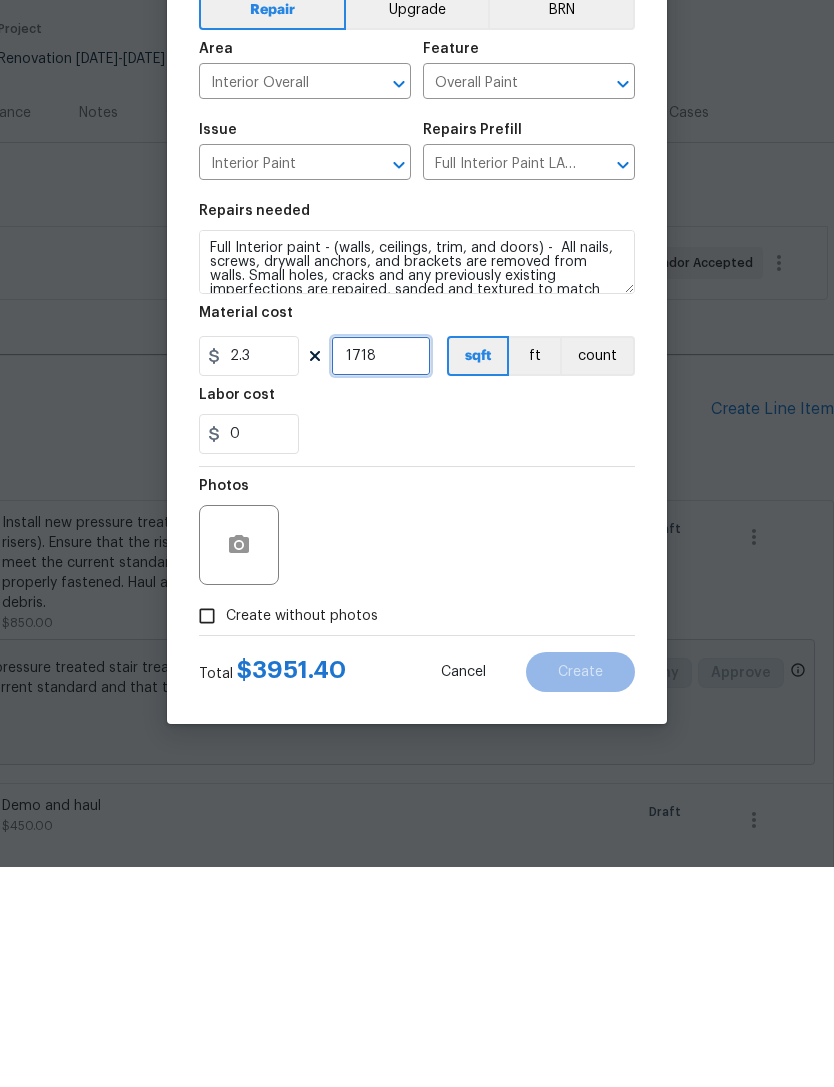 type on "1718" 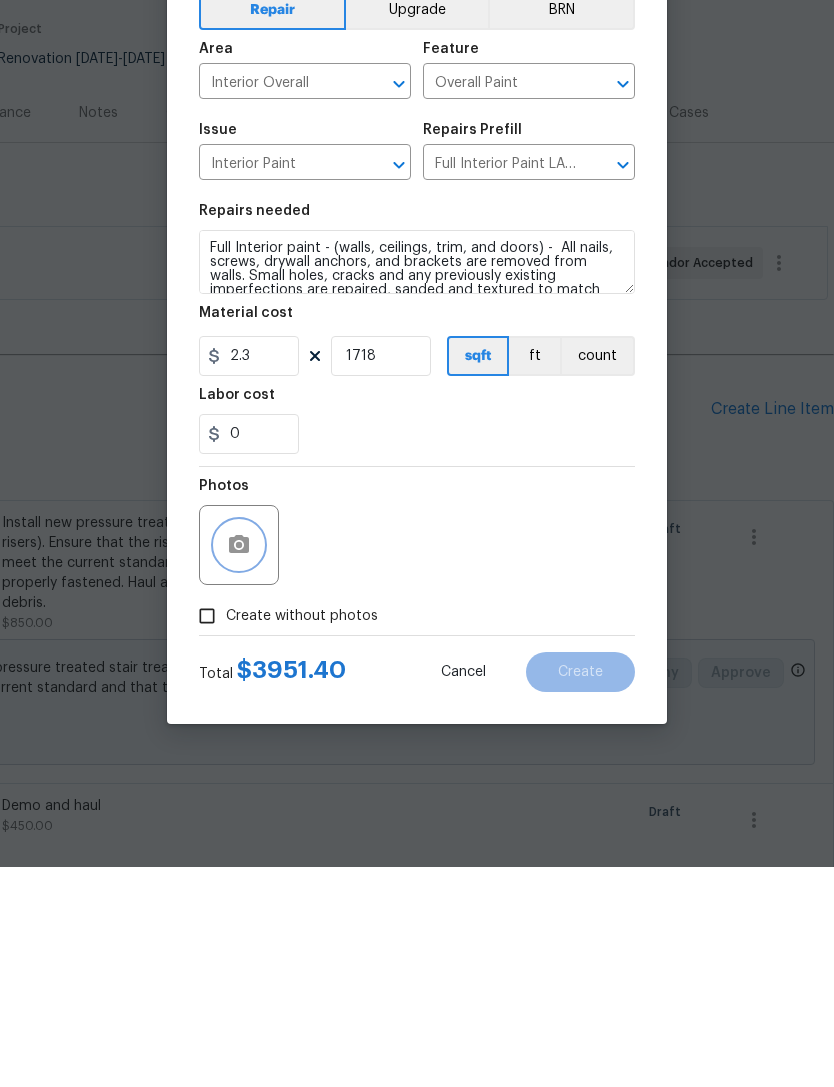 click 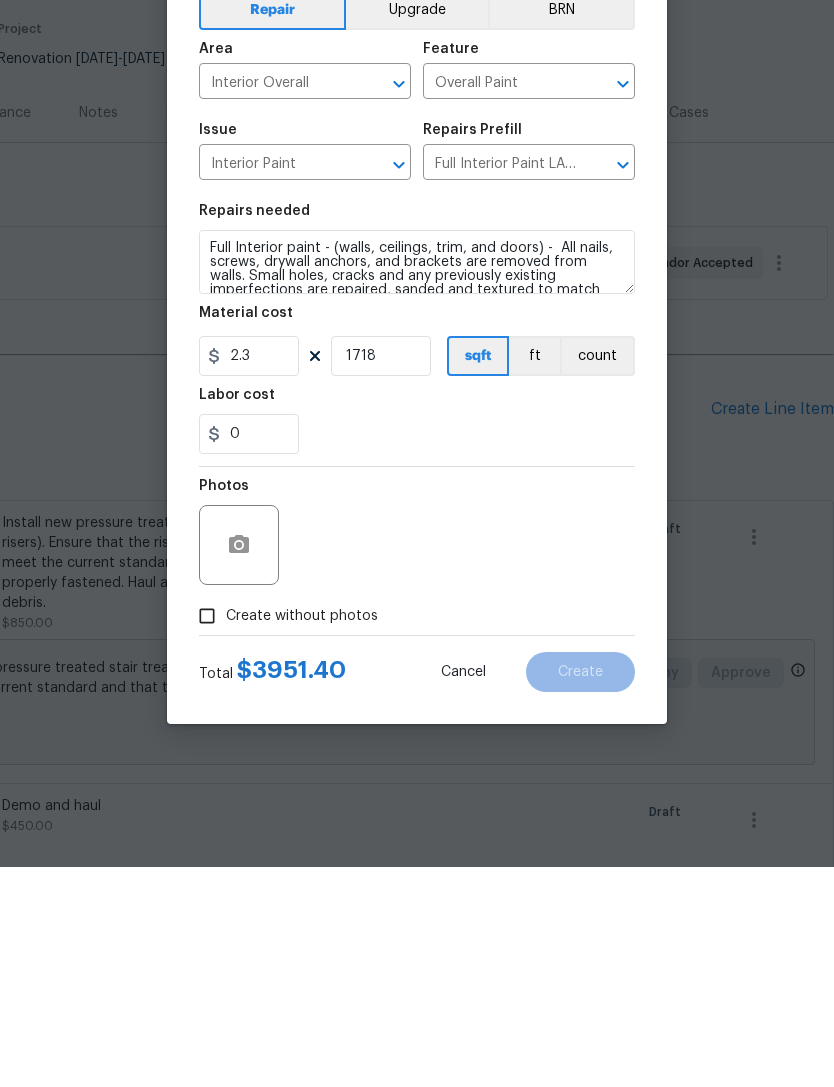 scroll, scrollTop: 64, scrollLeft: 0, axis: vertical 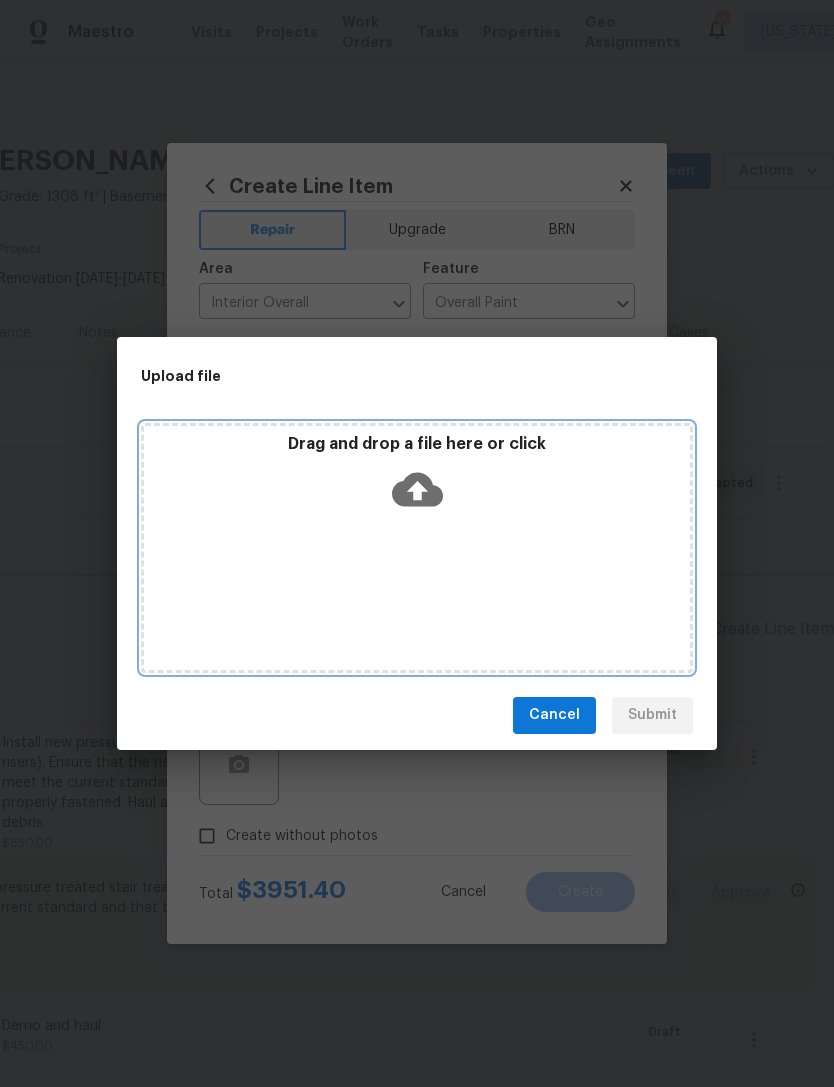 click 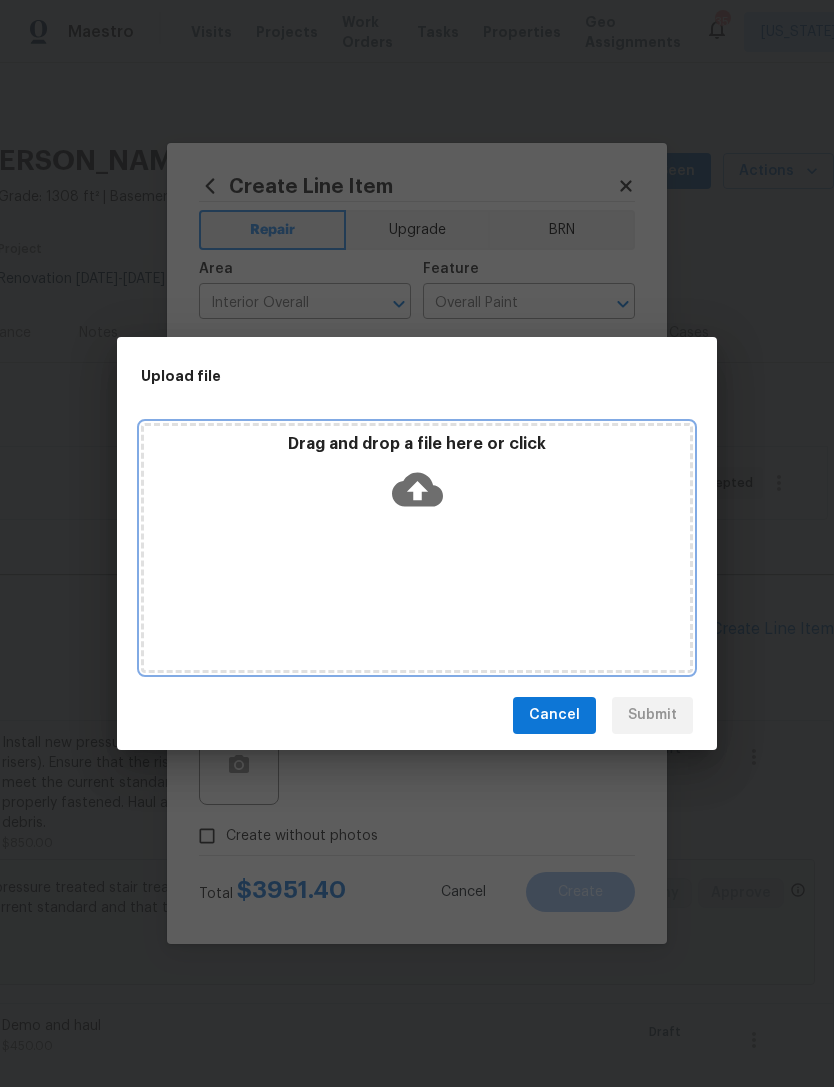 click 